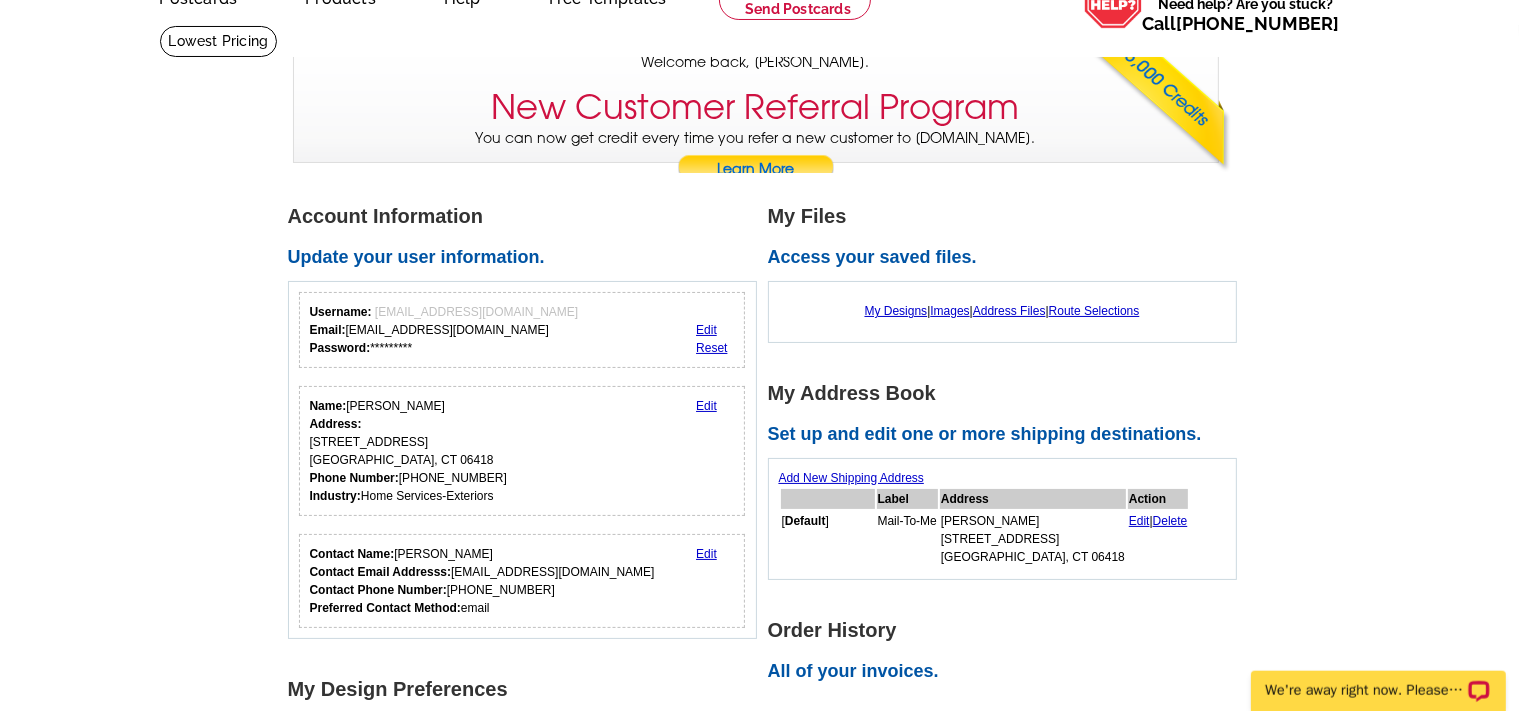 scroll, scrollTop: 105, scrollLeft: 0, axis: vertical 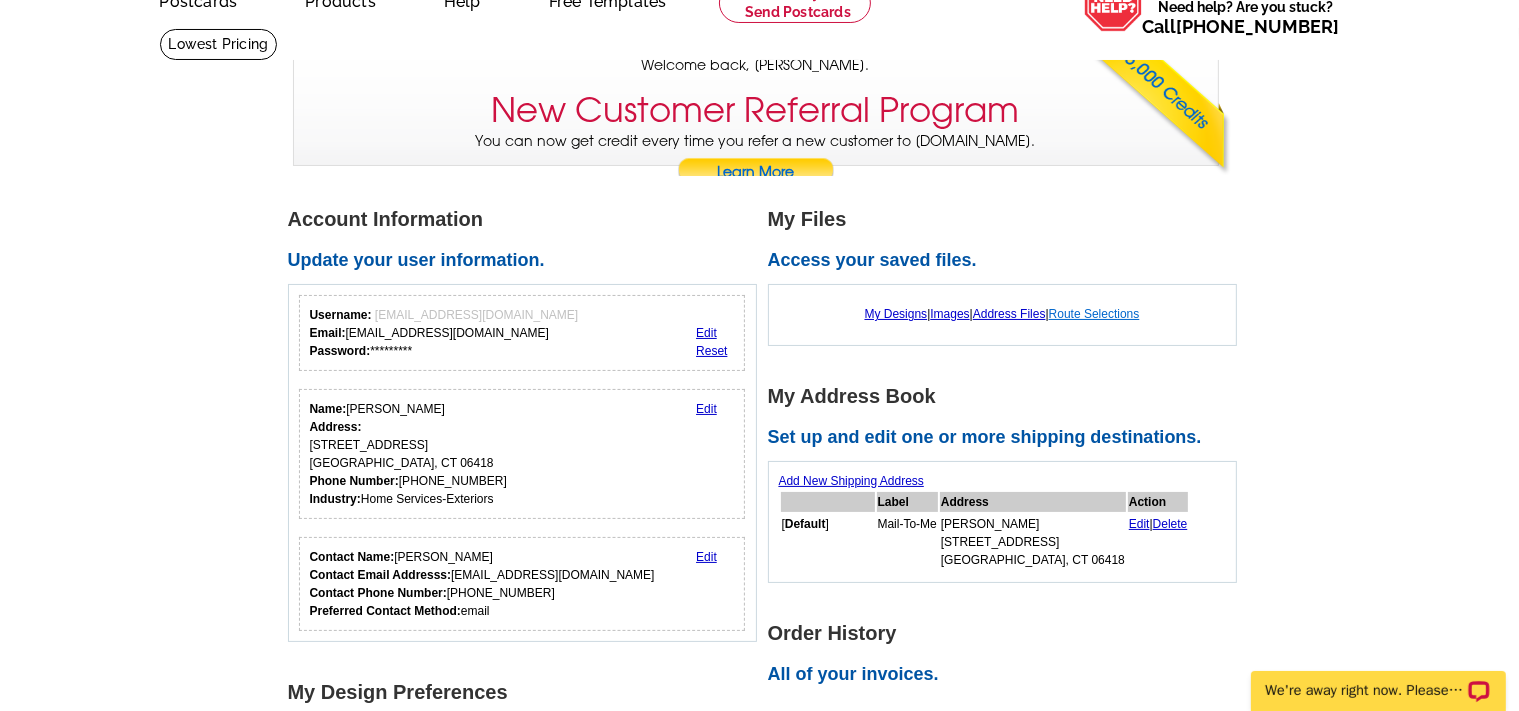 click on "Route Selections" at bounding box center (1094, 314) 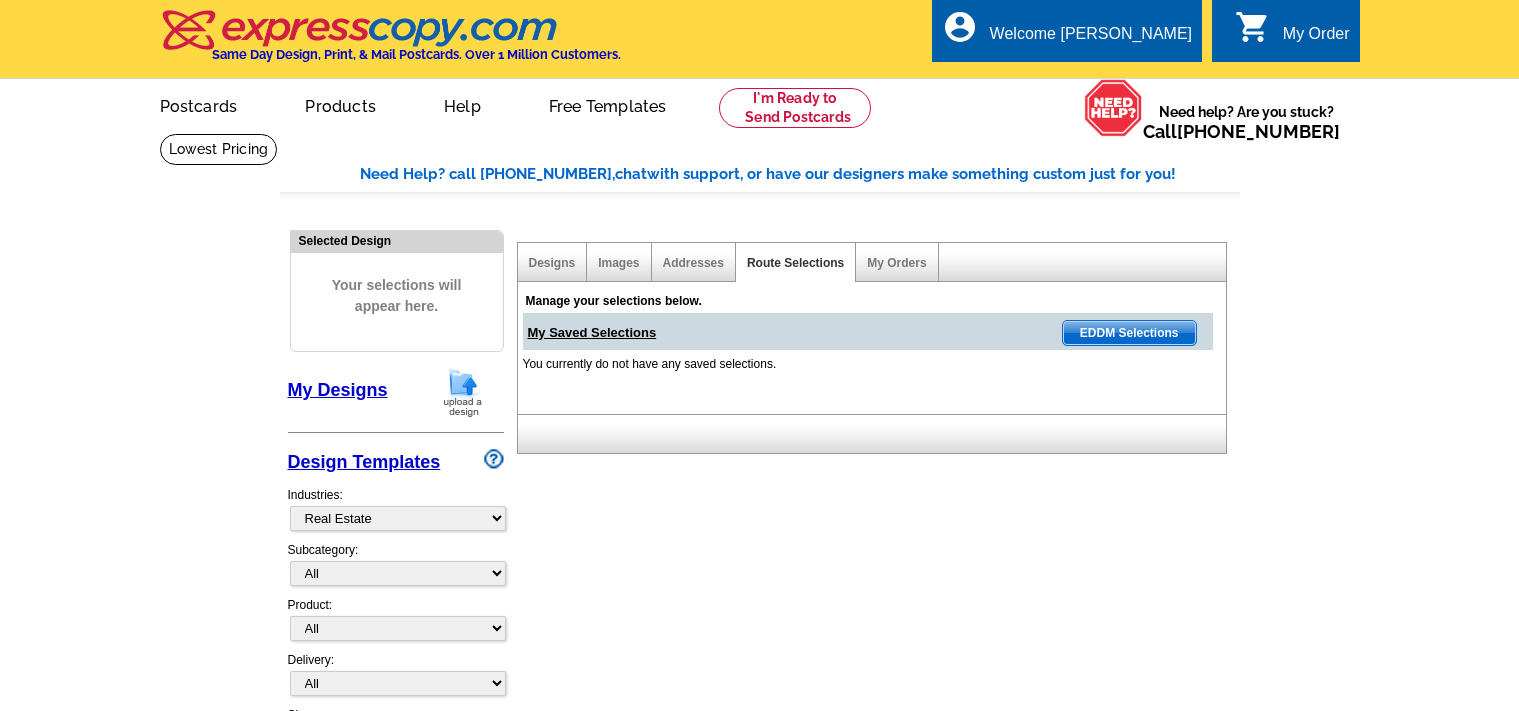 select on "785" 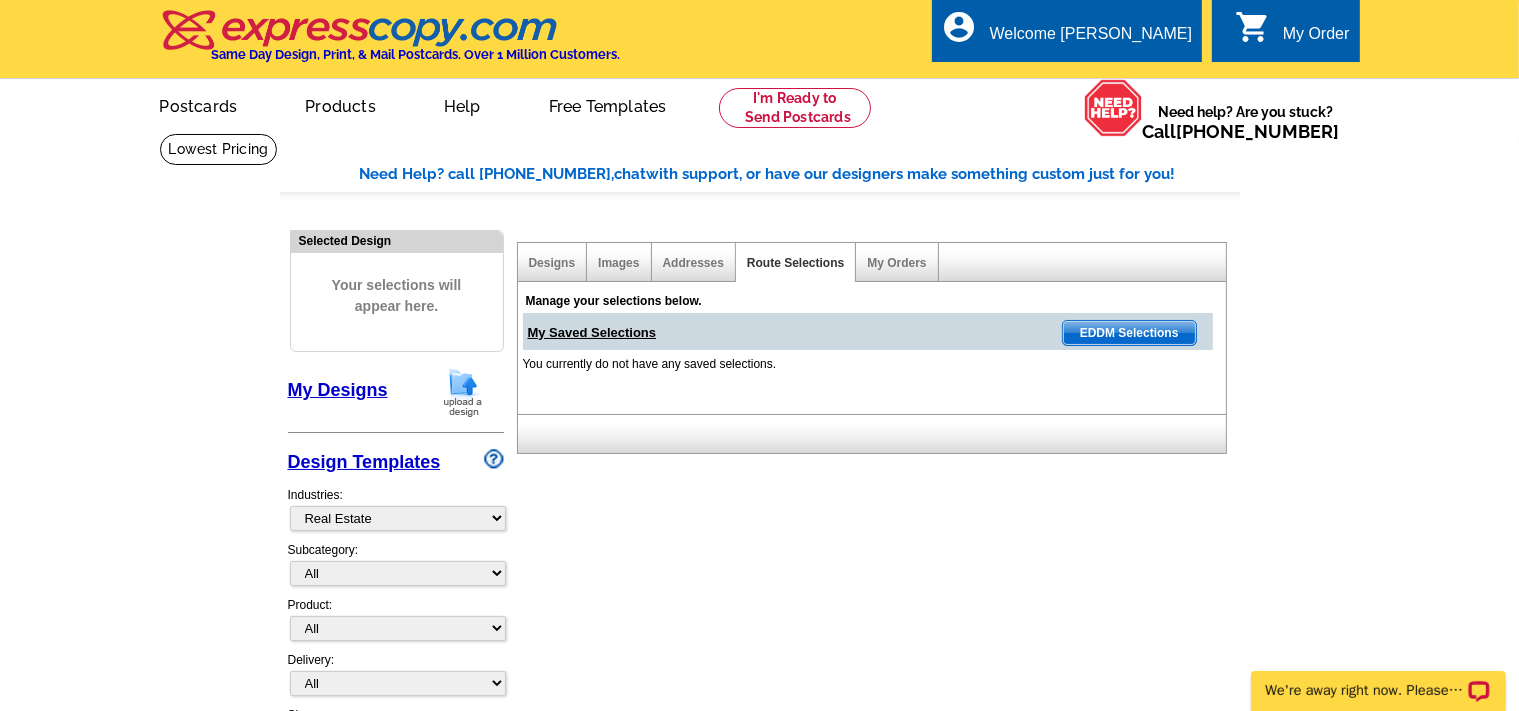 scroll, scrollTop: 0, scrollLeft: 0, axis: both 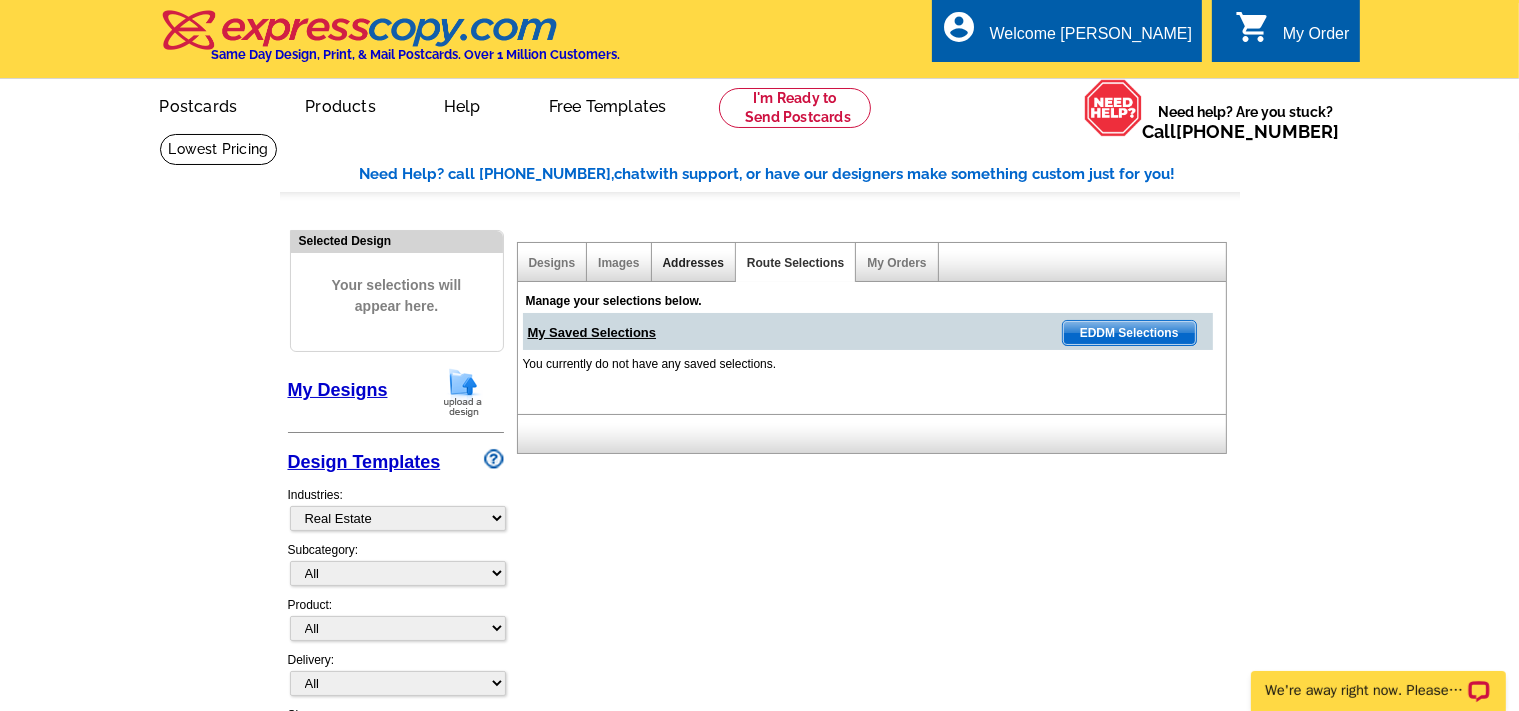 click on "Addresses" at bounding box center [693, 263] 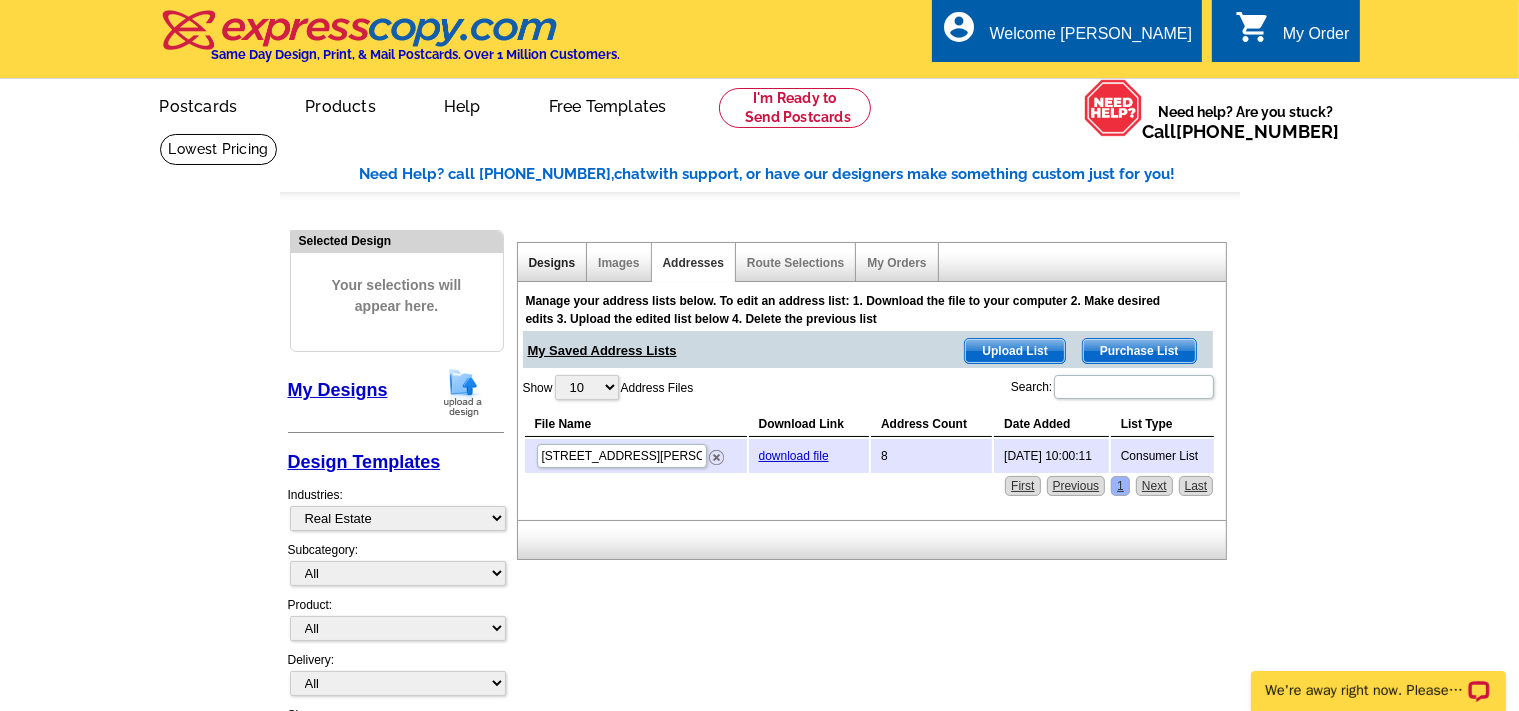 click on "Designs" at bounding box center (552, 263) 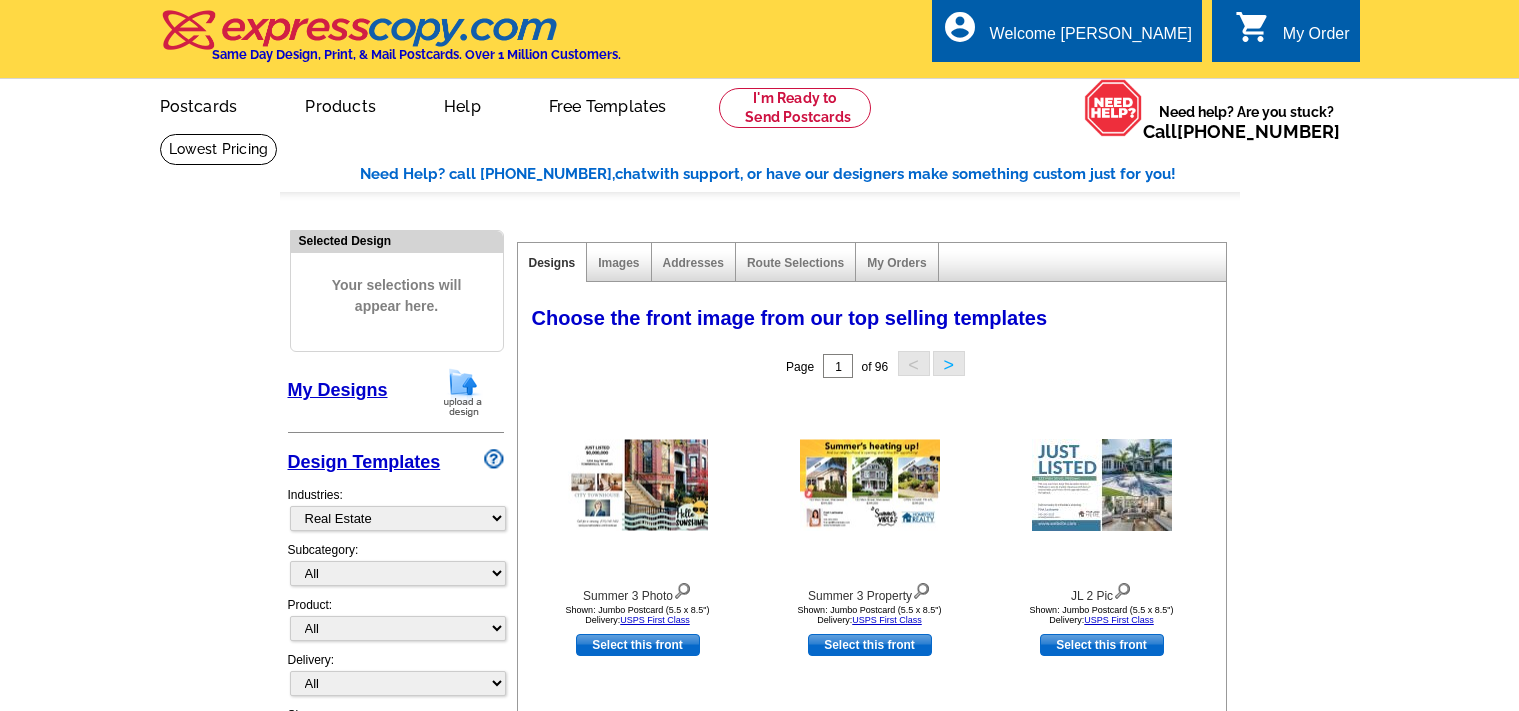 select on "785" 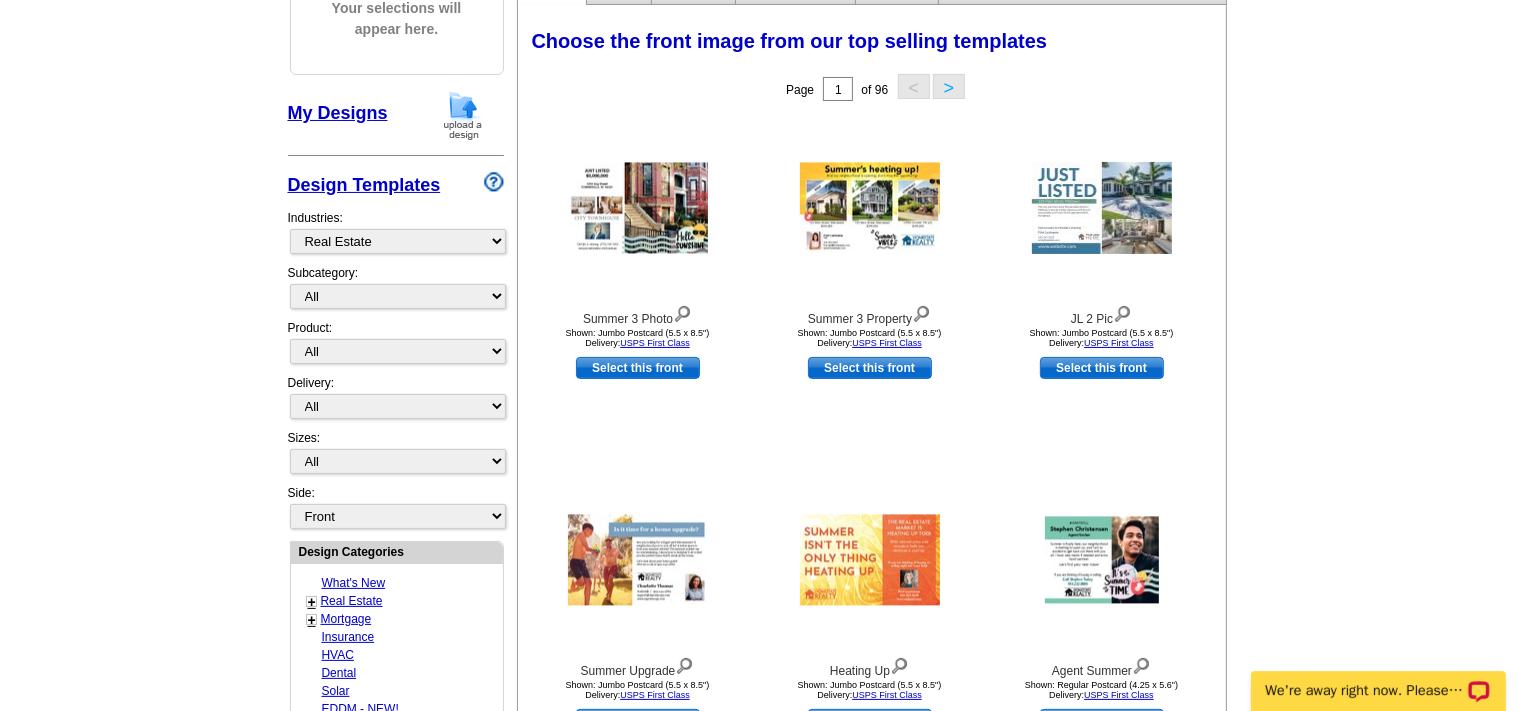 scroll, scrollTop: 0, scrollLeft: 0, axis: both 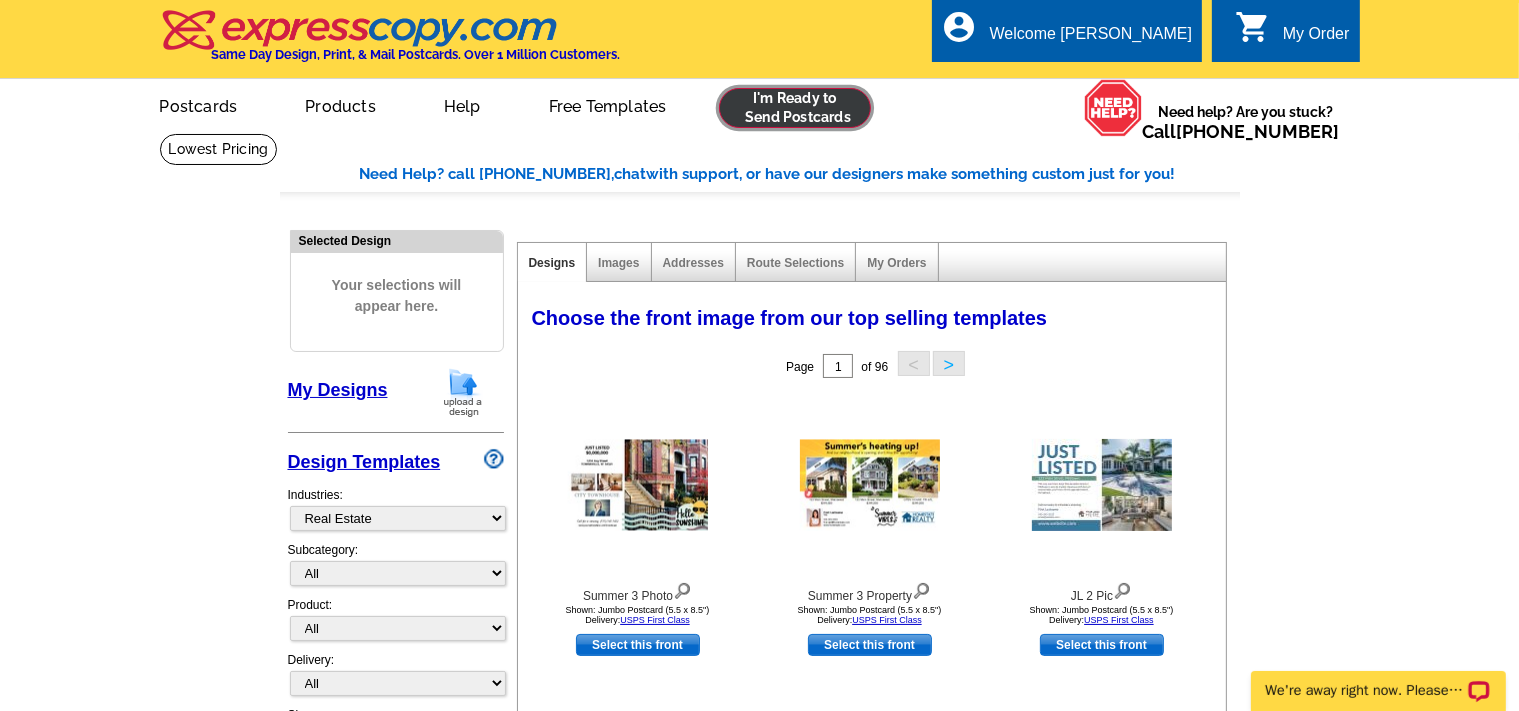 click at bounding box center (795, 108) 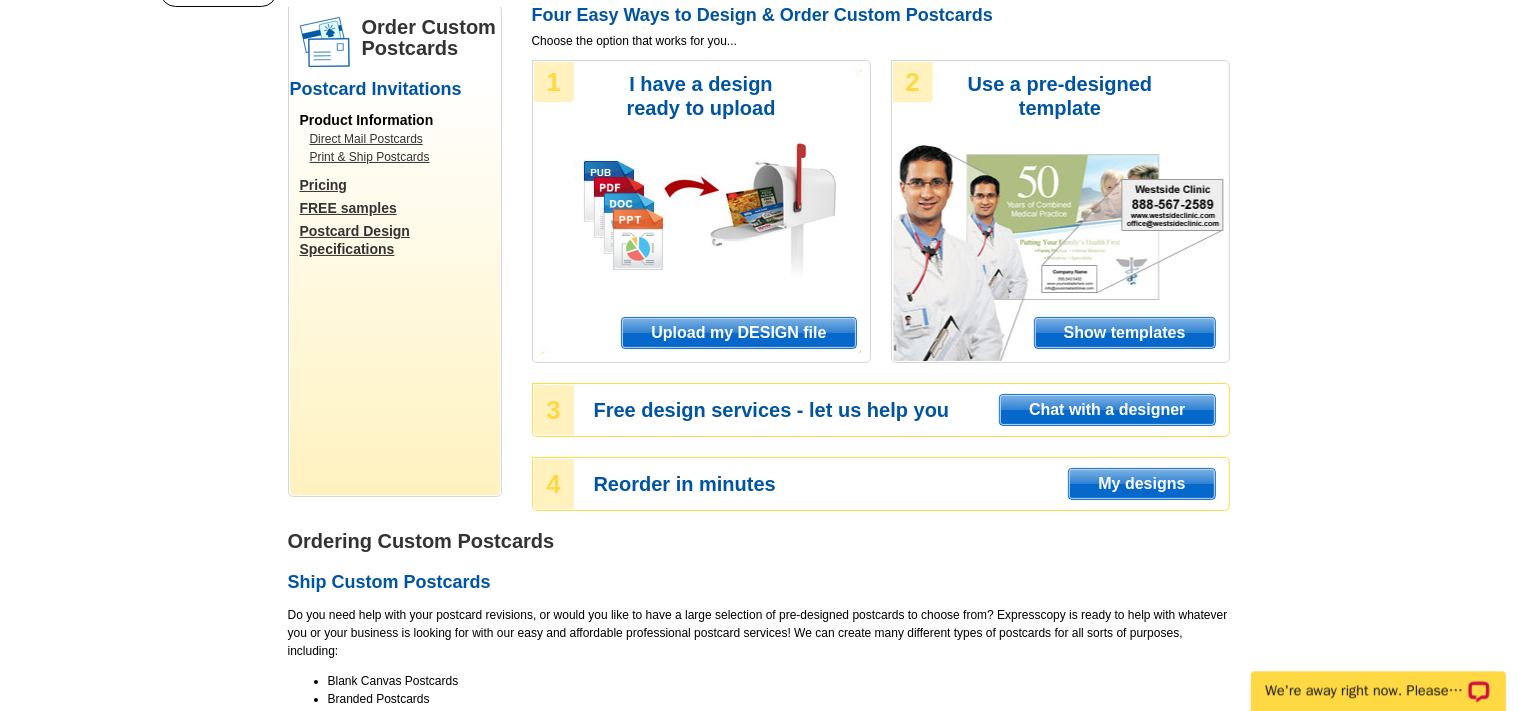 scroll, scrollTop: 211, scrollLeft: 0, axis: vertical 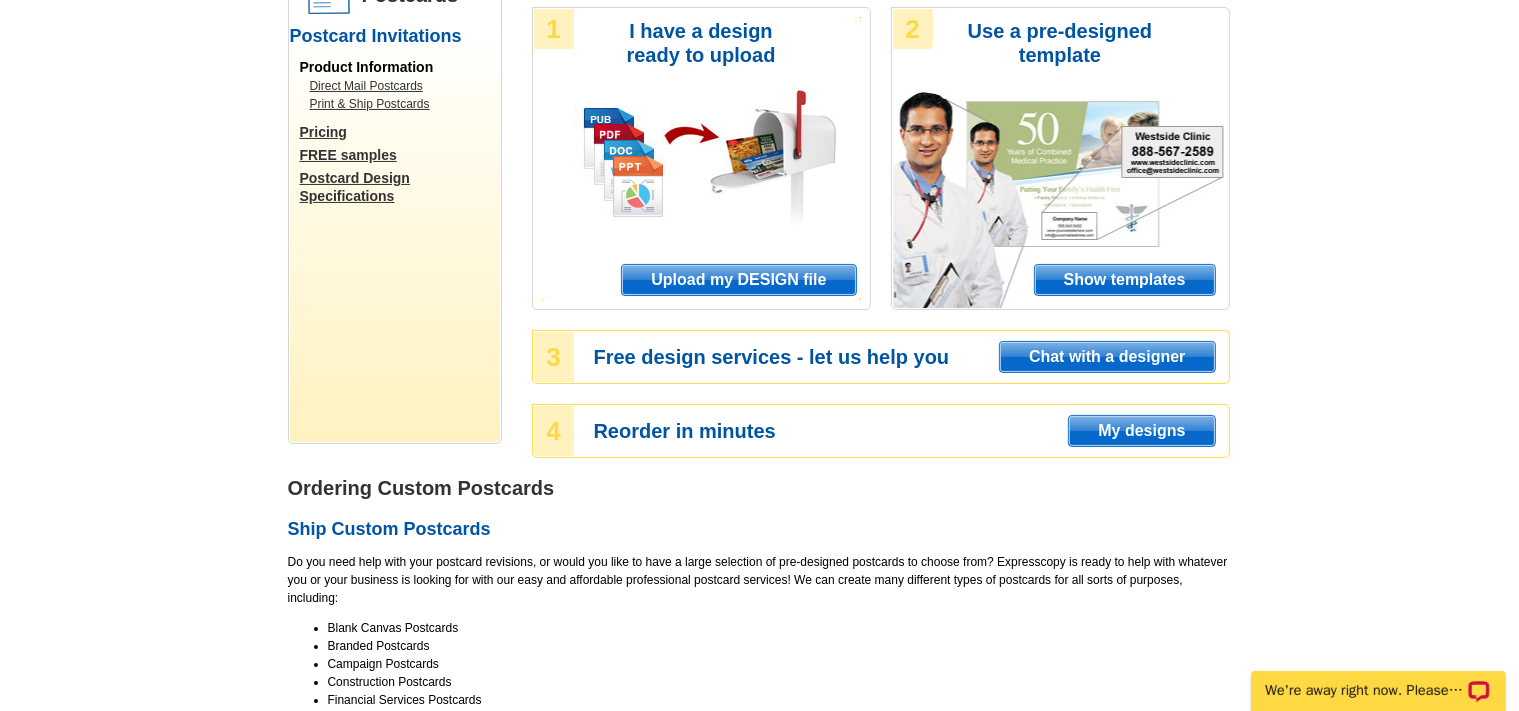 click on "4
Reorder in minutes
My designs" at bounding box center (881, 431) 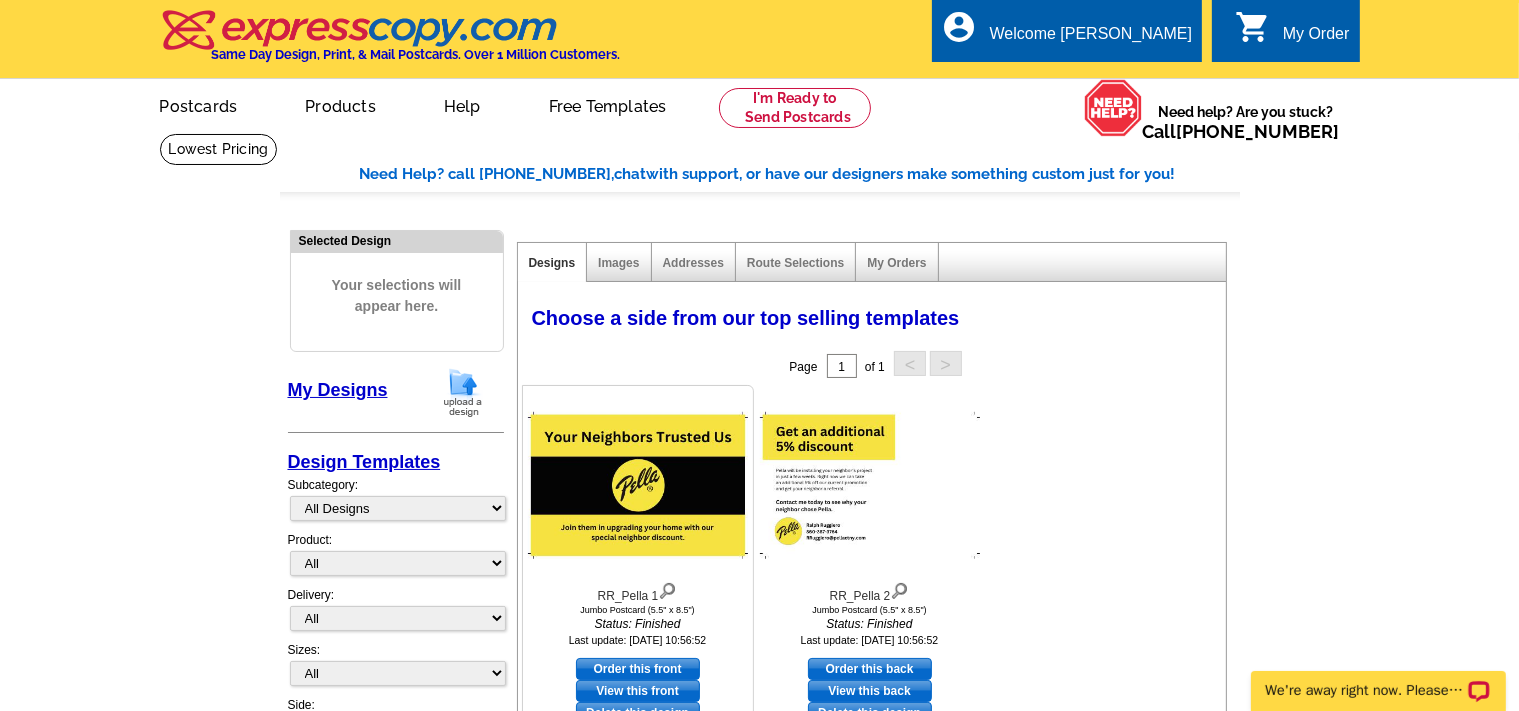 scroll, scrollTop: 0, scrollLeft: 0, axis: both 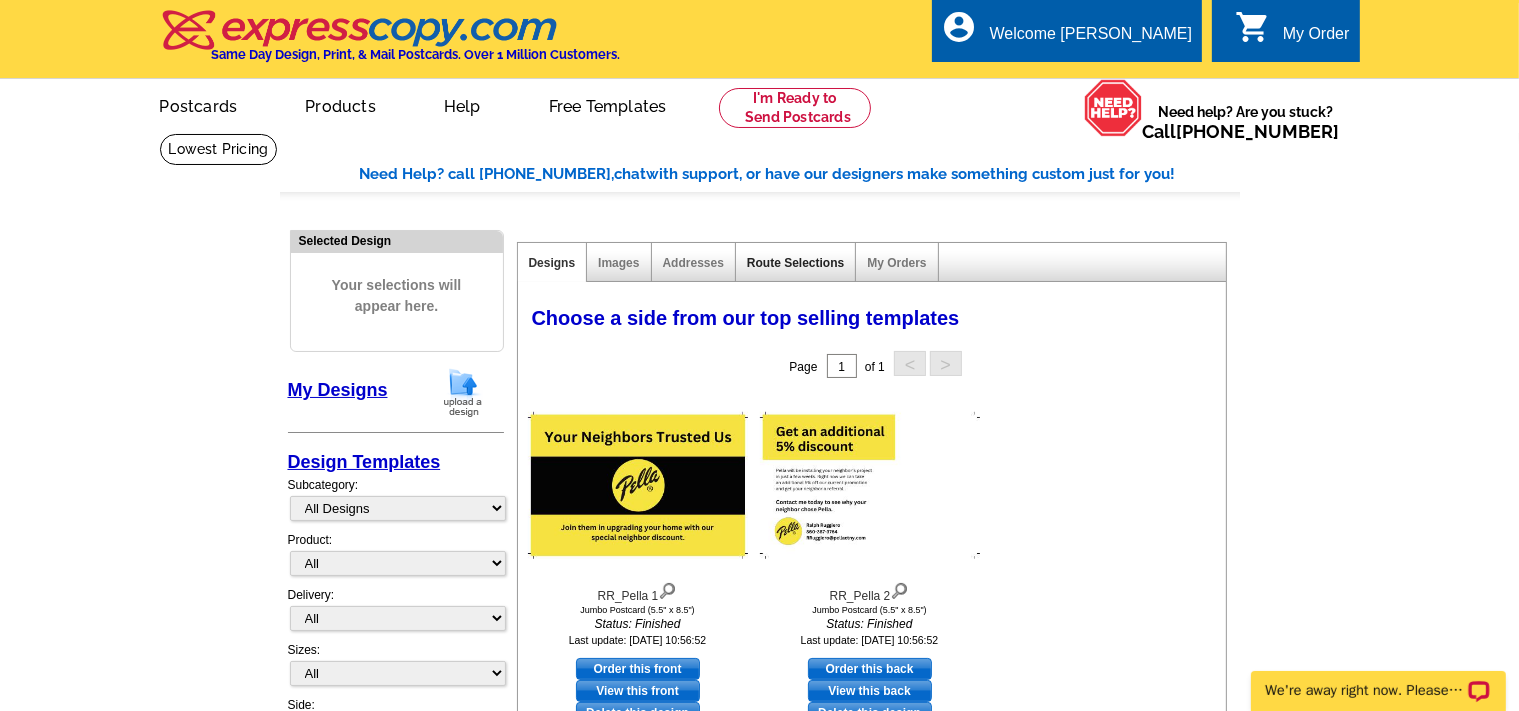 click on "Route Selections" at bounding box center [795, 263] 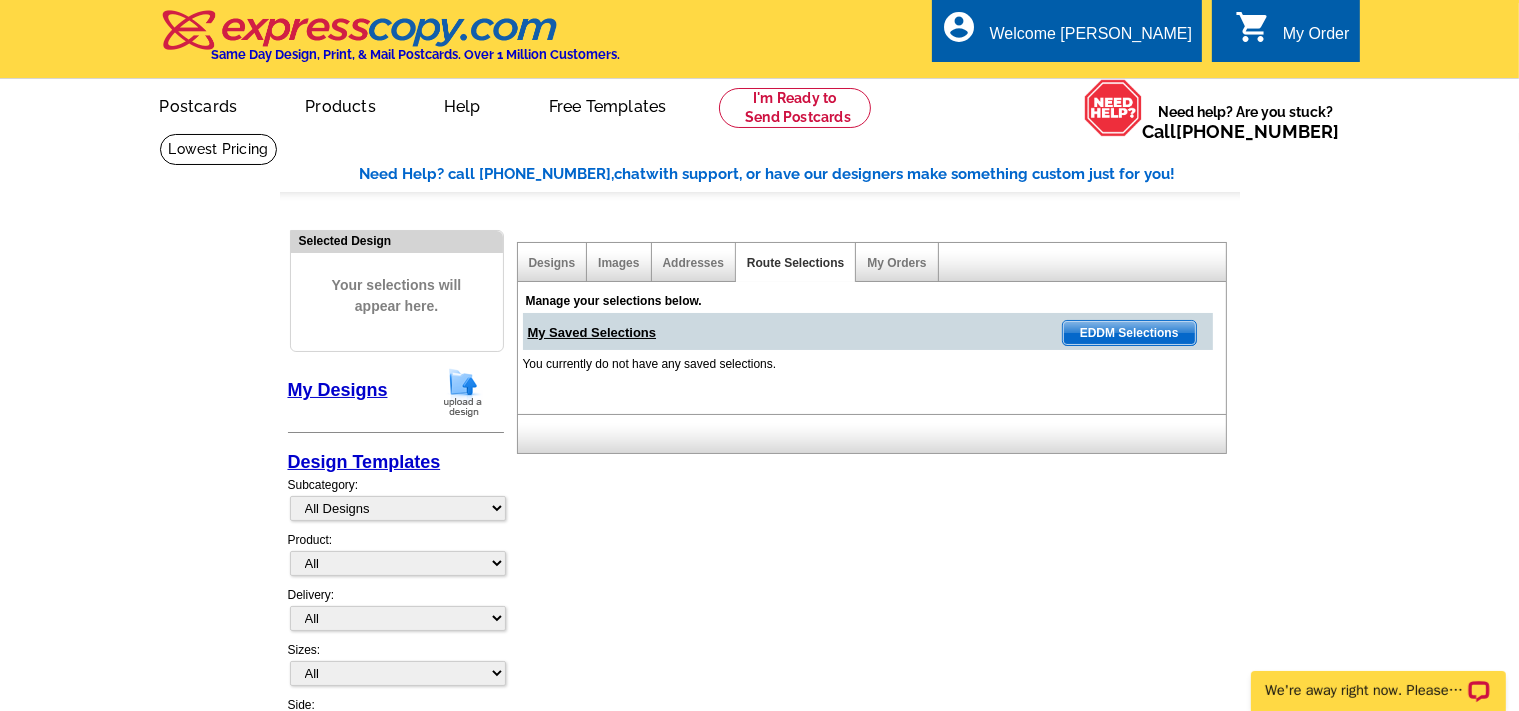 click on "EDDM Selections" at bounding box center [1129, 333] 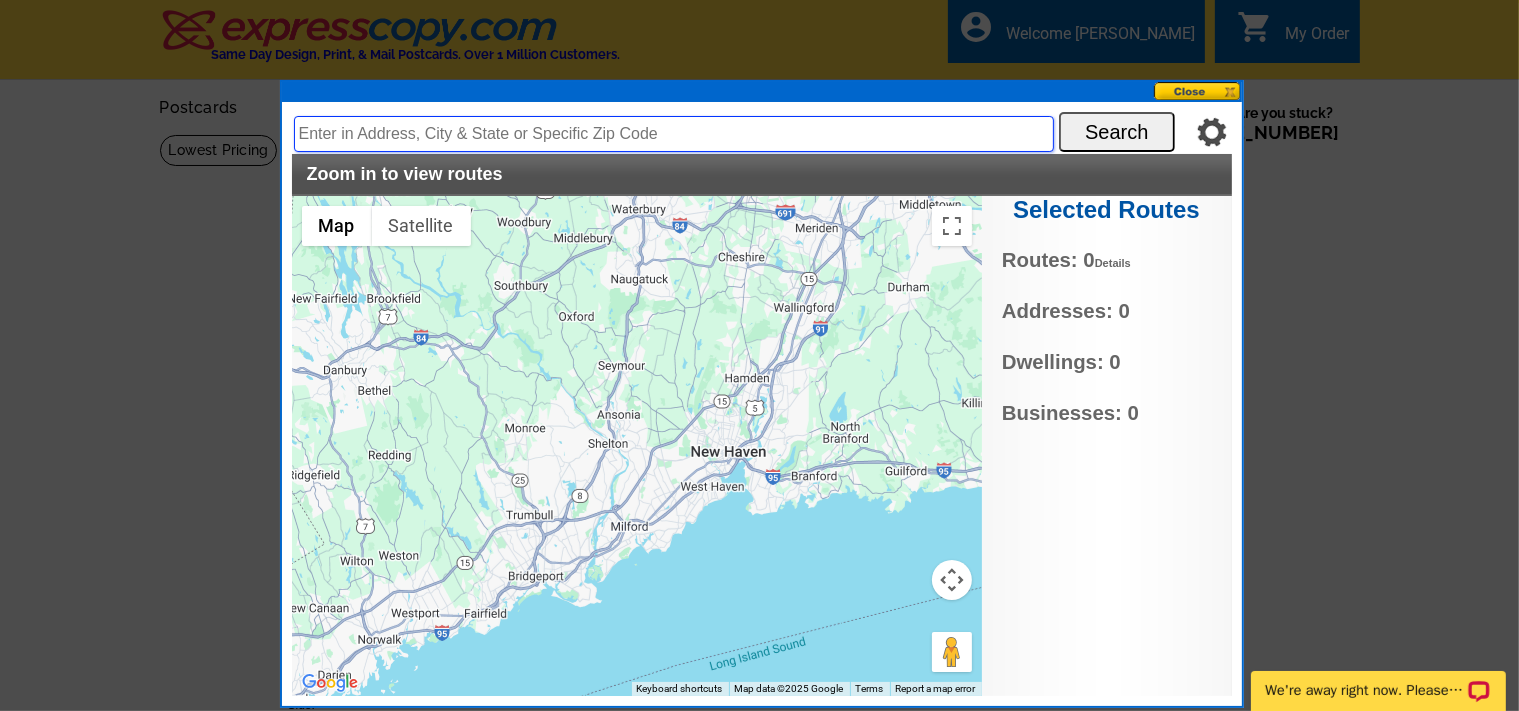 click at bounding box center [674, 134] 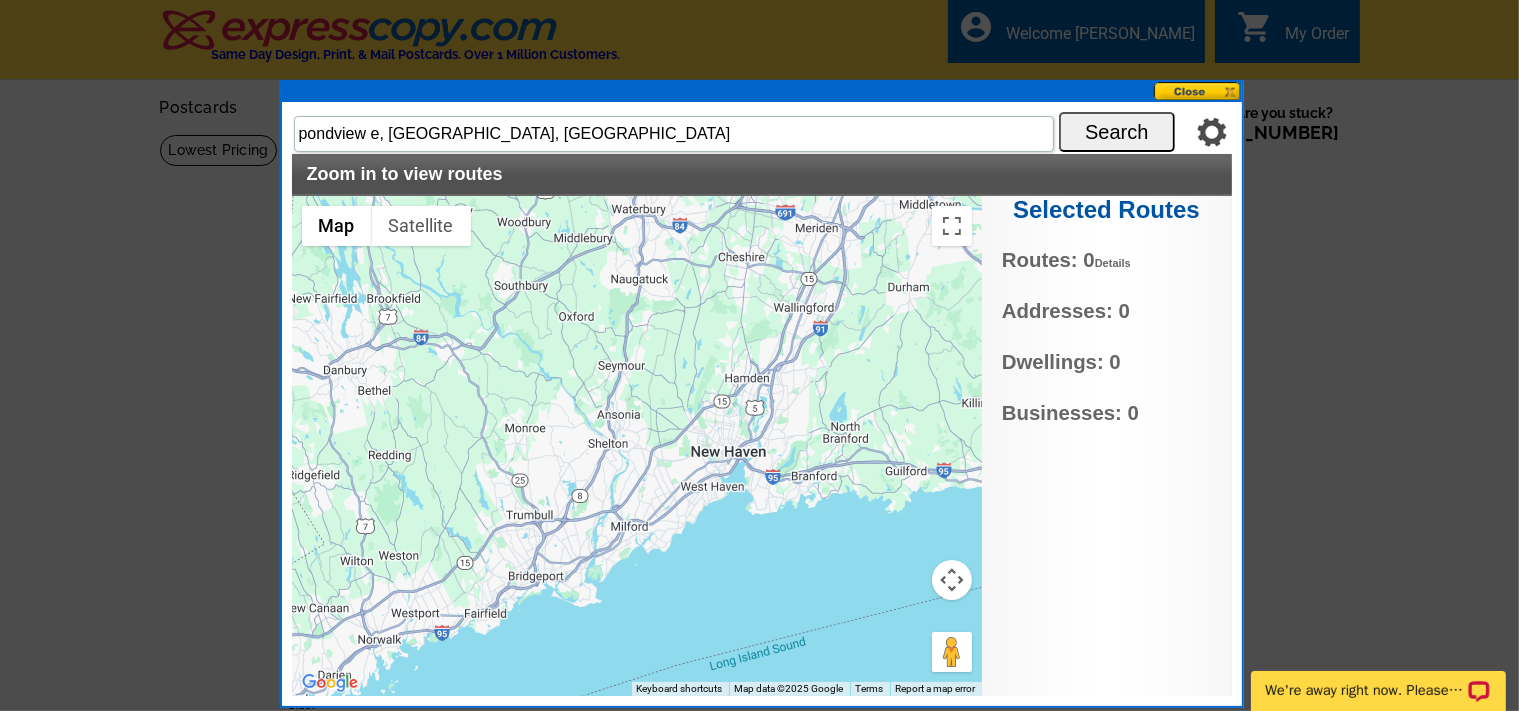 click on "Search" at bounding box center [1117, 132] 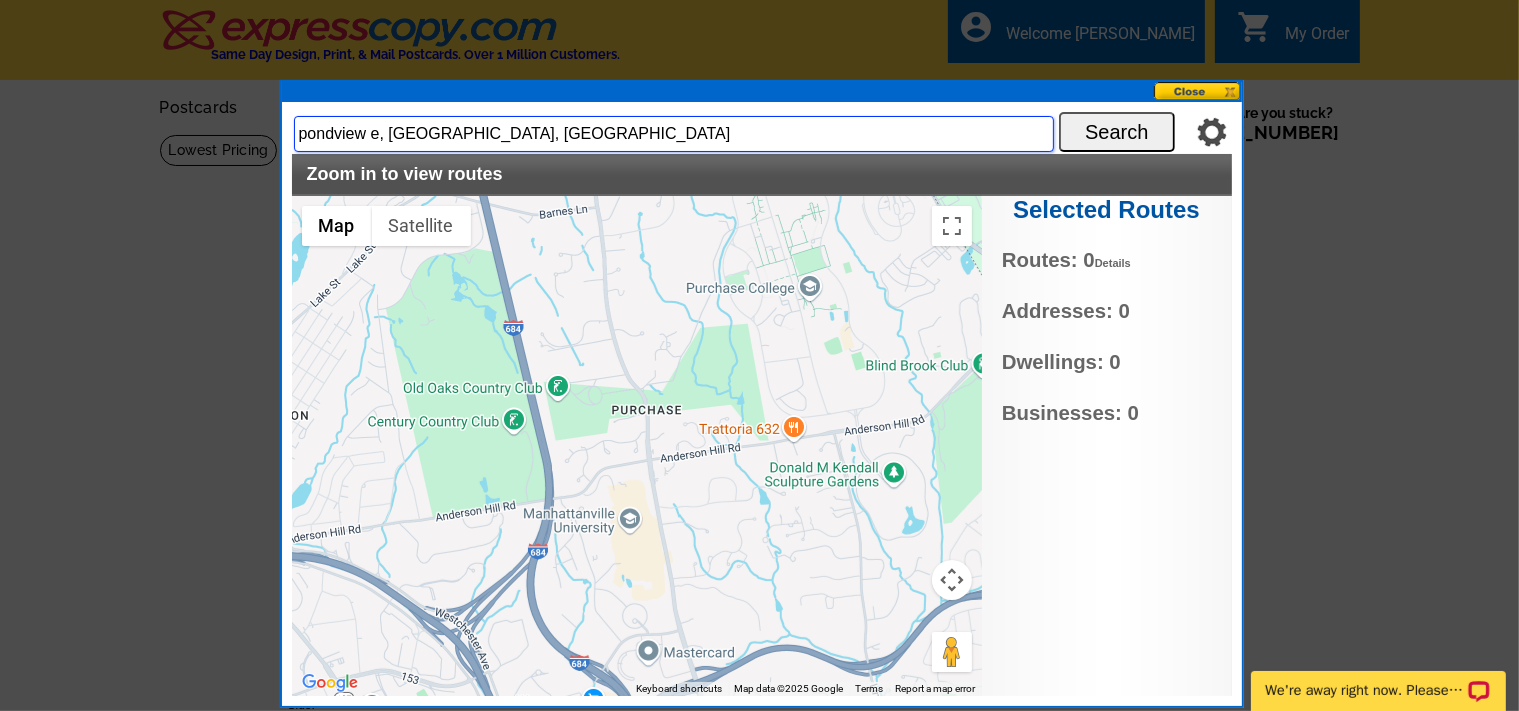 click on "pondview e, Purchase, NY" at bounding box center (674, 134) 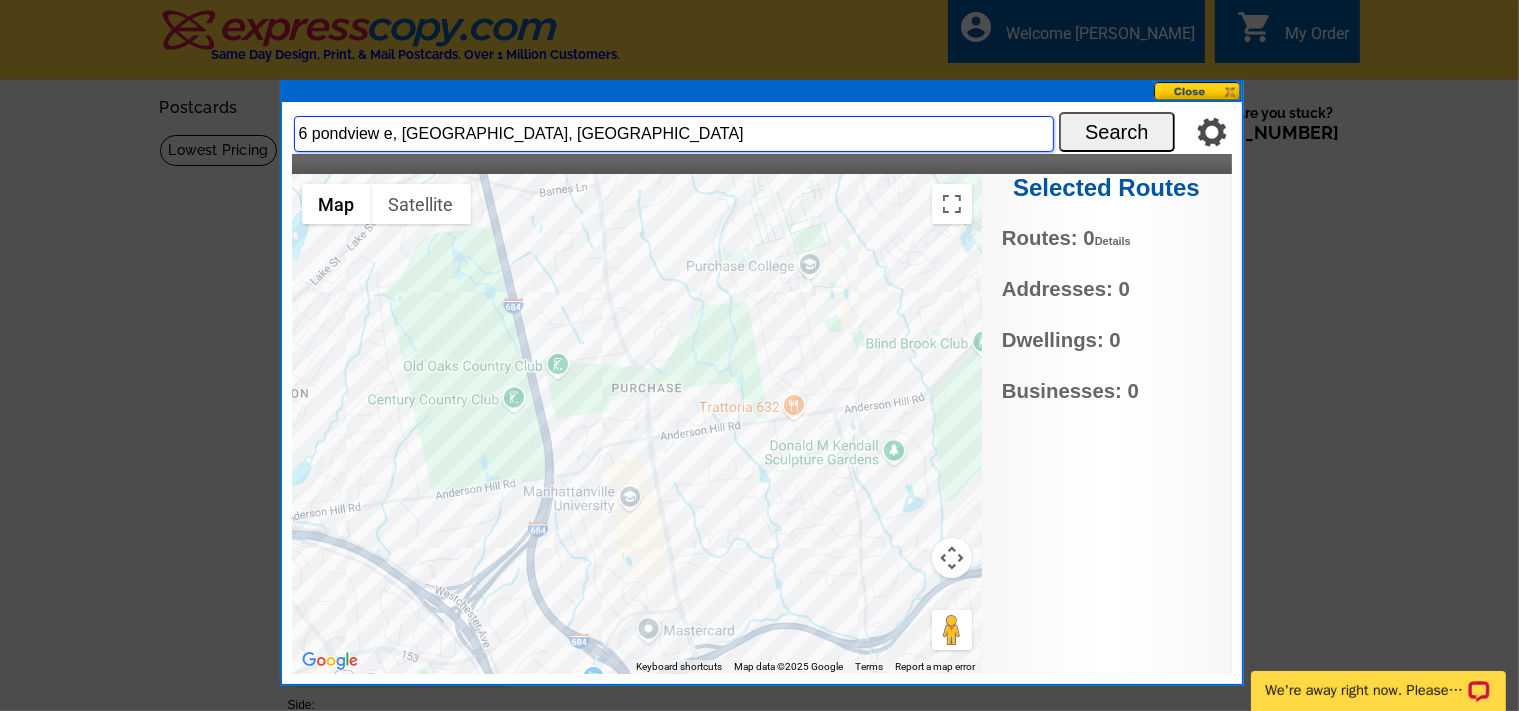 type on "6 pondview e, Purchase, NY" 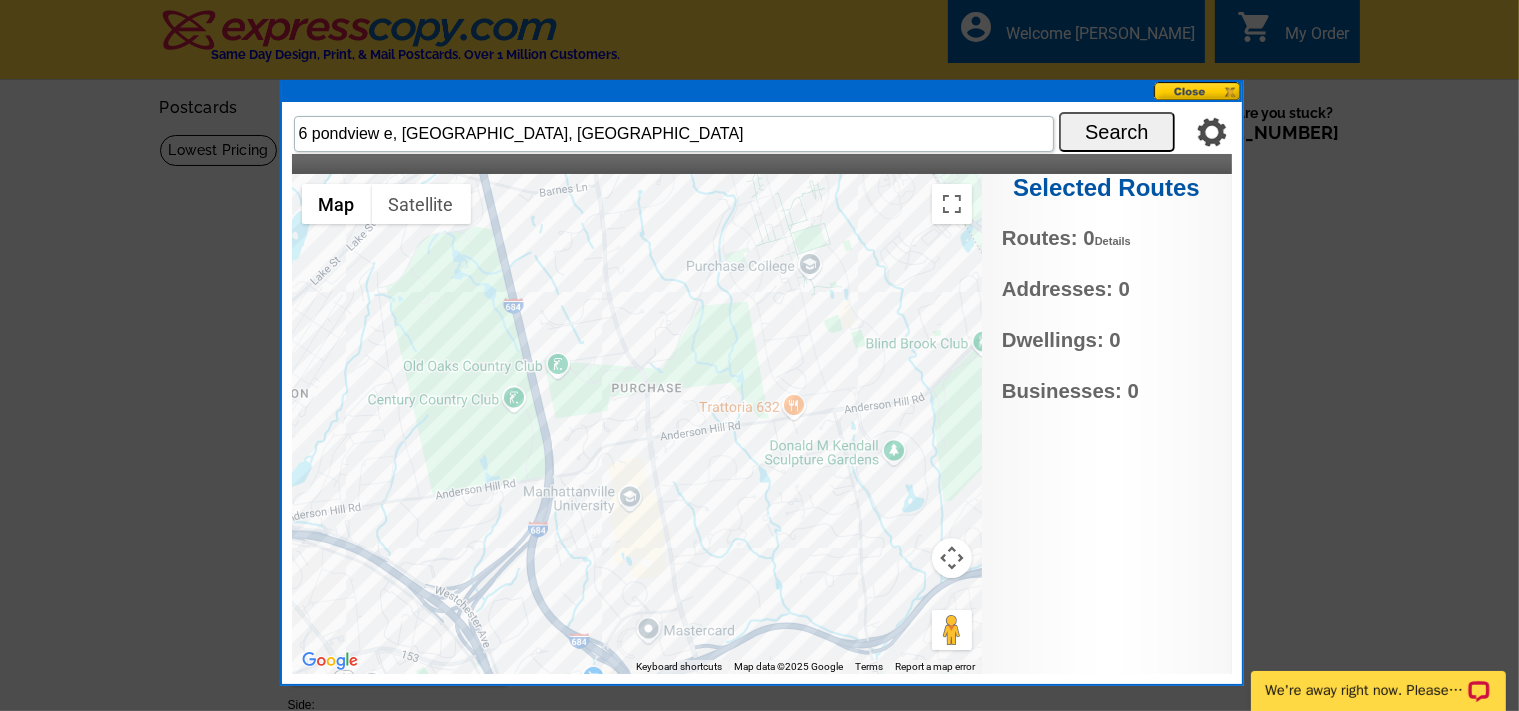 click on "Search" at bounding box center (1117, 132) 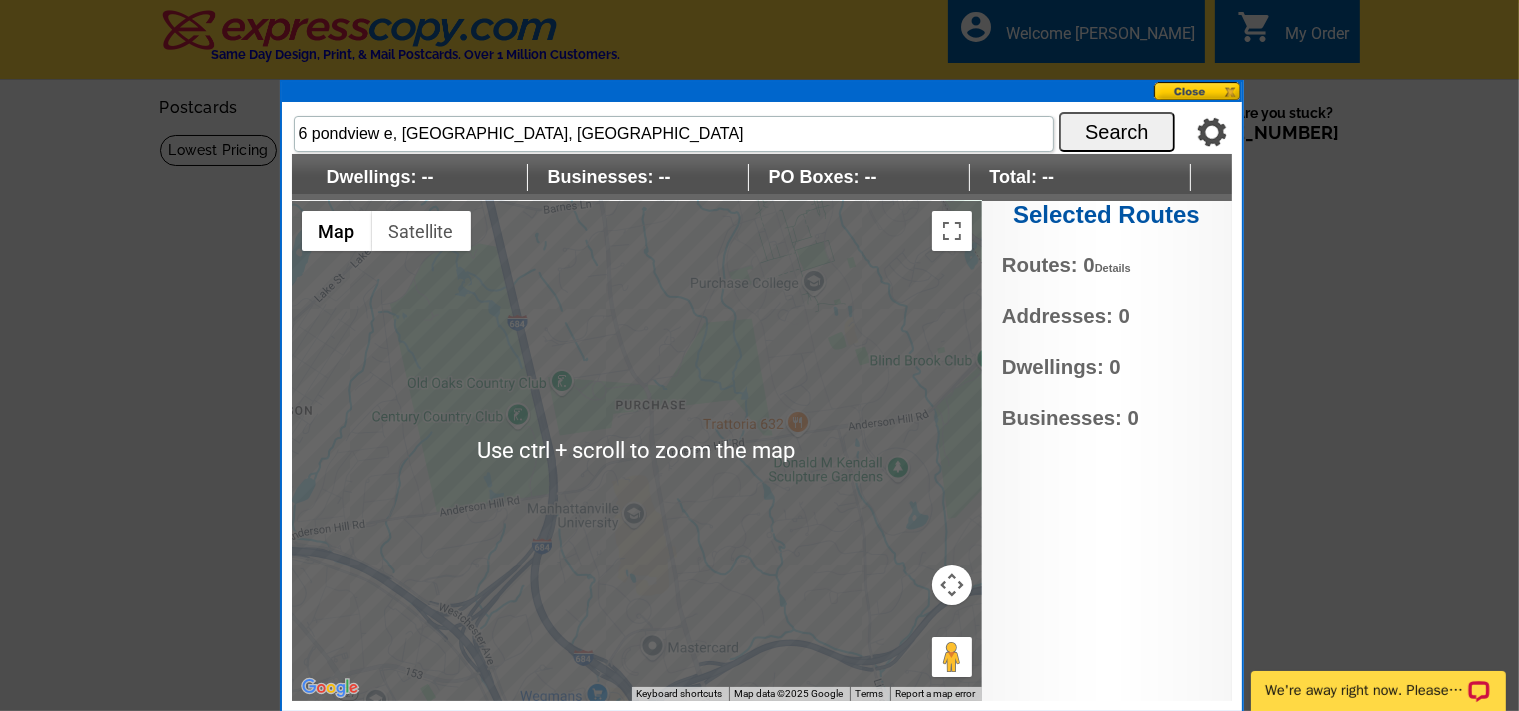 click at bounding box center [637, 451] 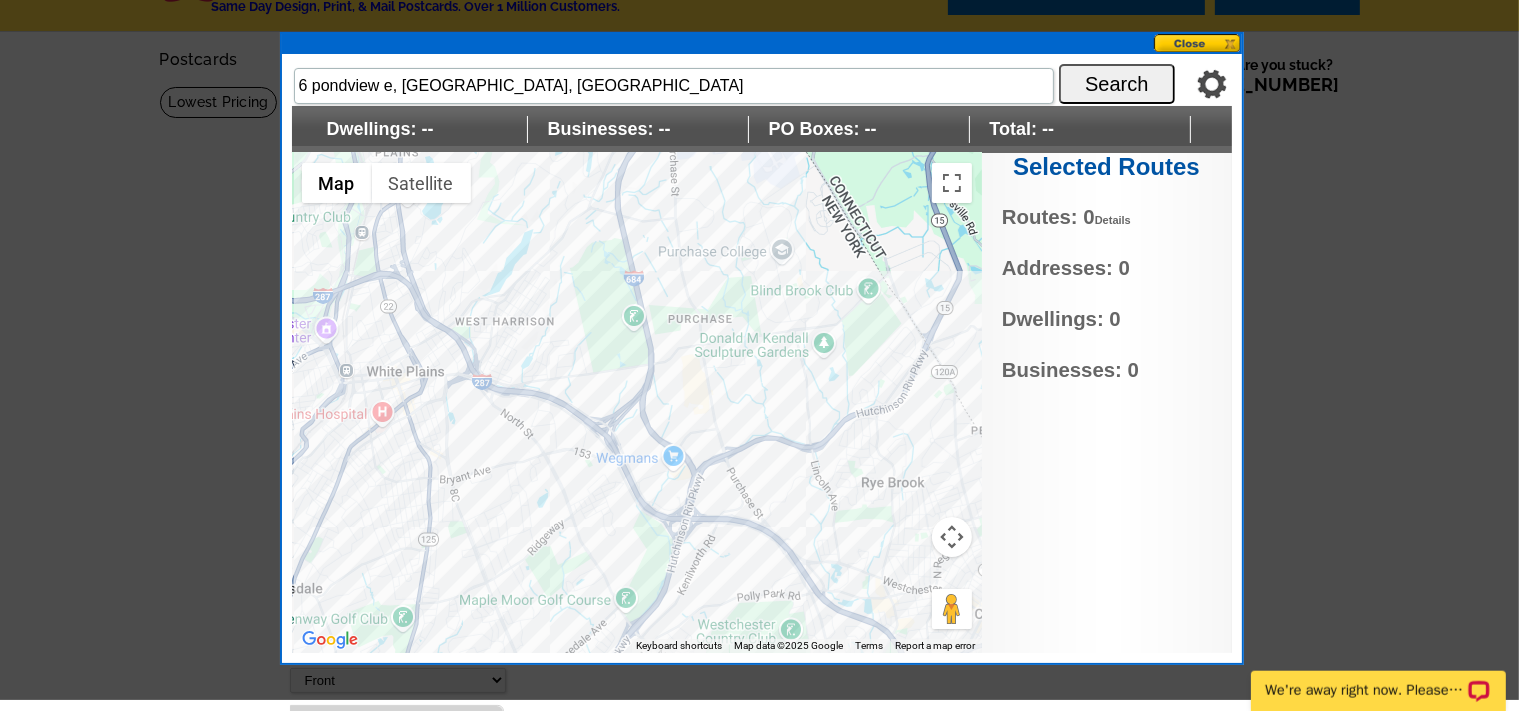 scroll, scrollTop: 0, scrollLeft: 0, axis: both 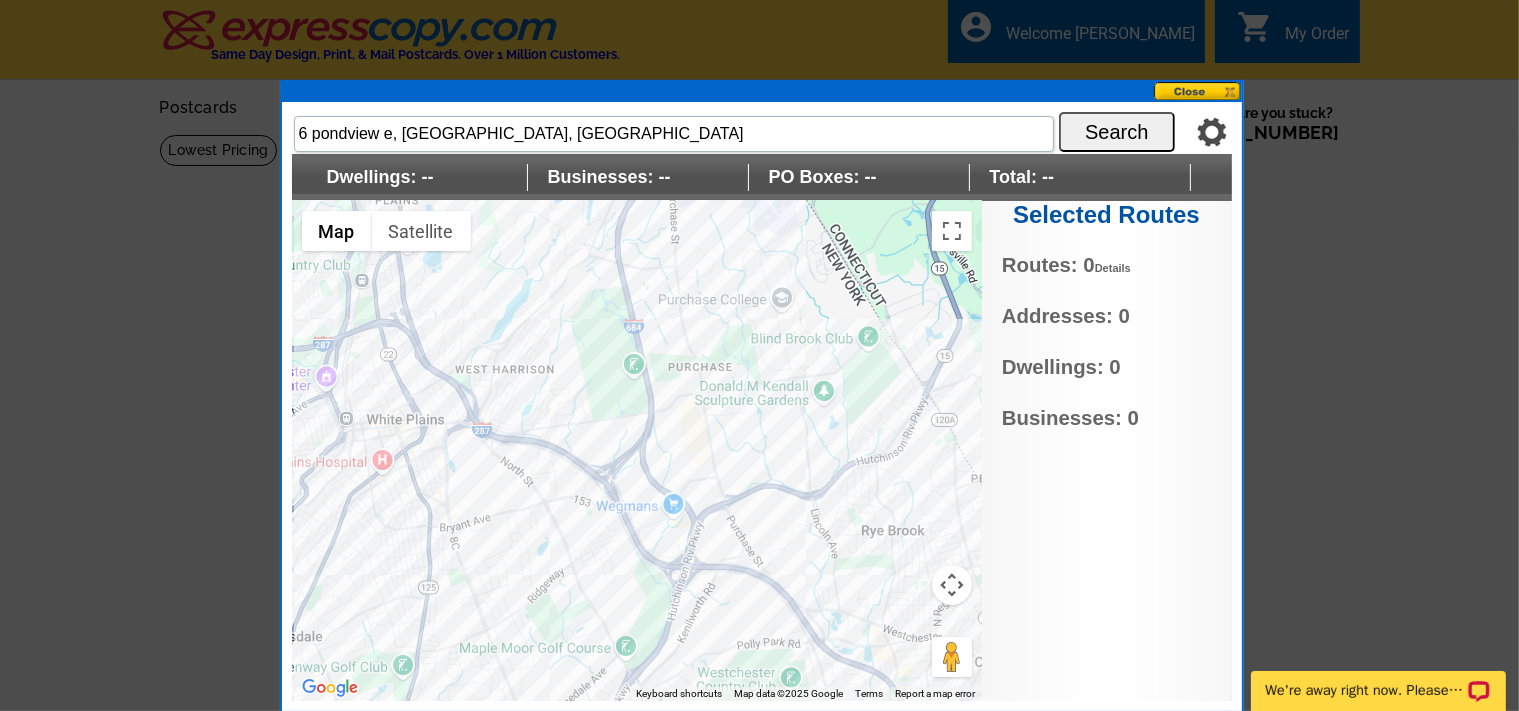 click at bounding box center (1212, 132) 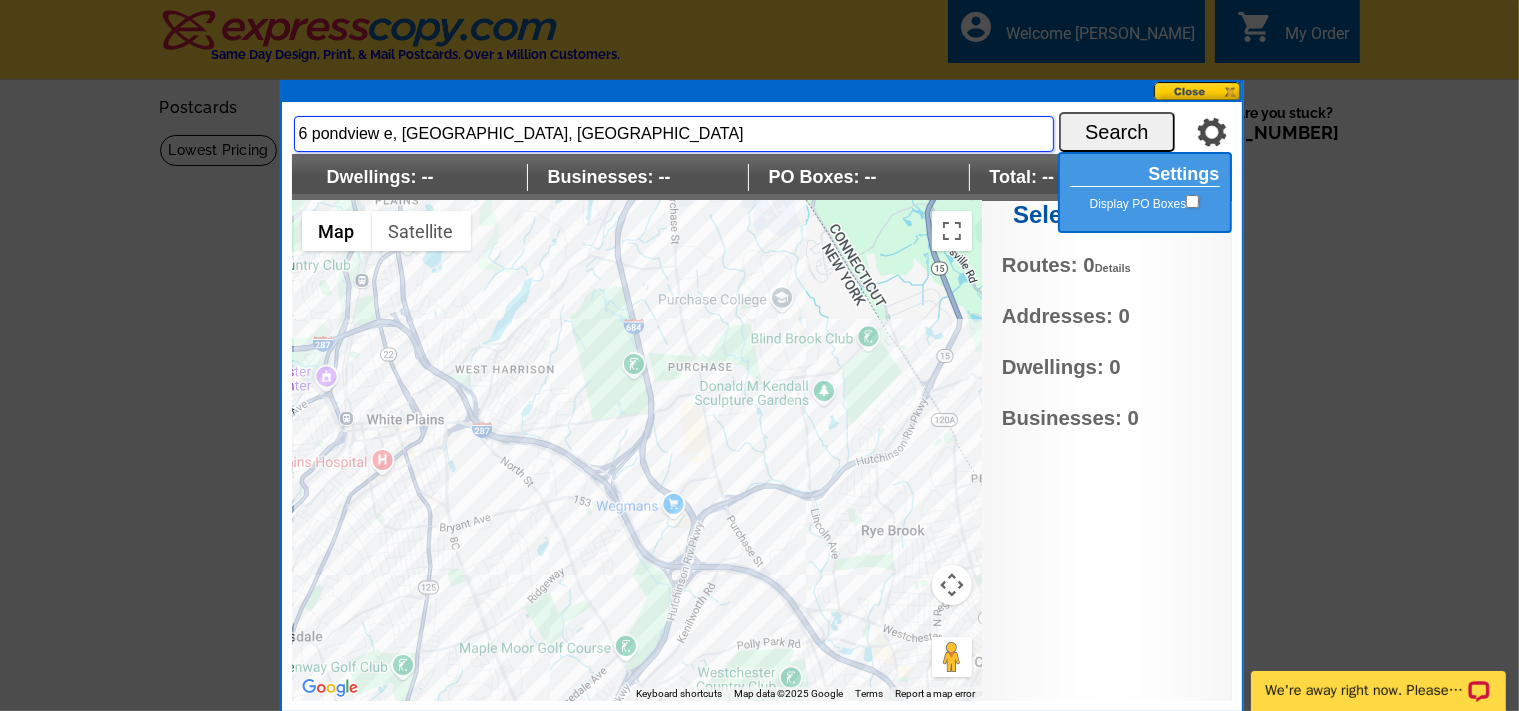 click on "6 pondview e, Purchase, NY" at bounding box center [674, 134] 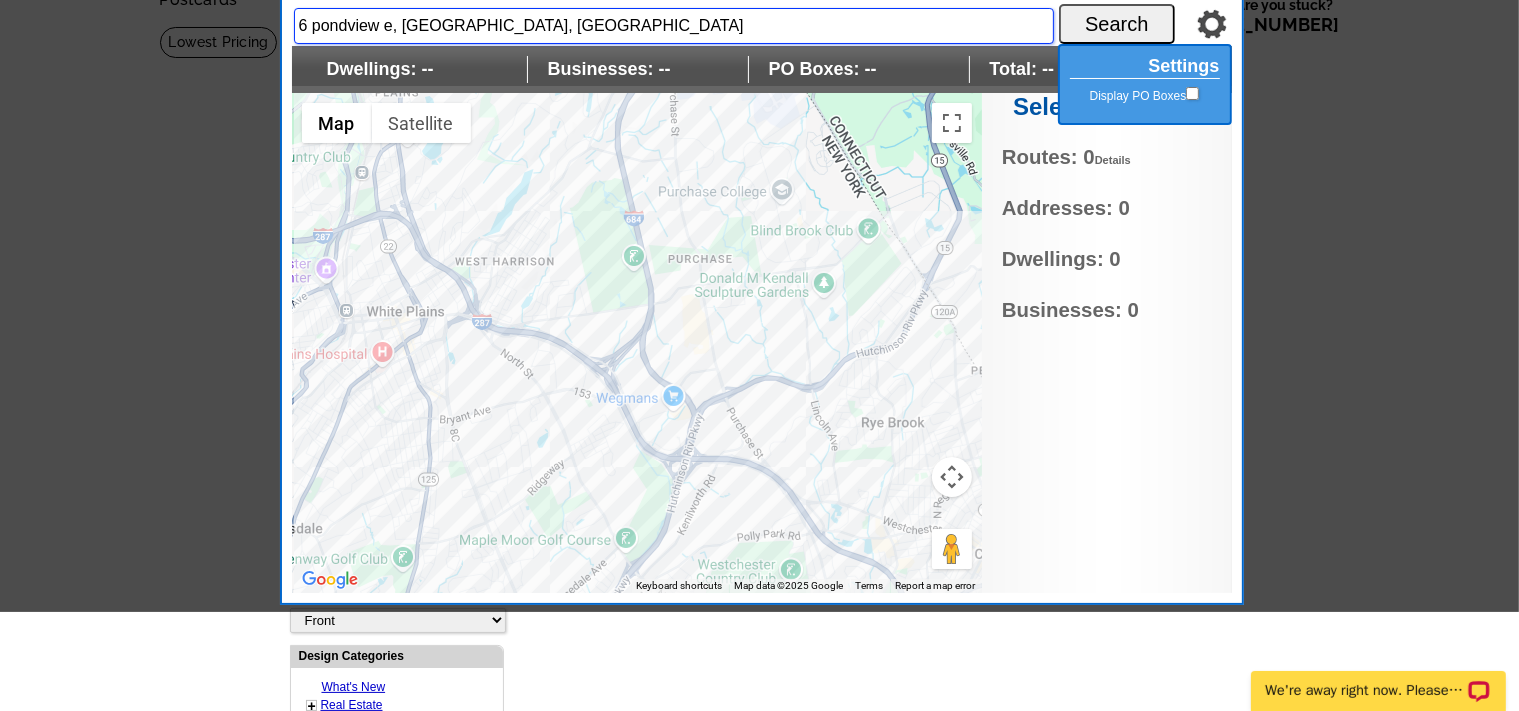 scroll, scrollTop: 0, scrollLeft: 0, axis: both 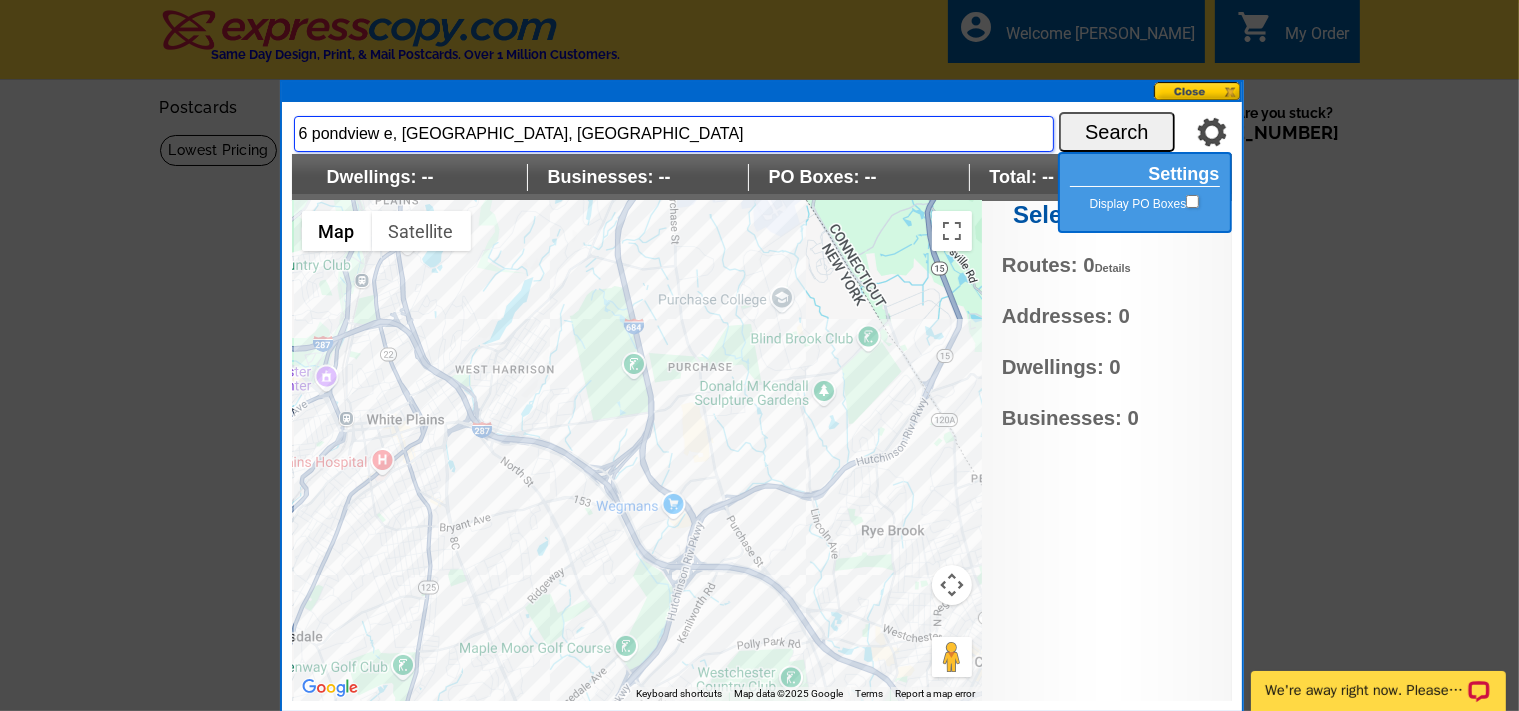 click at bounding box center (1198, 91) 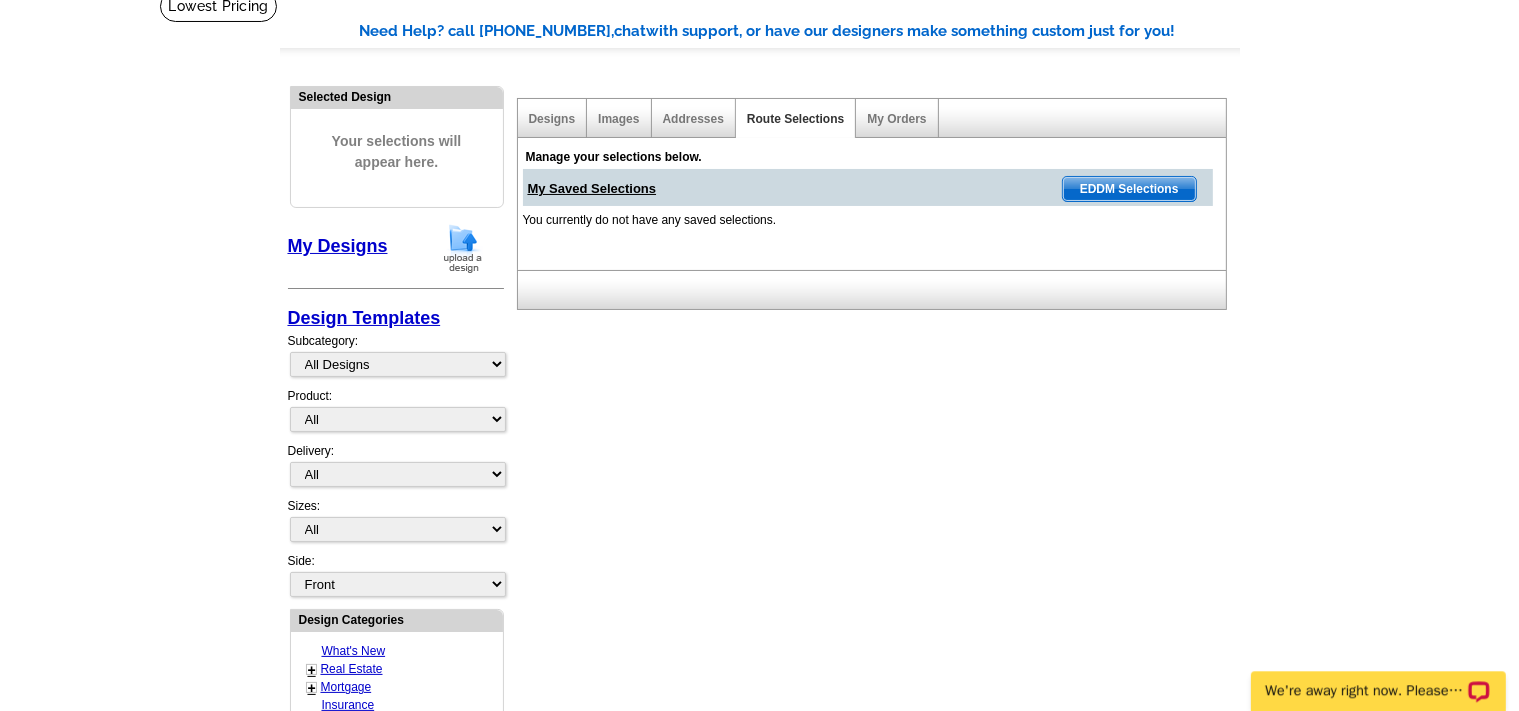 scroll, scrollTop: 0, scrollLeft: 0, axis: both 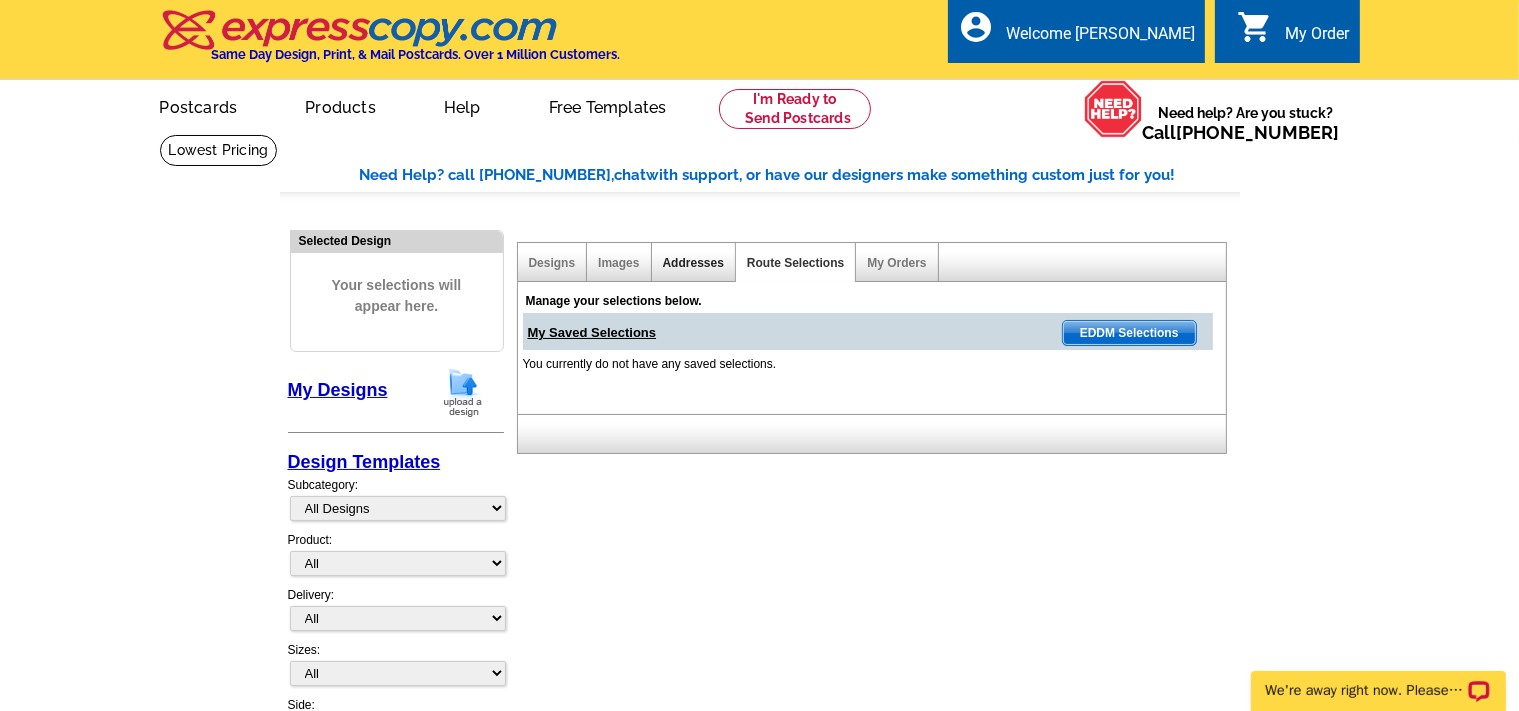click on "Addresses" at bounding box center (693, 263) 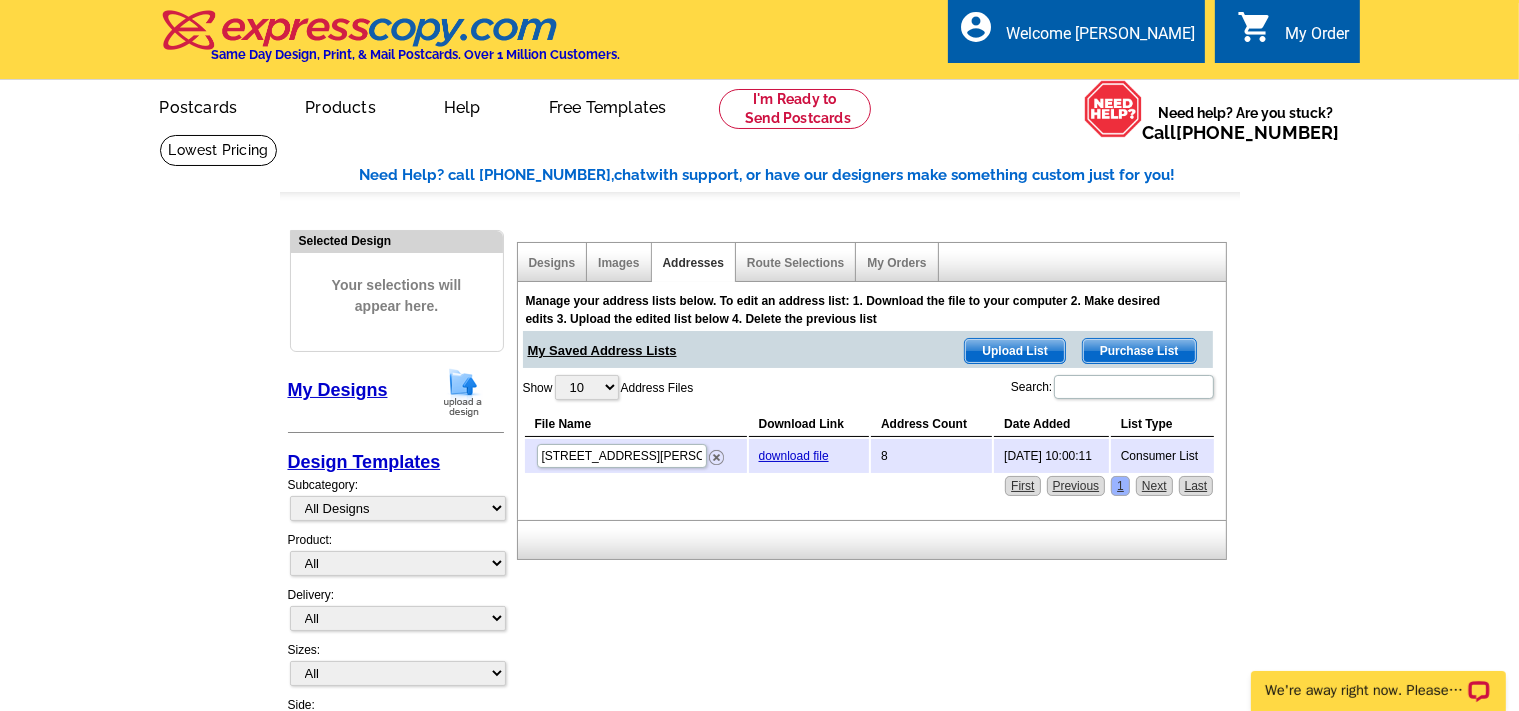 click on "Purchase List" at bounding box center [1139, 351] 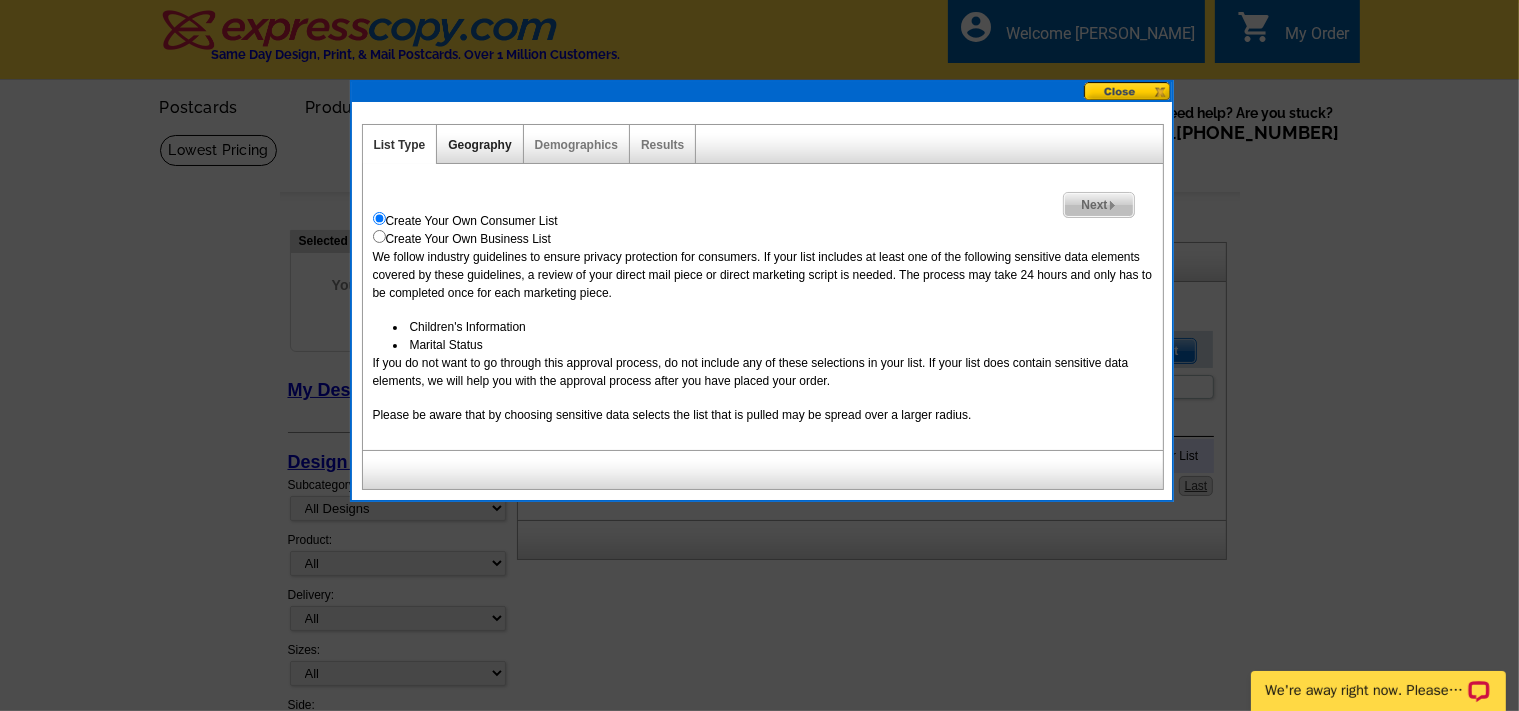 click on "Geography" at bounding box center [479, 145] 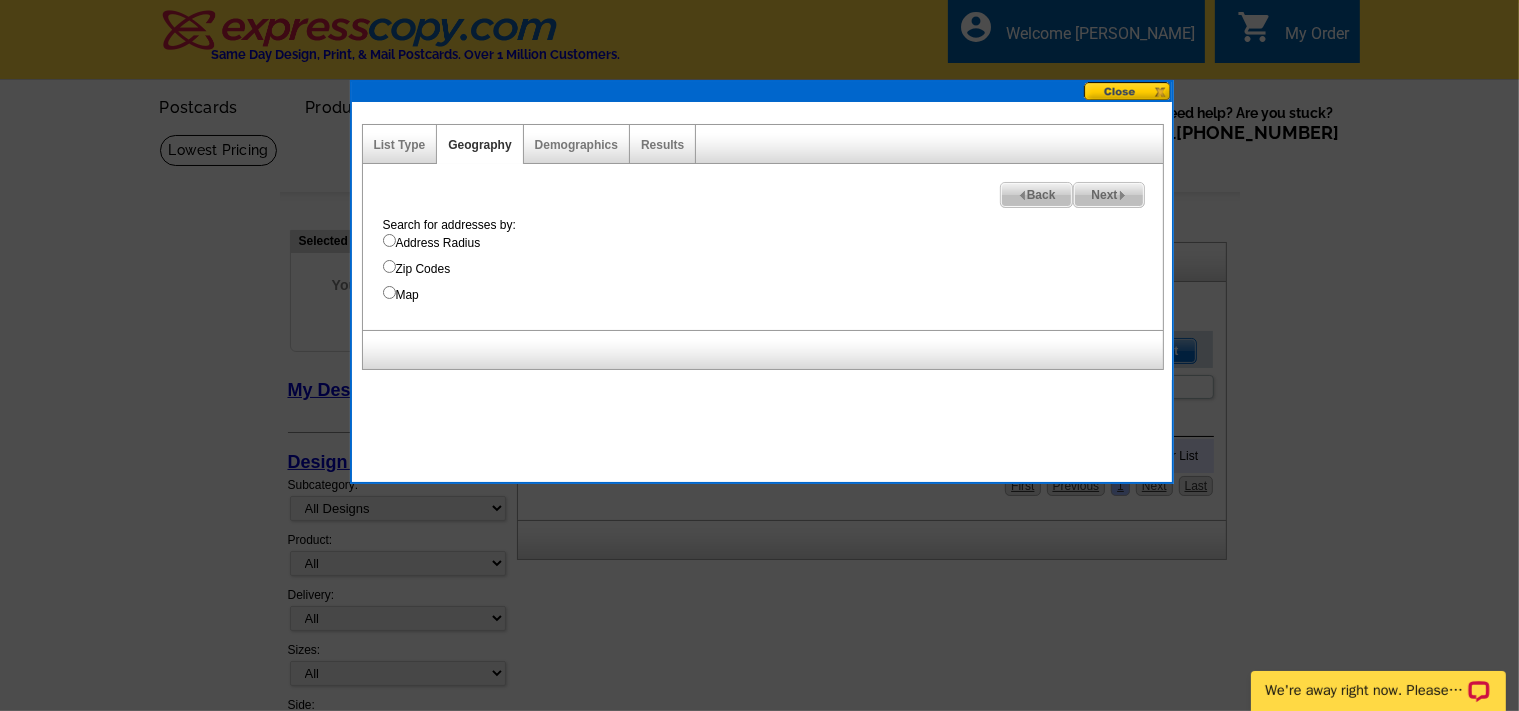 click on "Map" at bounding box center (773, 295) 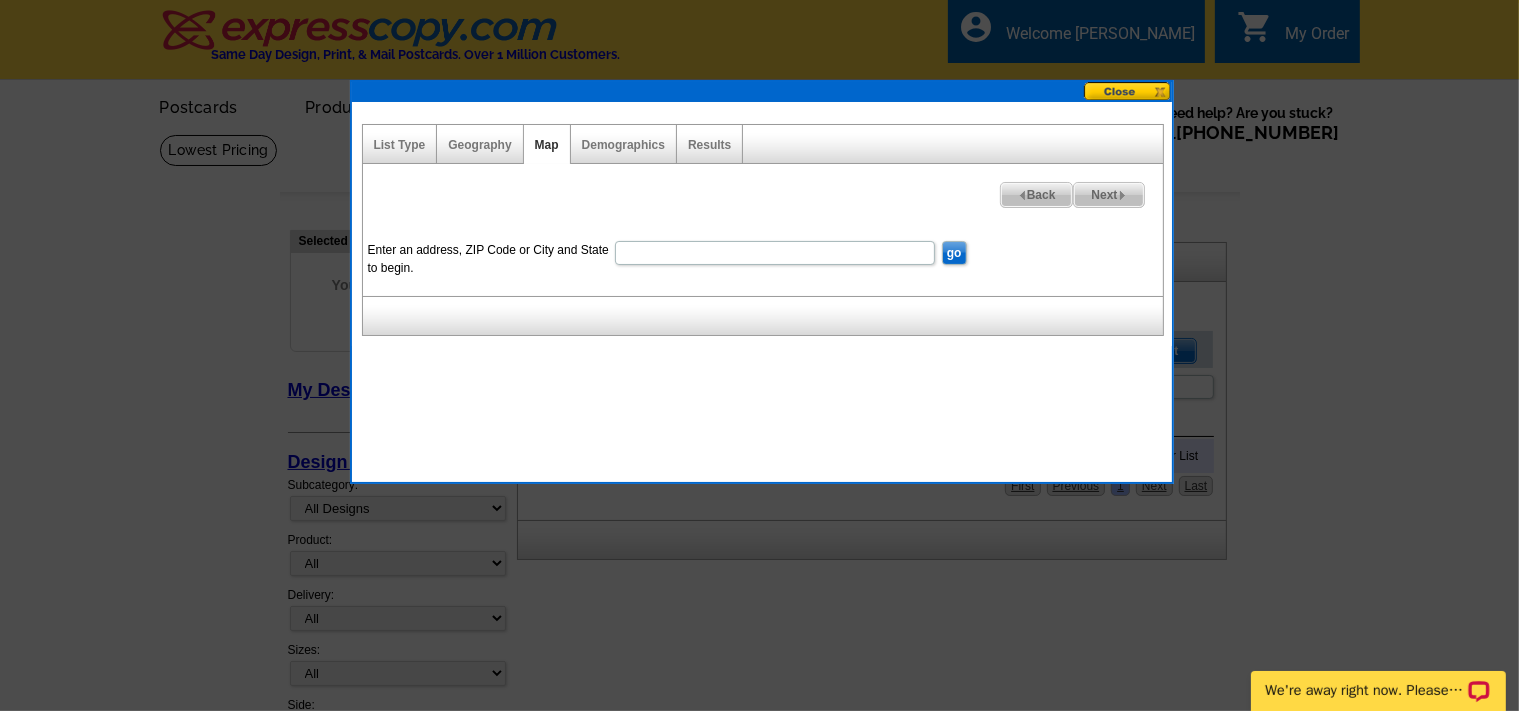click on "Enter an address, ZIP Code or City and State to begin." at bounding box center [775, 253] 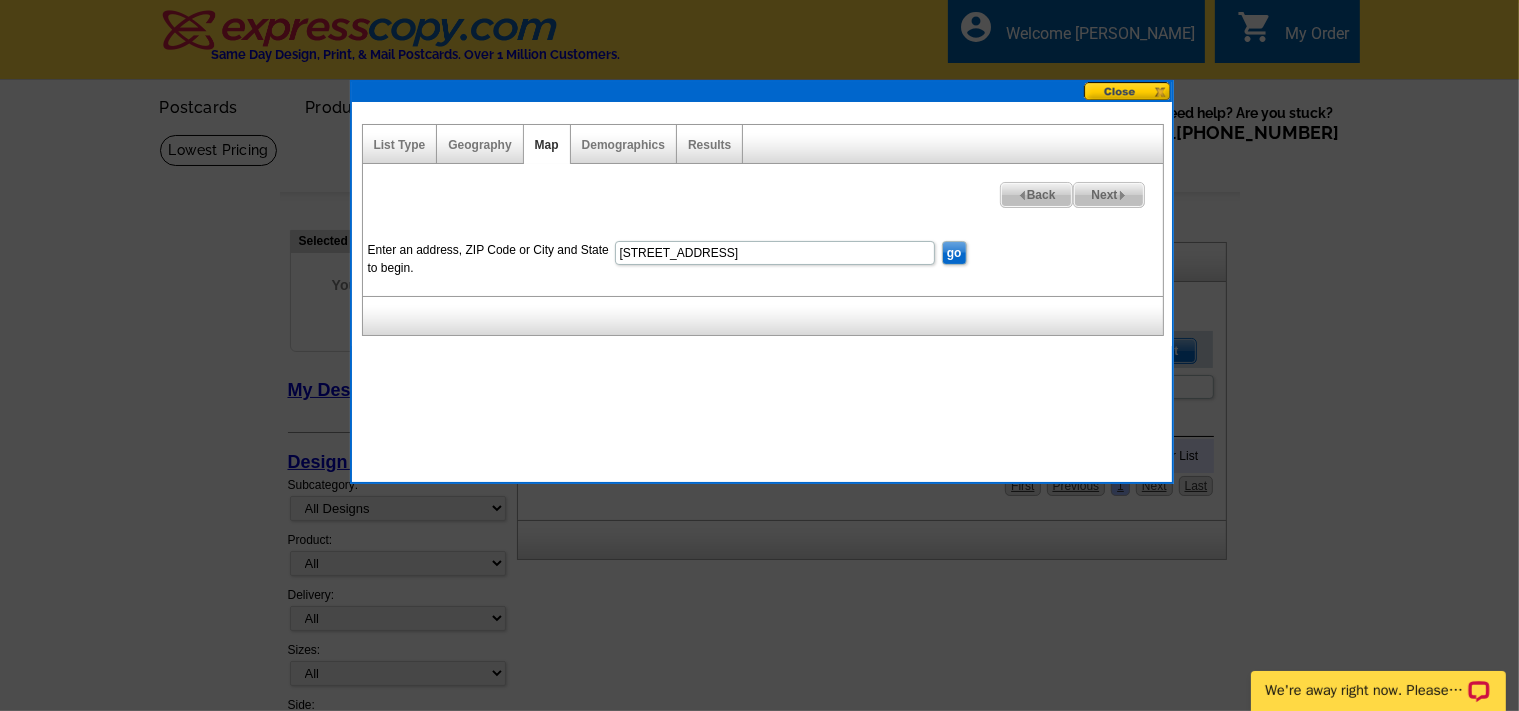 type on "6 pondview E, purchase, NY" 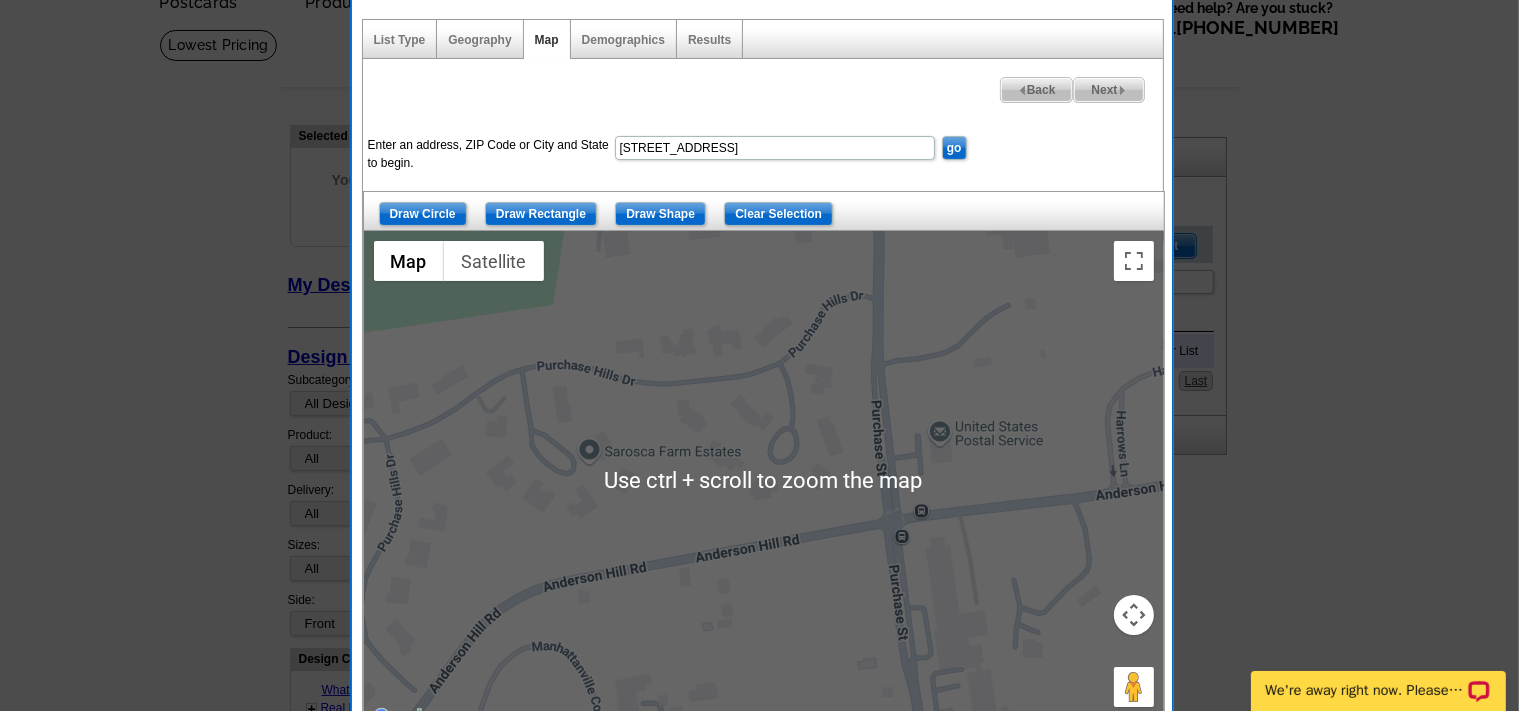 scroll, scrollTop: 211, scrollLeft: 0, axis: vertical 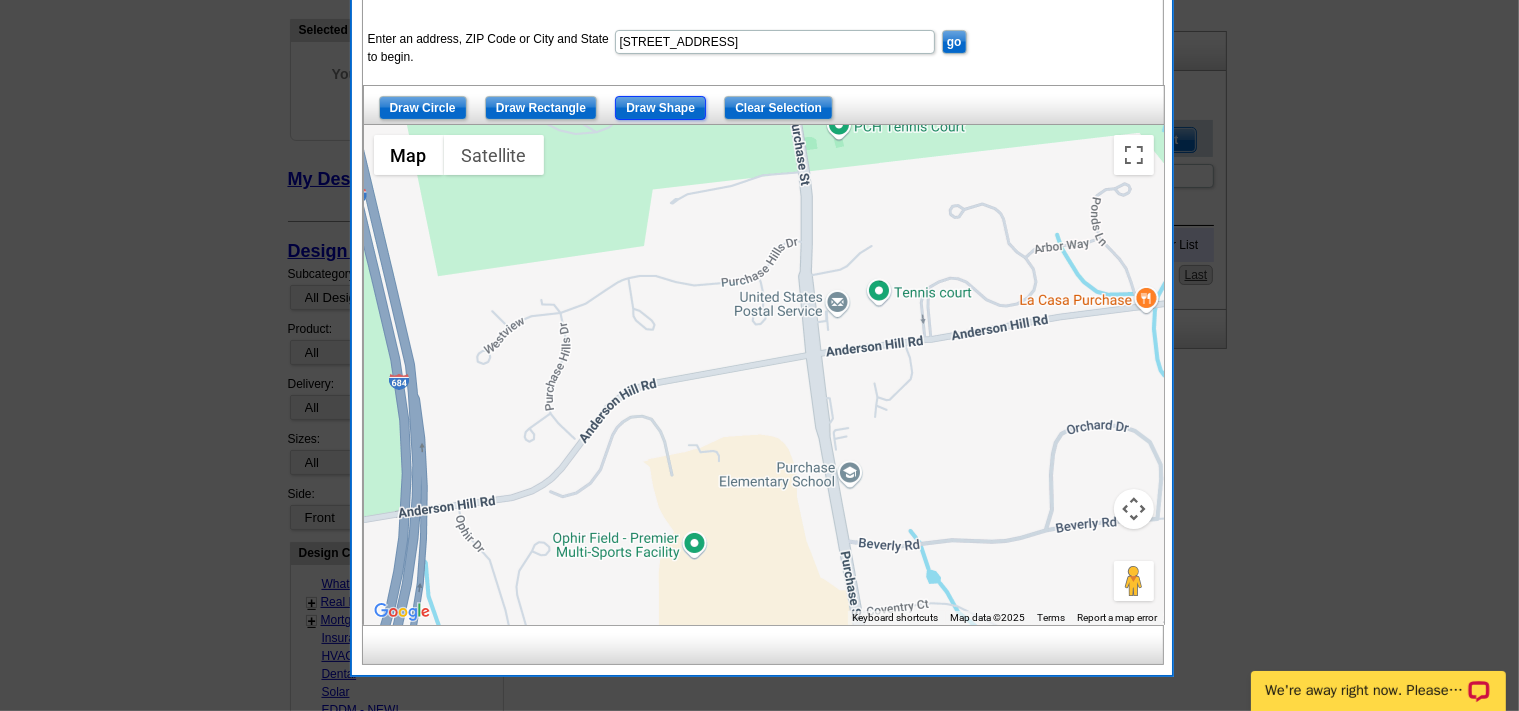 click on "Draw Shape" at bounding box center [660, 108] 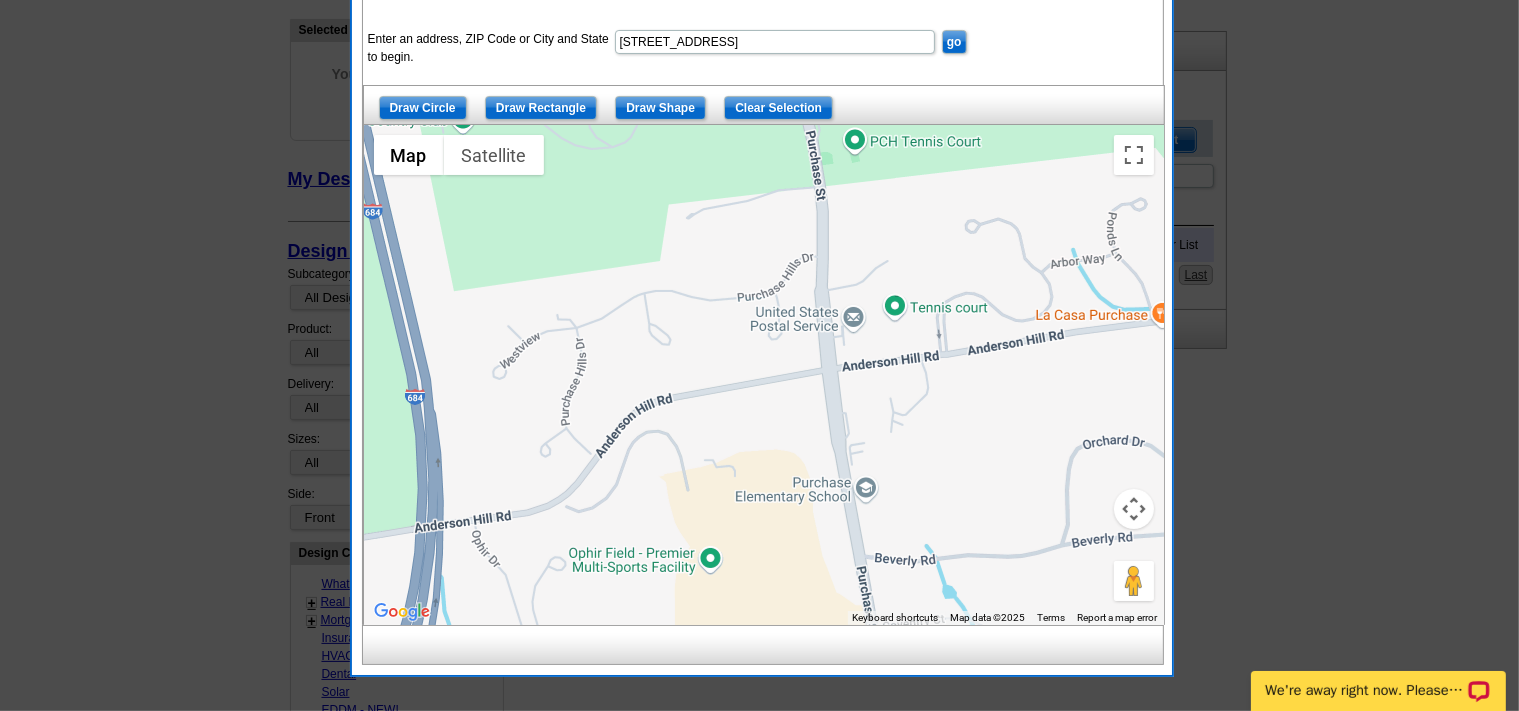 click at bounding box center (764, 375) 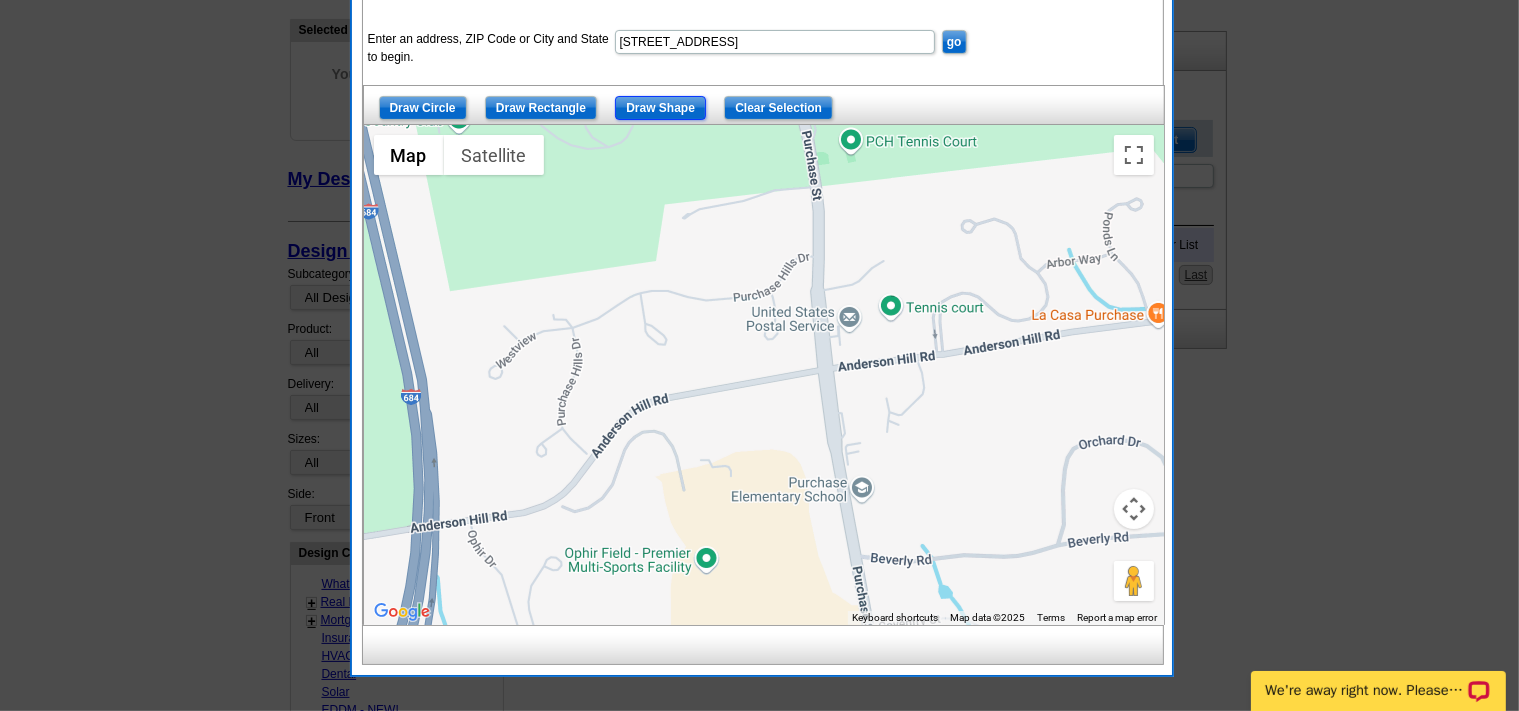 click on "Draw Shape" at bounding box center [660, 108] 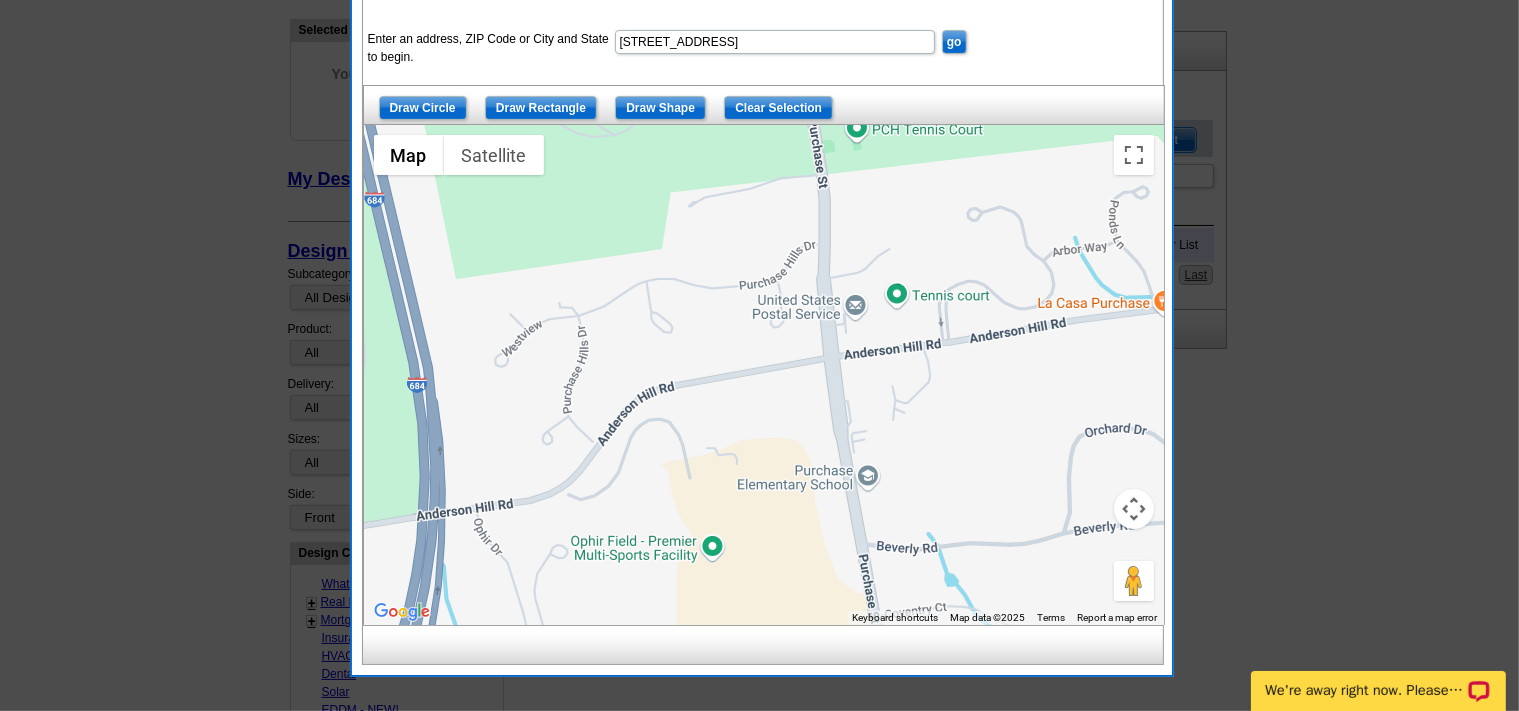 drag, startPoint x: 796, startPoint y: 232, endPoint x: 799, endPoint y: 221, distance: 11.401754 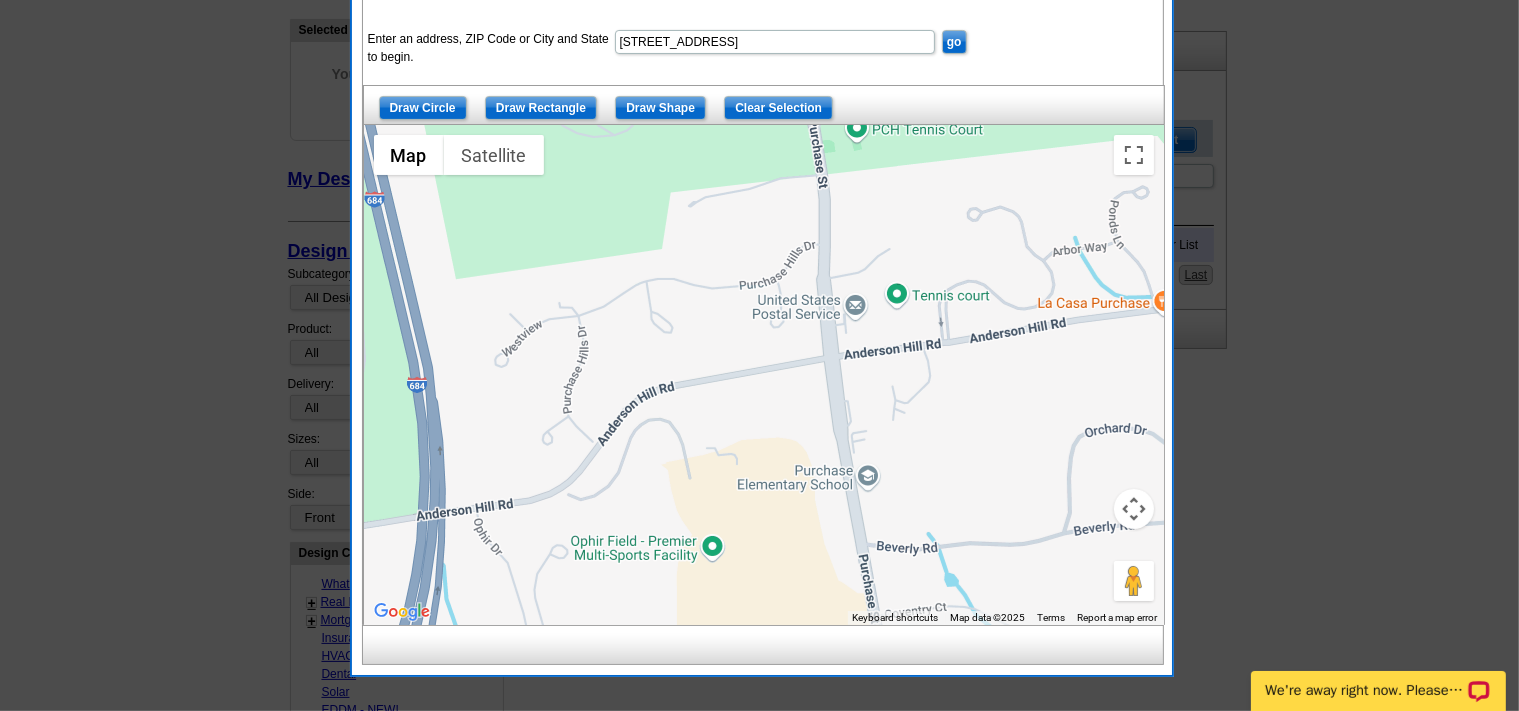 click at bounding box center (764, 375) 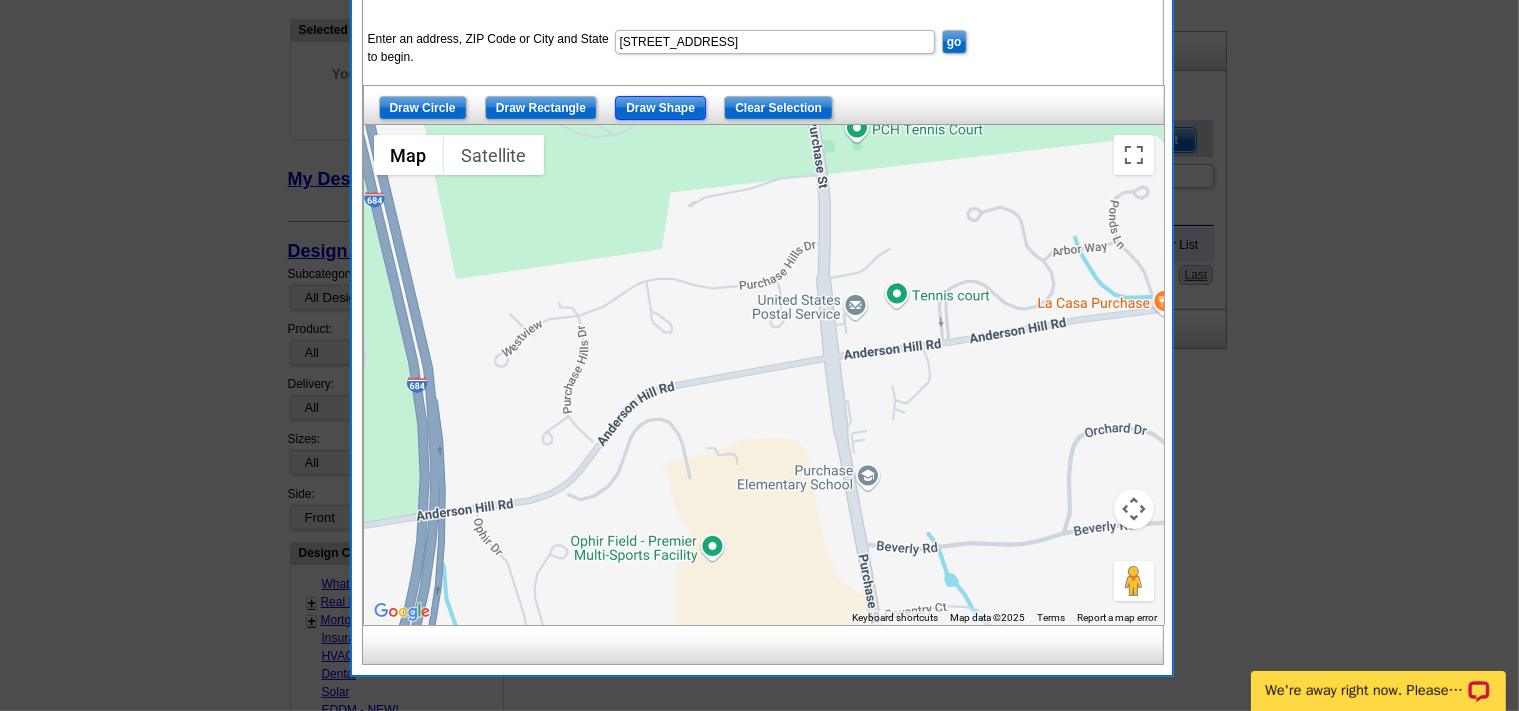 click on "Draw Shape" at bounding box center (660, 108) 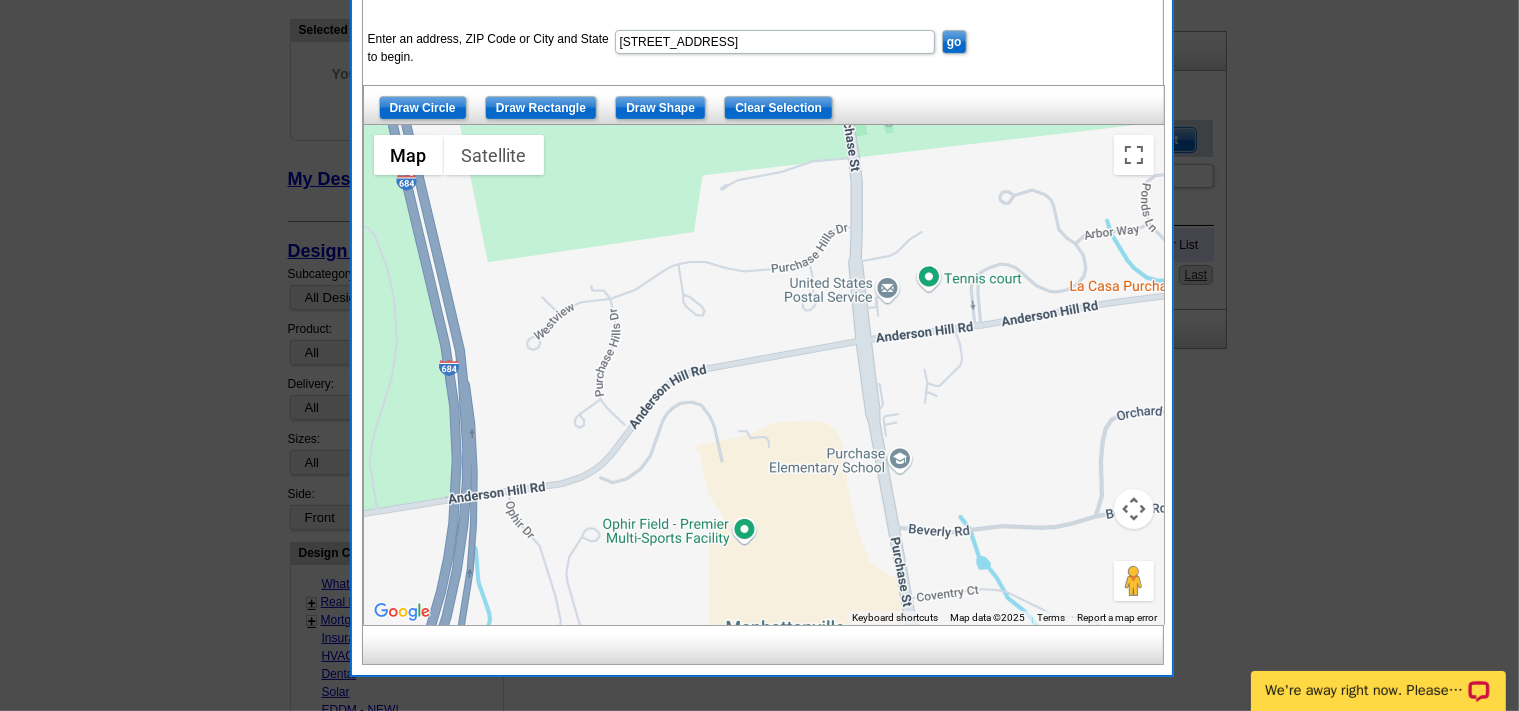 drag, startPoint x: 471, startPoint y: 311, endPoint x: 501, endPoint y: 297, distance: 33.105892 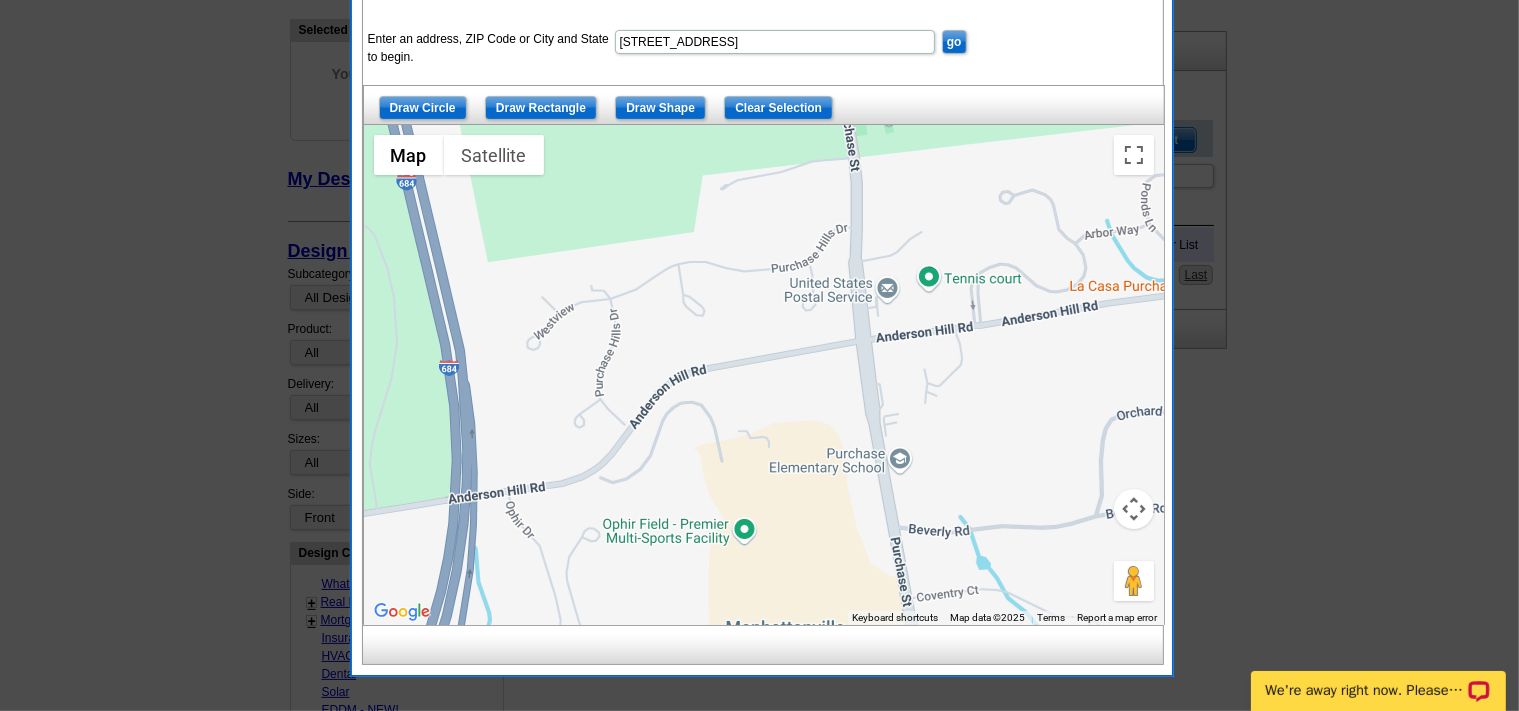 click at bounding box center (764, 375) 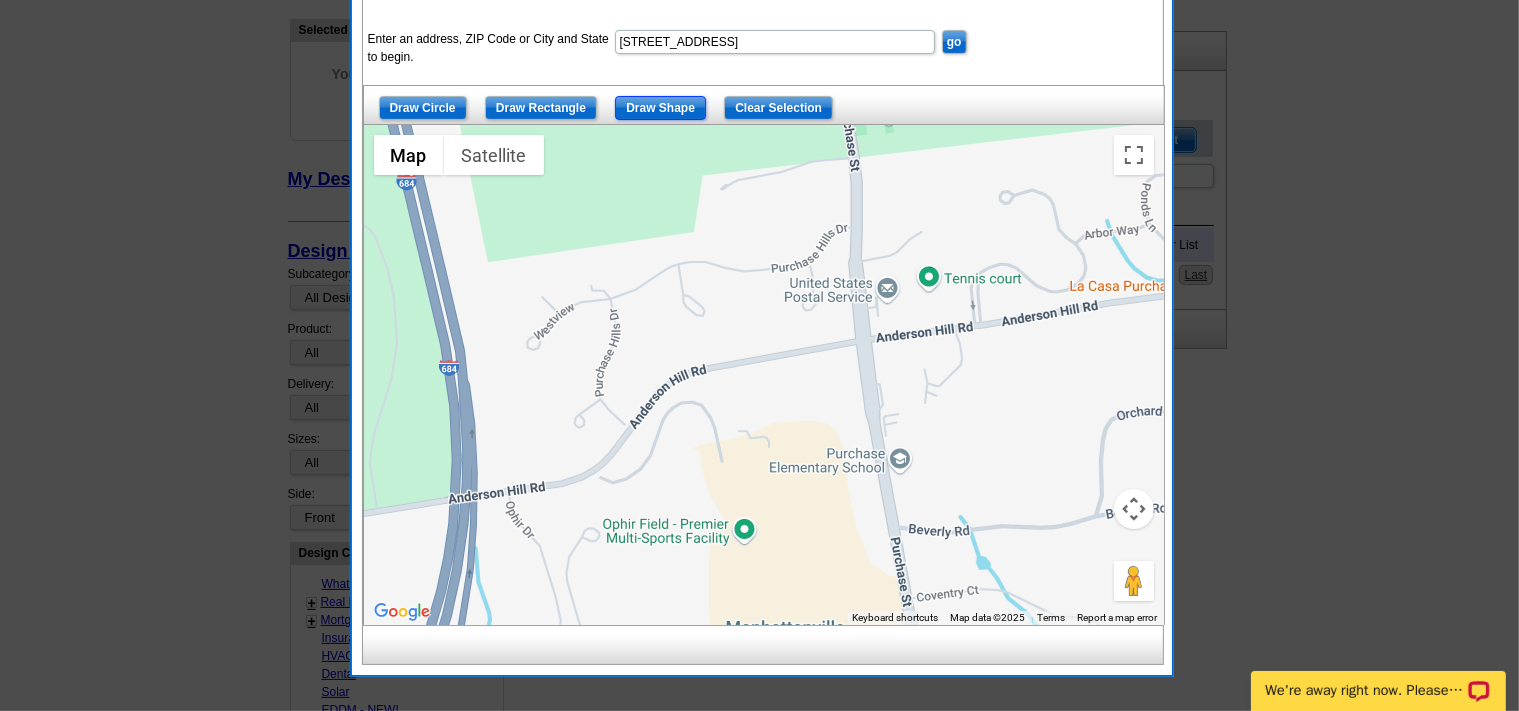 click on "Draw Shape" at bounding box center (660, 108) 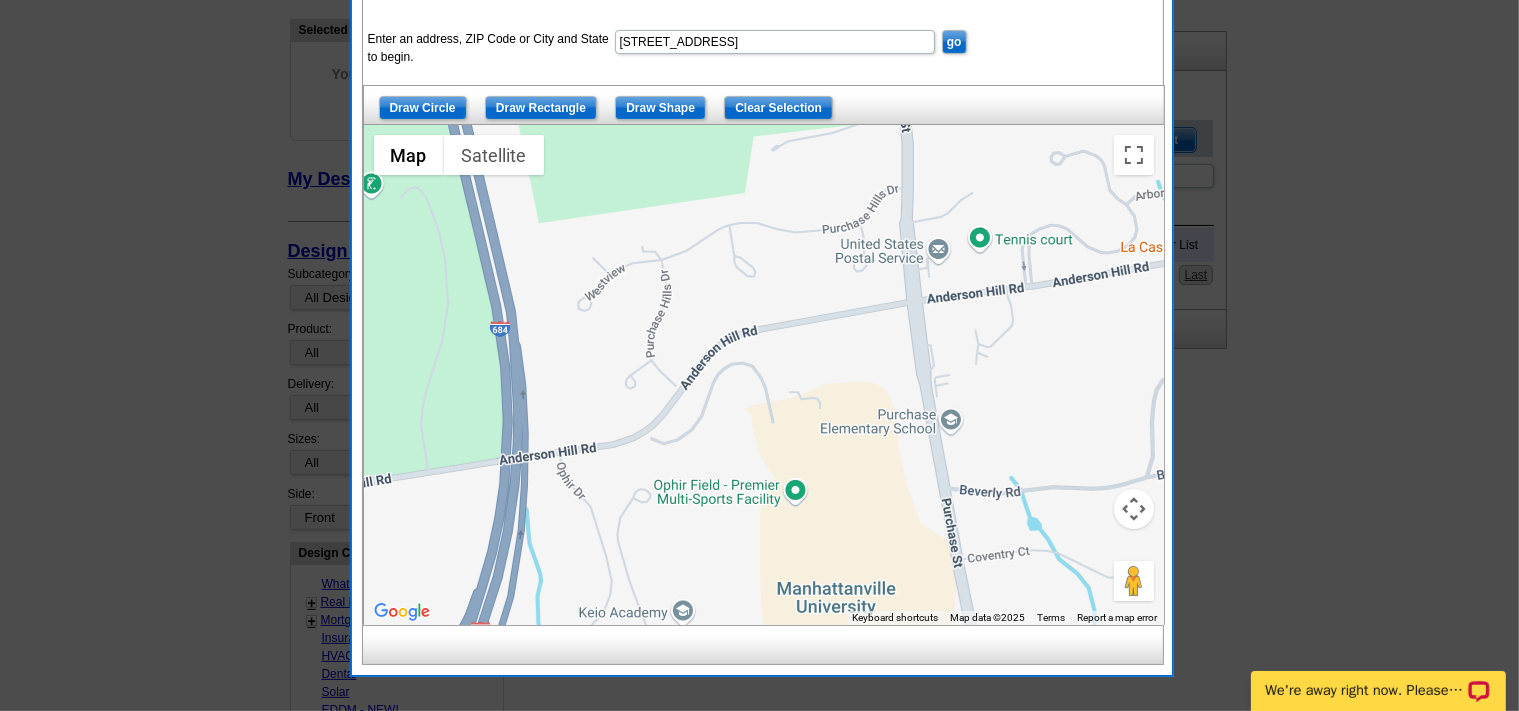 drag, startPoint x: 516, startPoint y: 285, endPoint x: 579, endPoint y: 232, distance: 82.32861 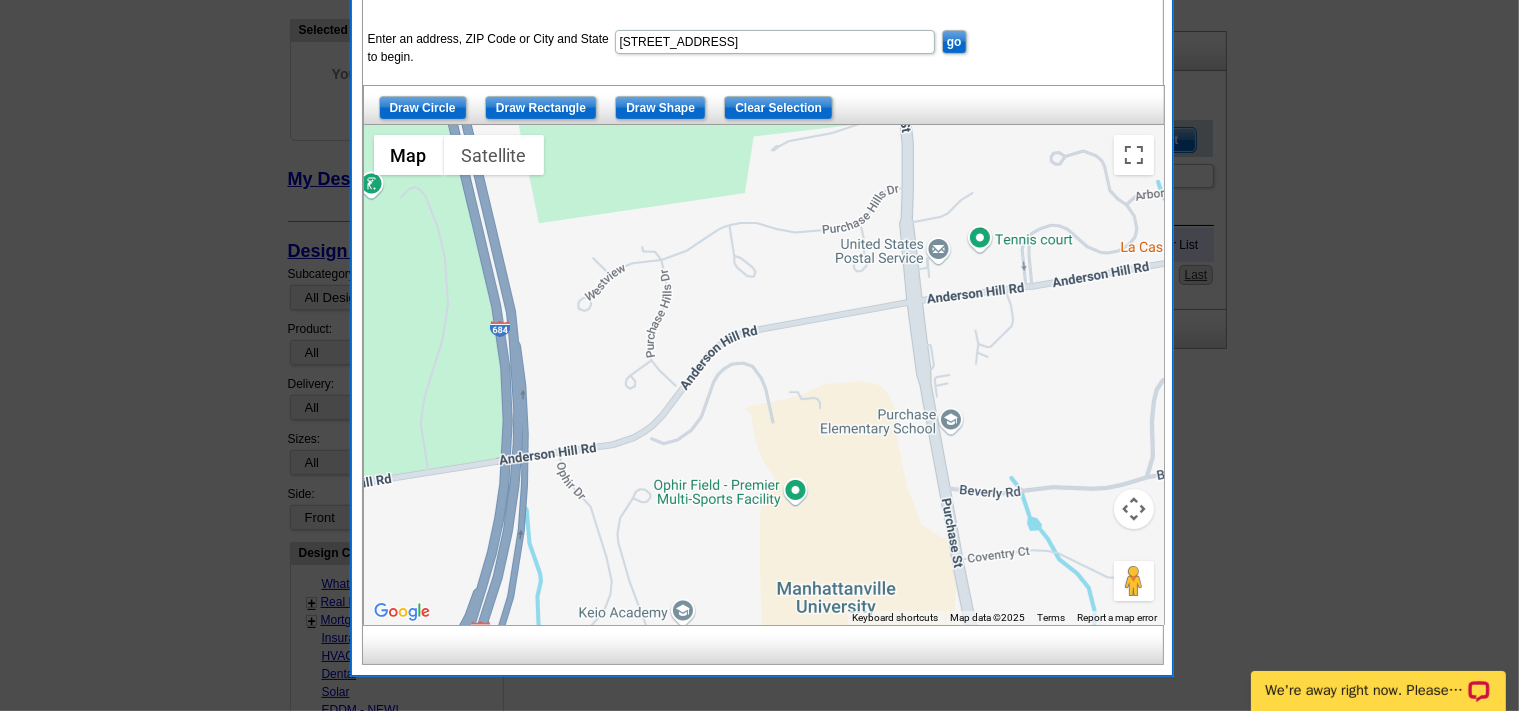 click at bounding box center [764, 375] 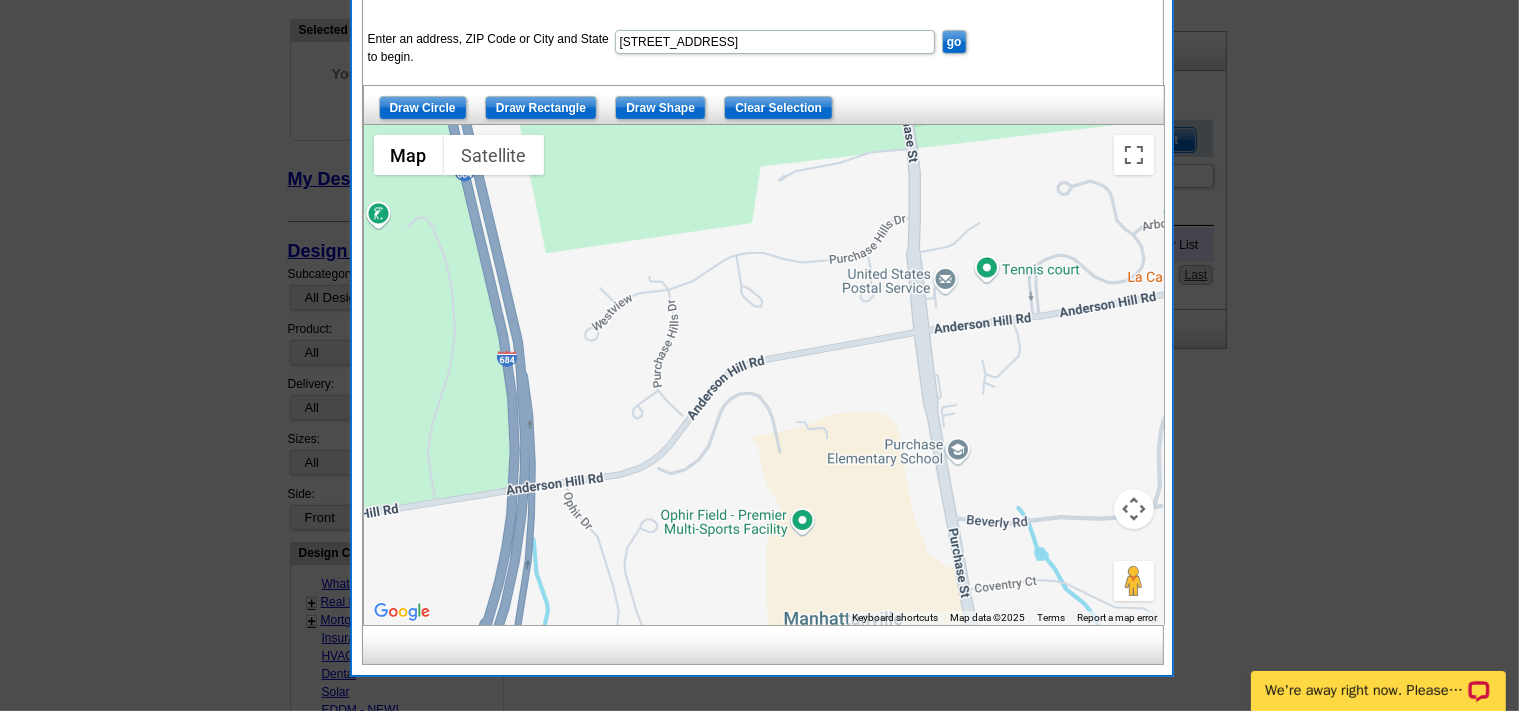 drag, startPoint x: 569, startPoint y: 226, endPoint x: 603, endPoint y: 210, distance: 37.576588 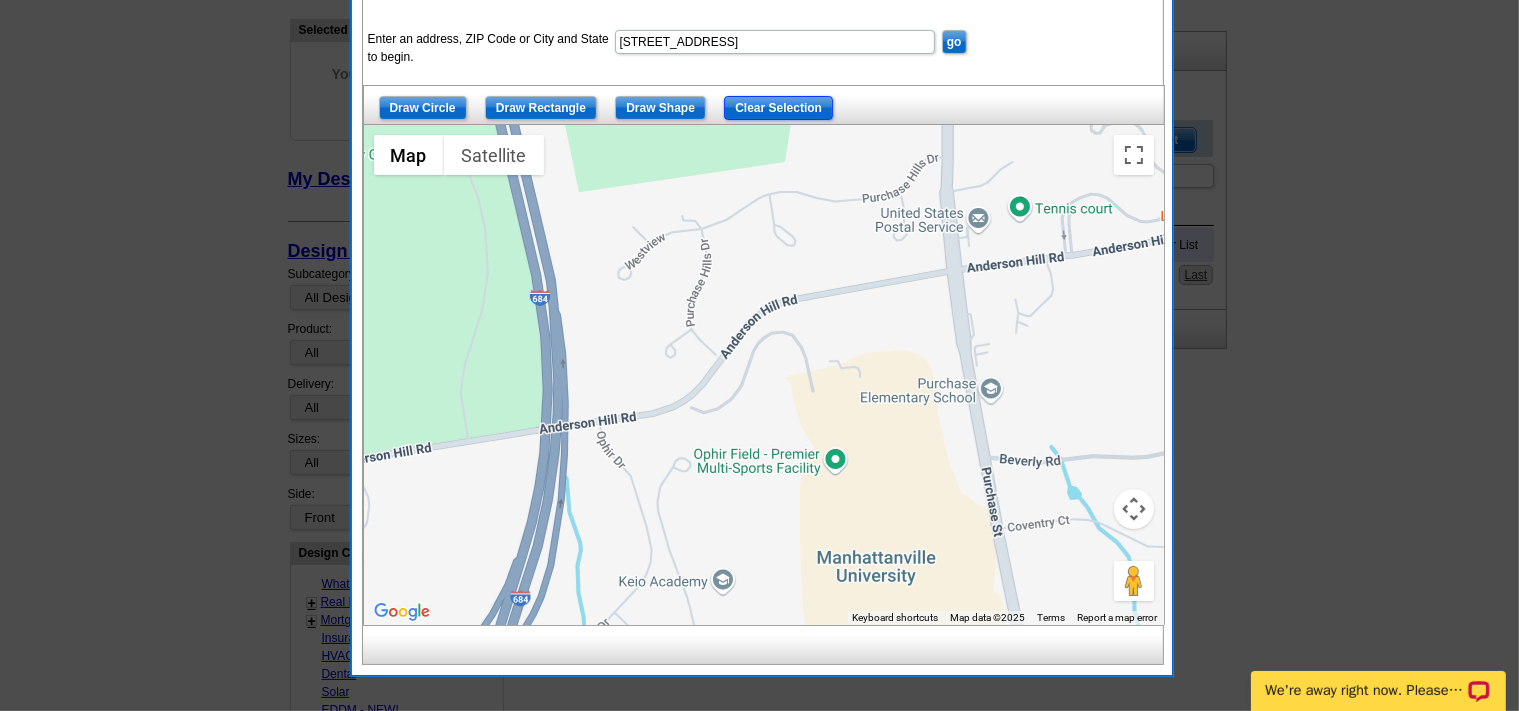 click on "Clear Selection" at bounding box center [778, 108] 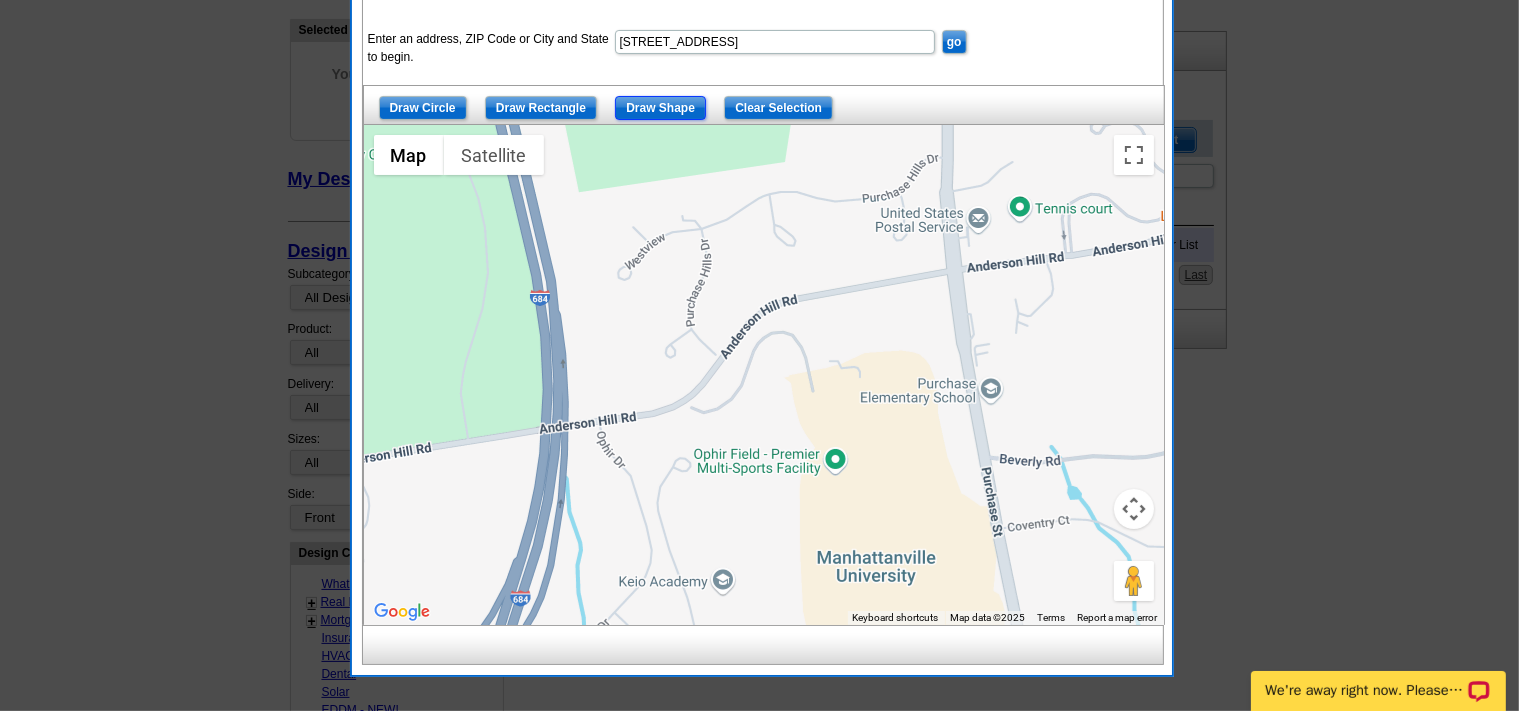 click on "Draw Shape" at bounding box center [660, 108] 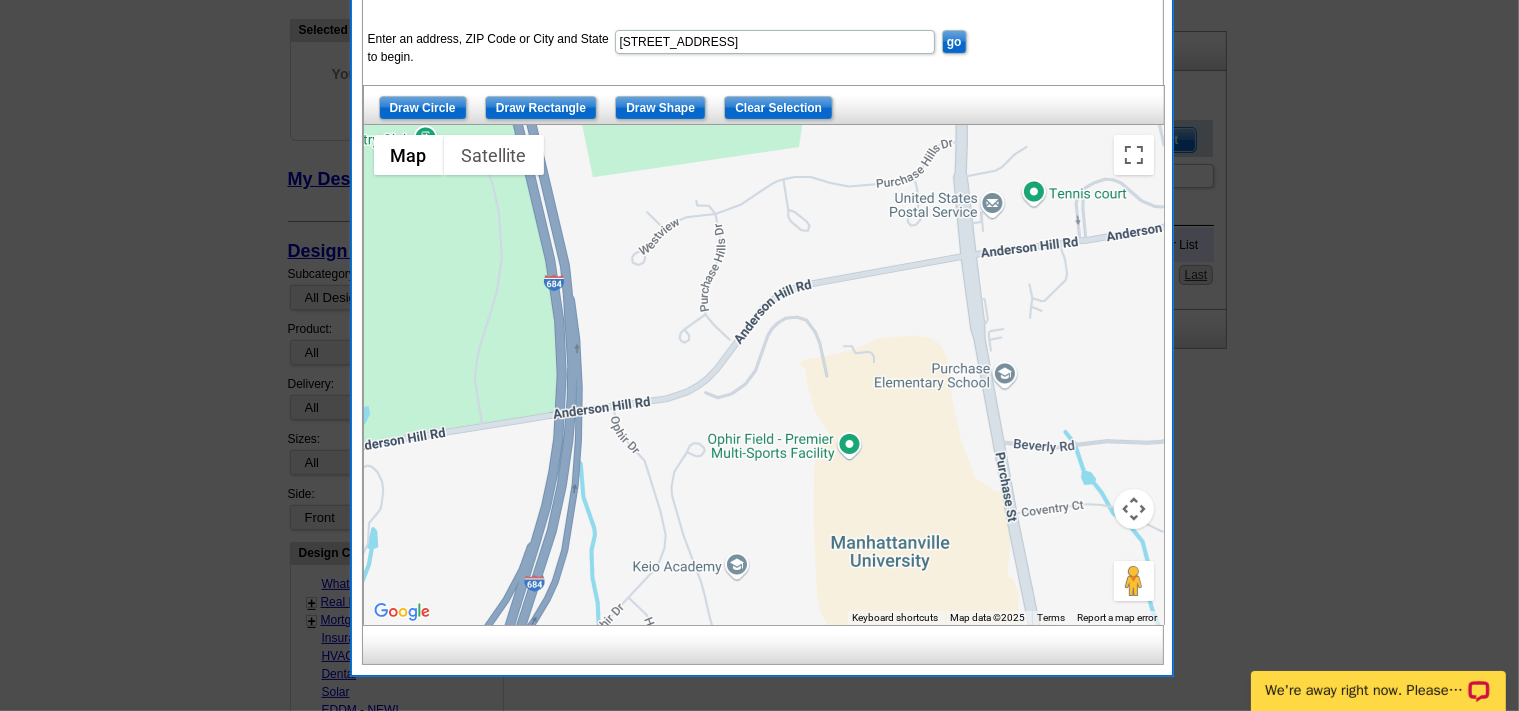drag, startPoint x: 618, startPoint y: 214, endPoint x: 633, endPoint y: 193, distance: 25.806976 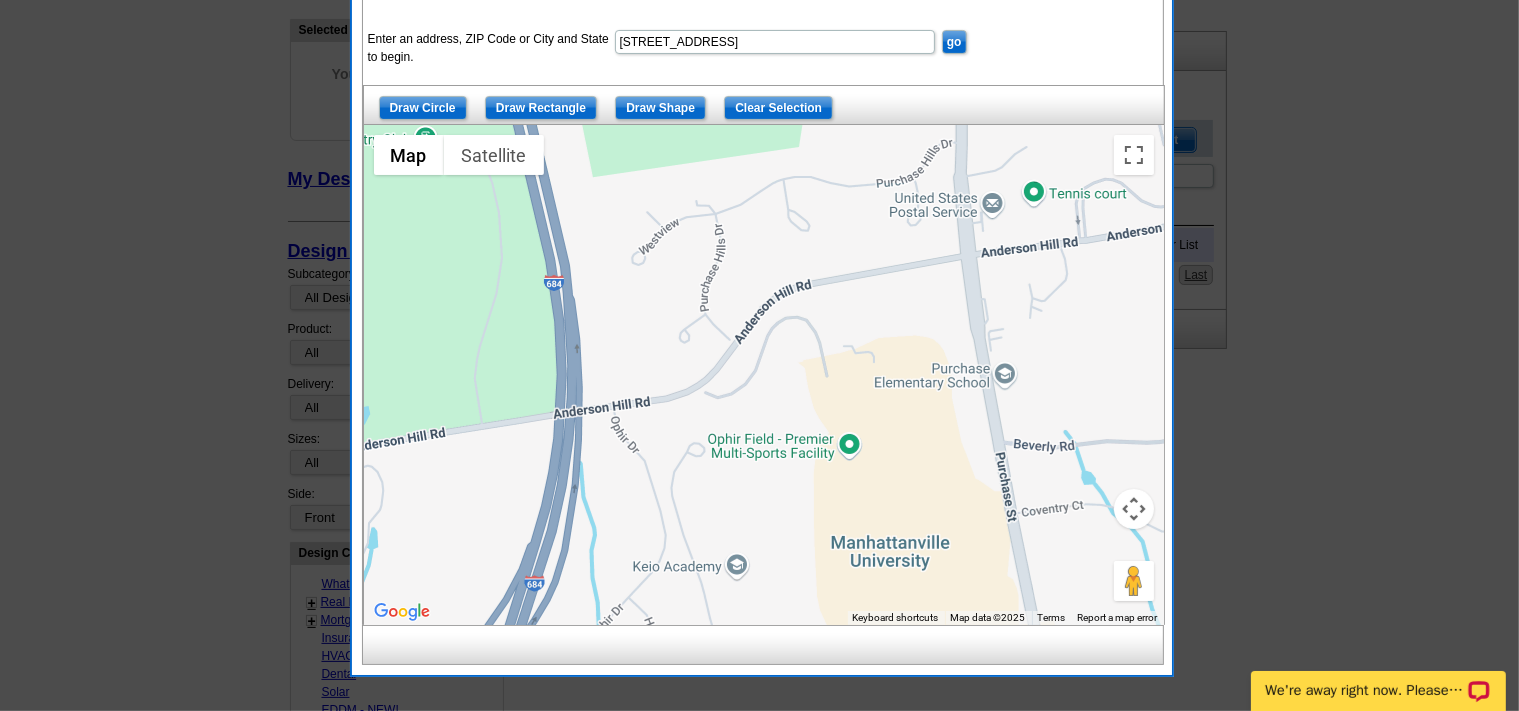 click at bounding box center [764, 375] 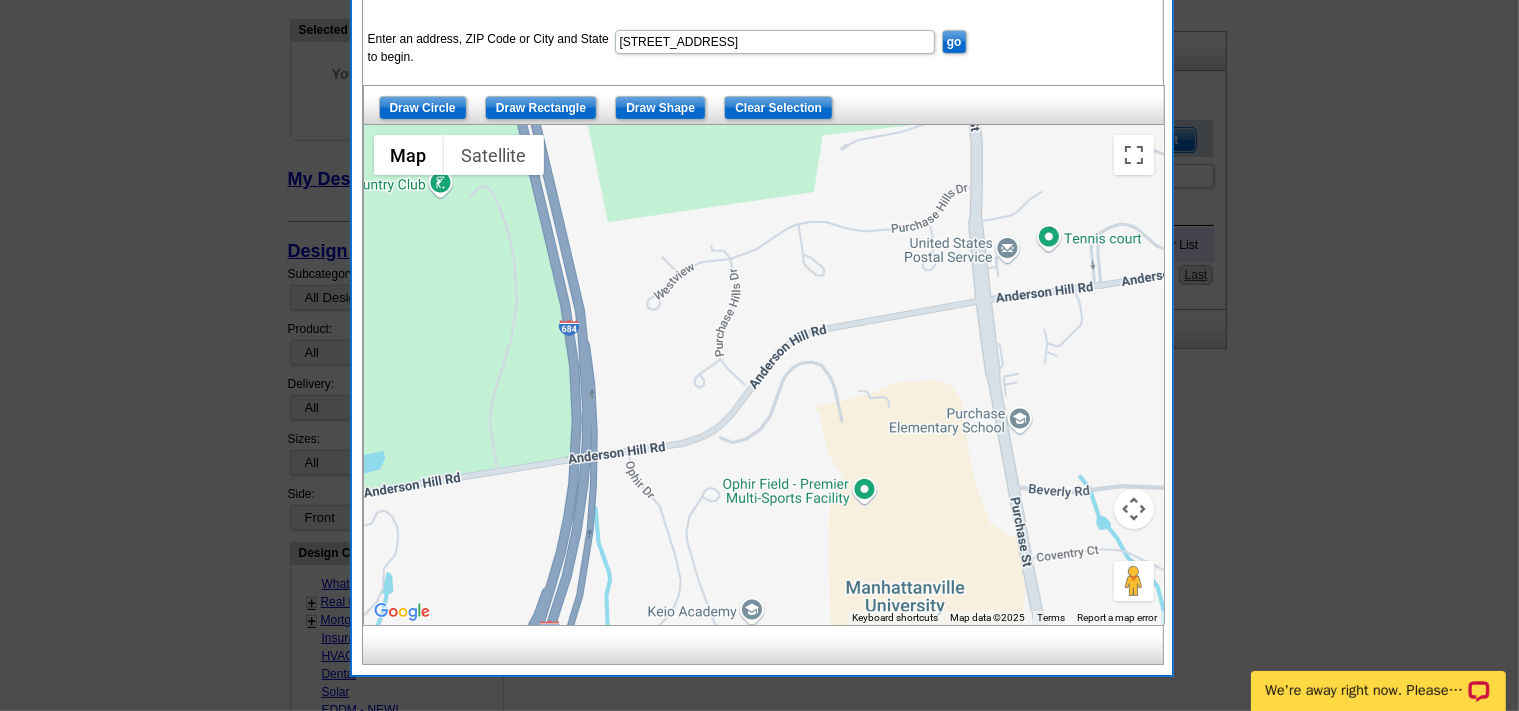 drag, startPoint x: 617, startPoint y: 213, endPoint x: 634, endPoint y: 261, distance: 50.92151 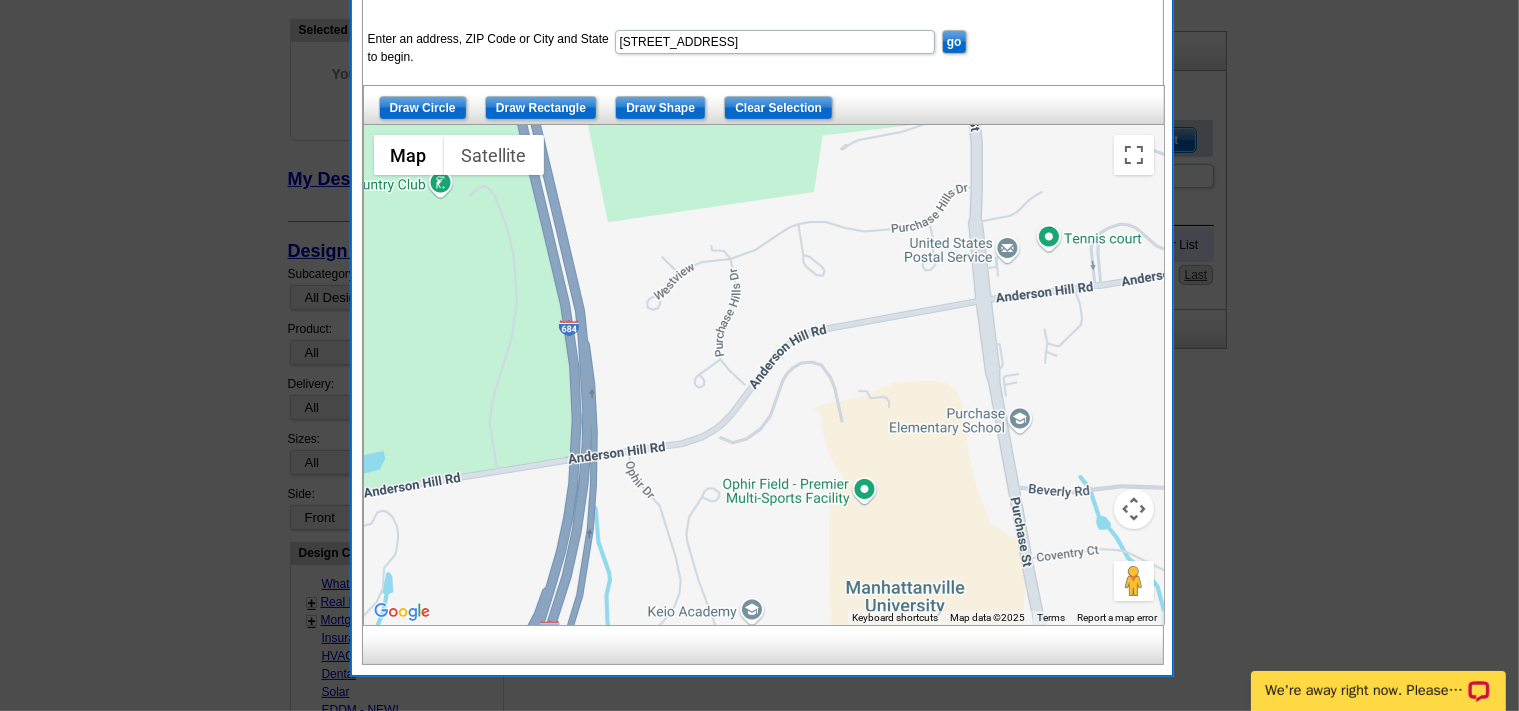 click at bounding box center (764, 375) 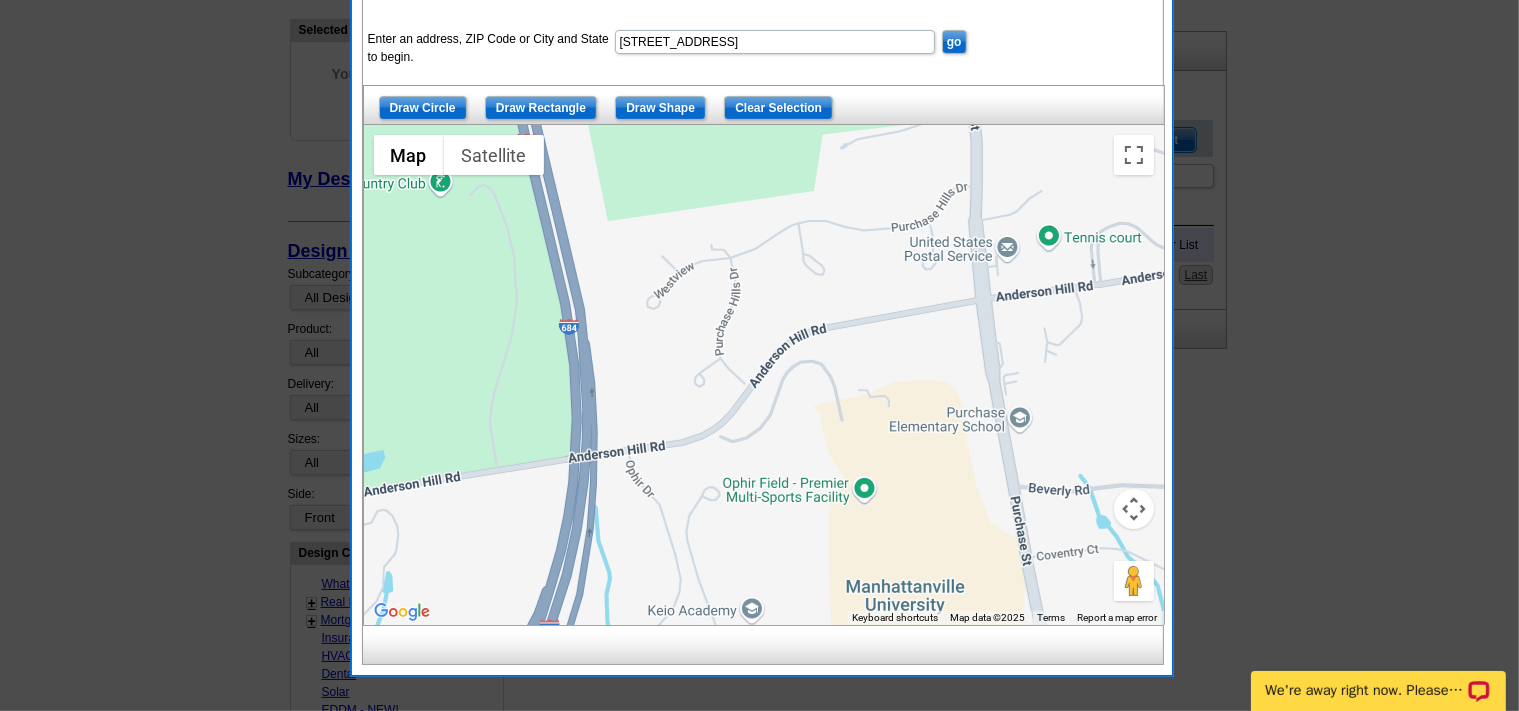 click at bounding box center (764, 375) 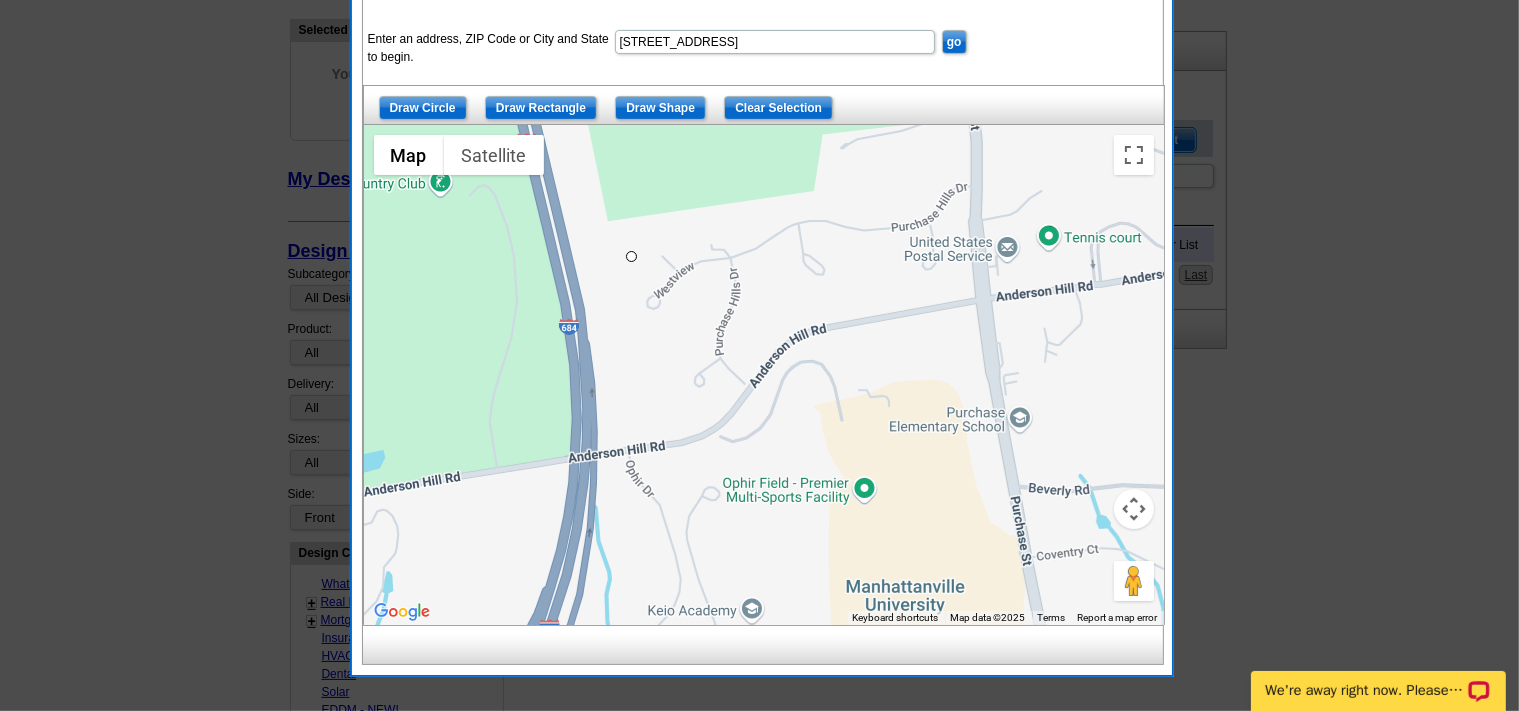 click at bounding box center (764, 375) 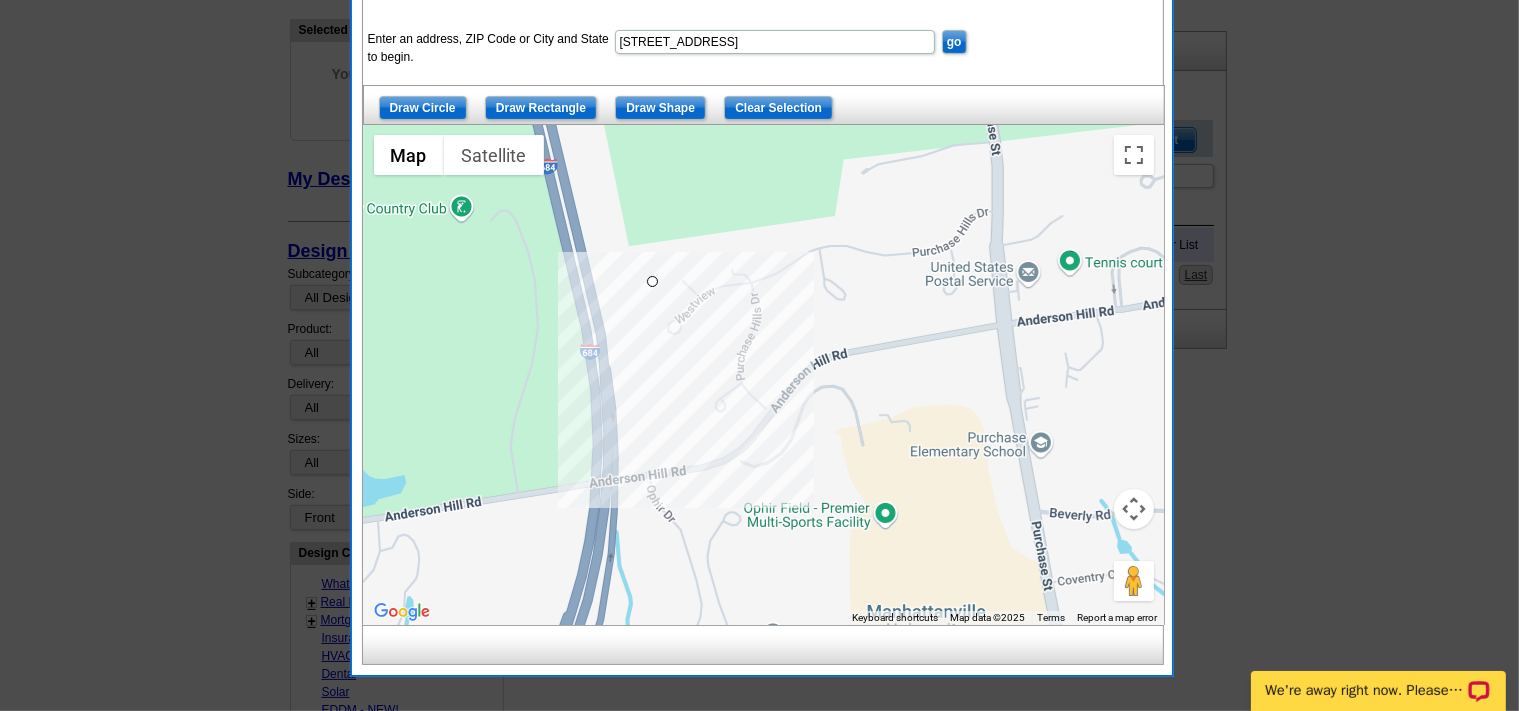 drag, startPoint x: 618, startPoint y: 412, endPoint x: 652, endPoint y: 435, distance: 41.04875 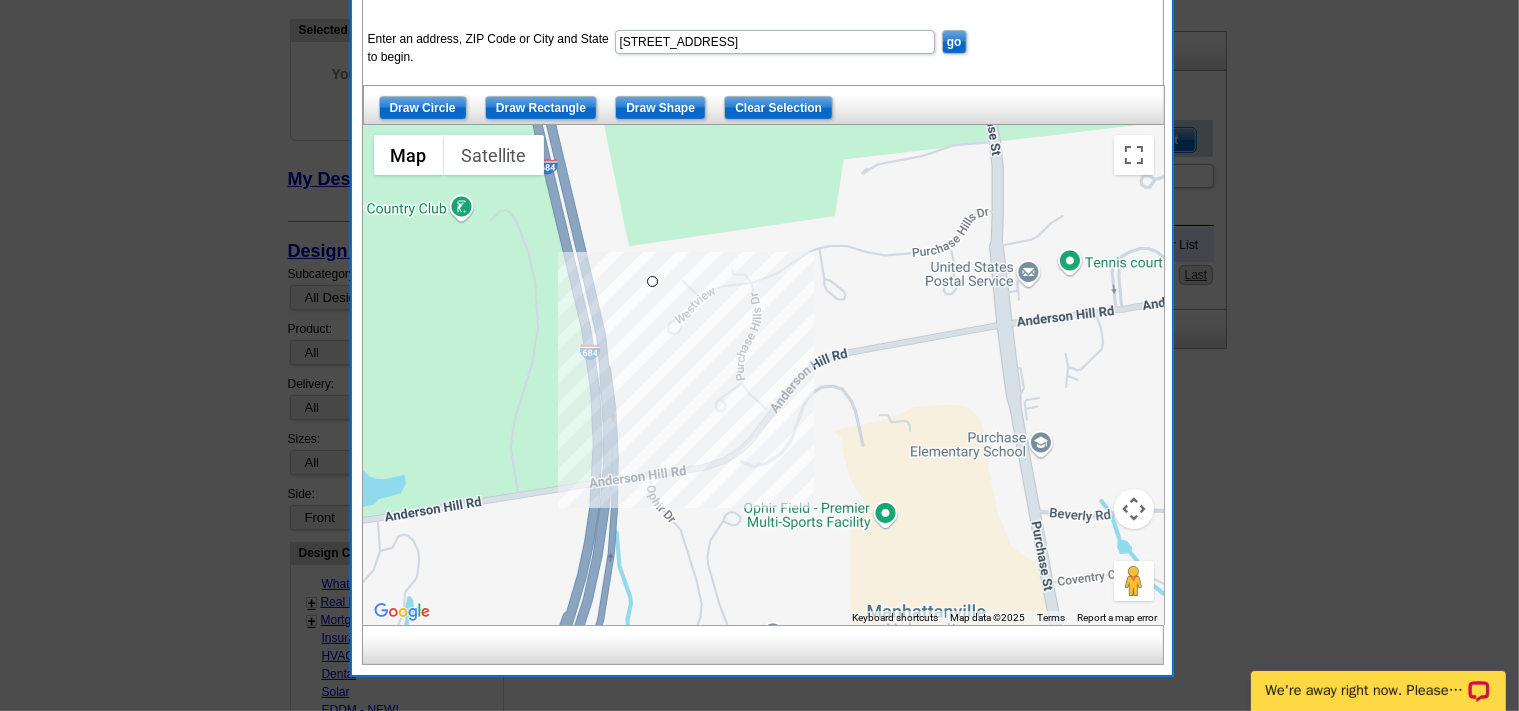 click at bounding box center [764, 375] 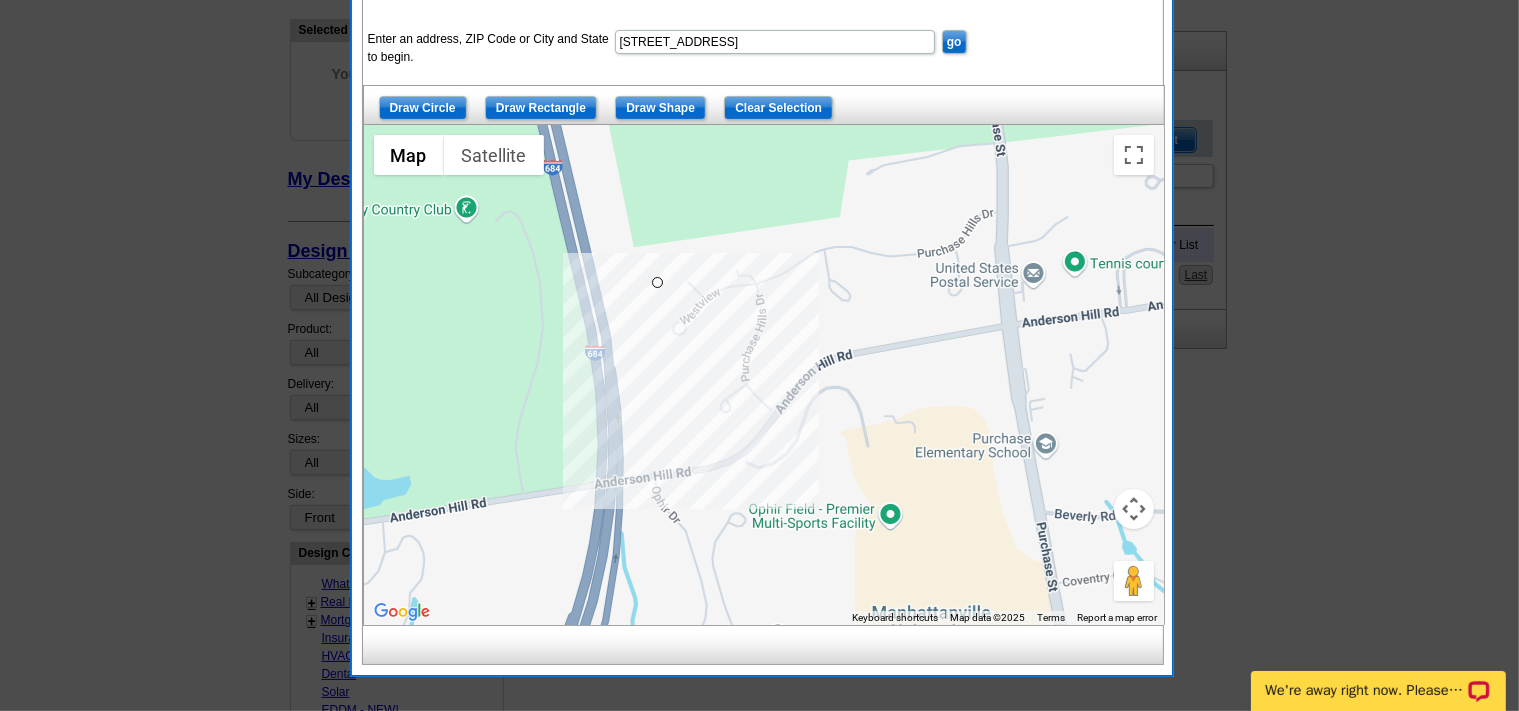 click at bounding box center [764, 375] 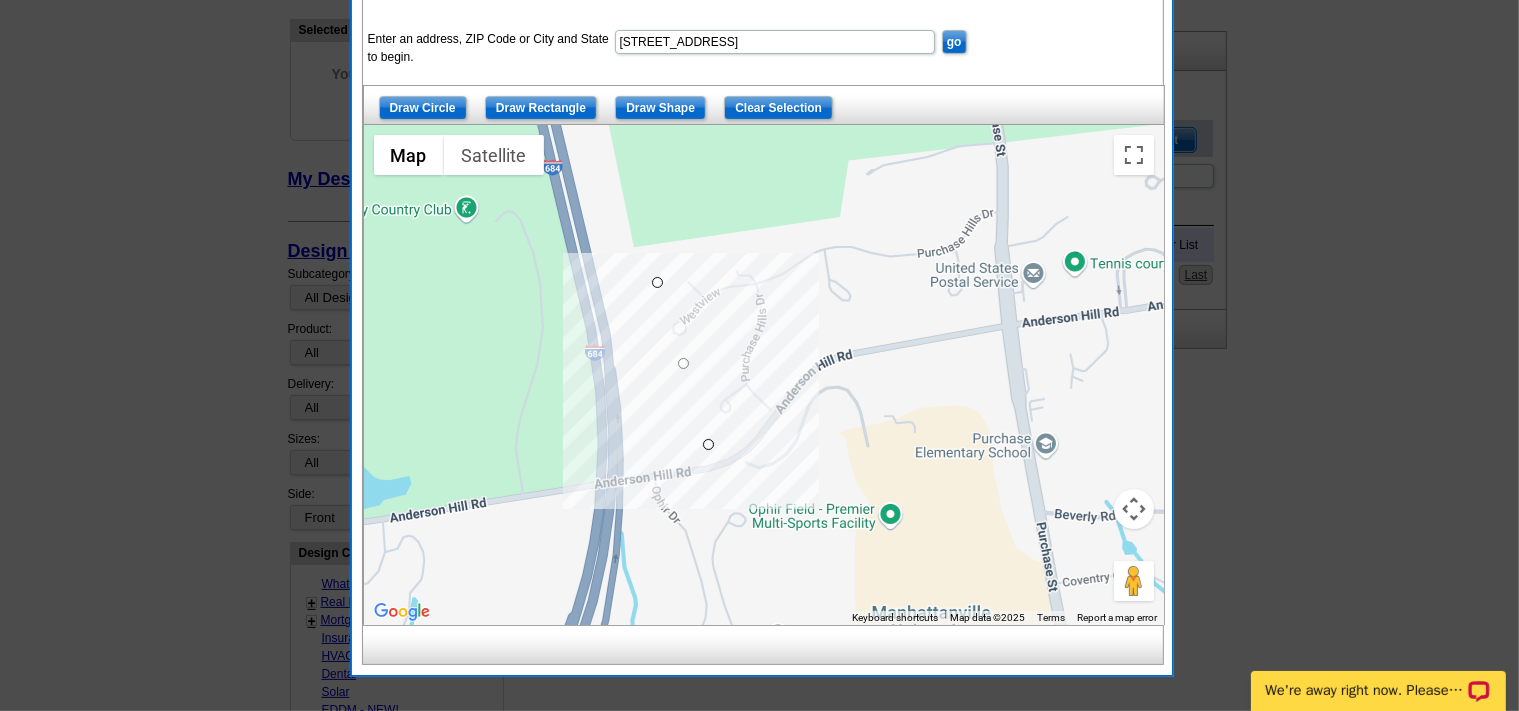 click at bounding box center [764, 375] 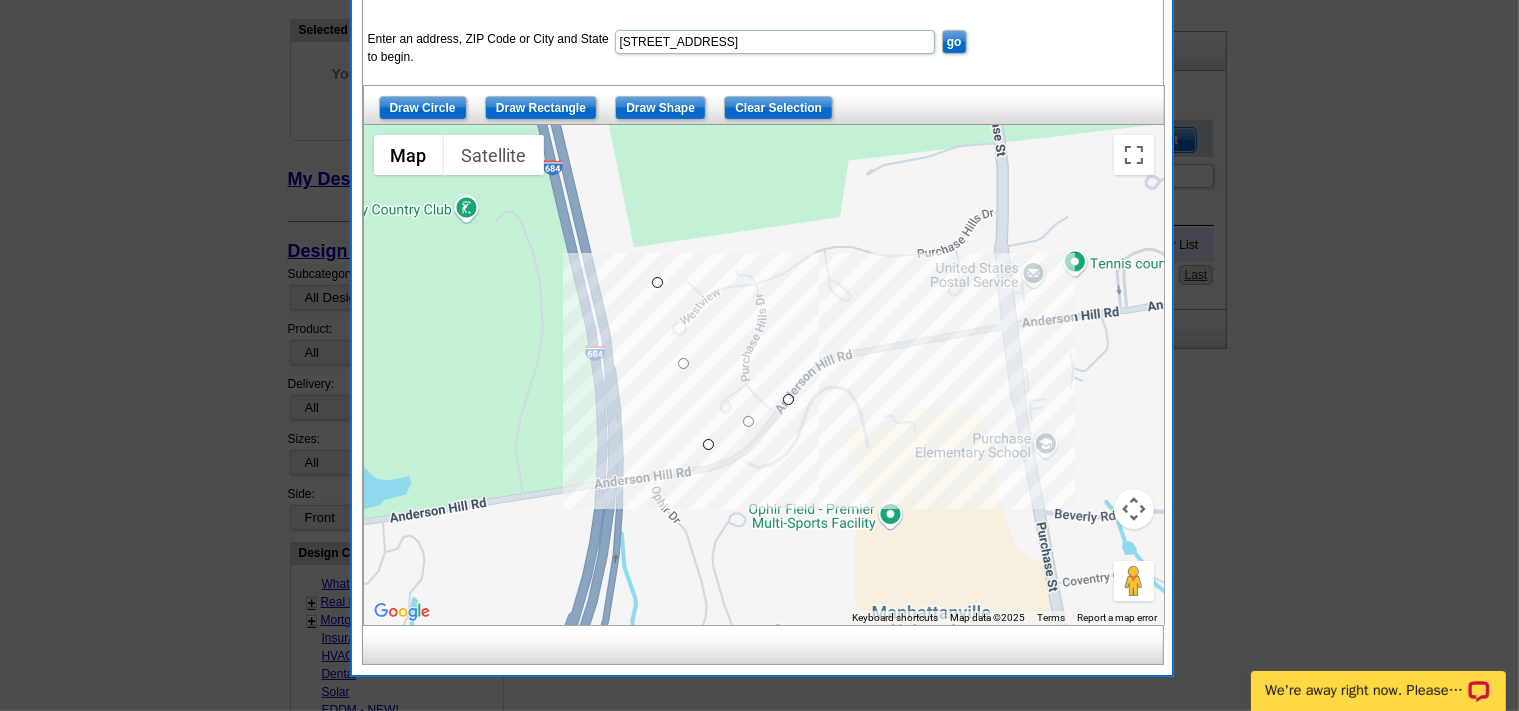 click at bounding box center [764, 375] 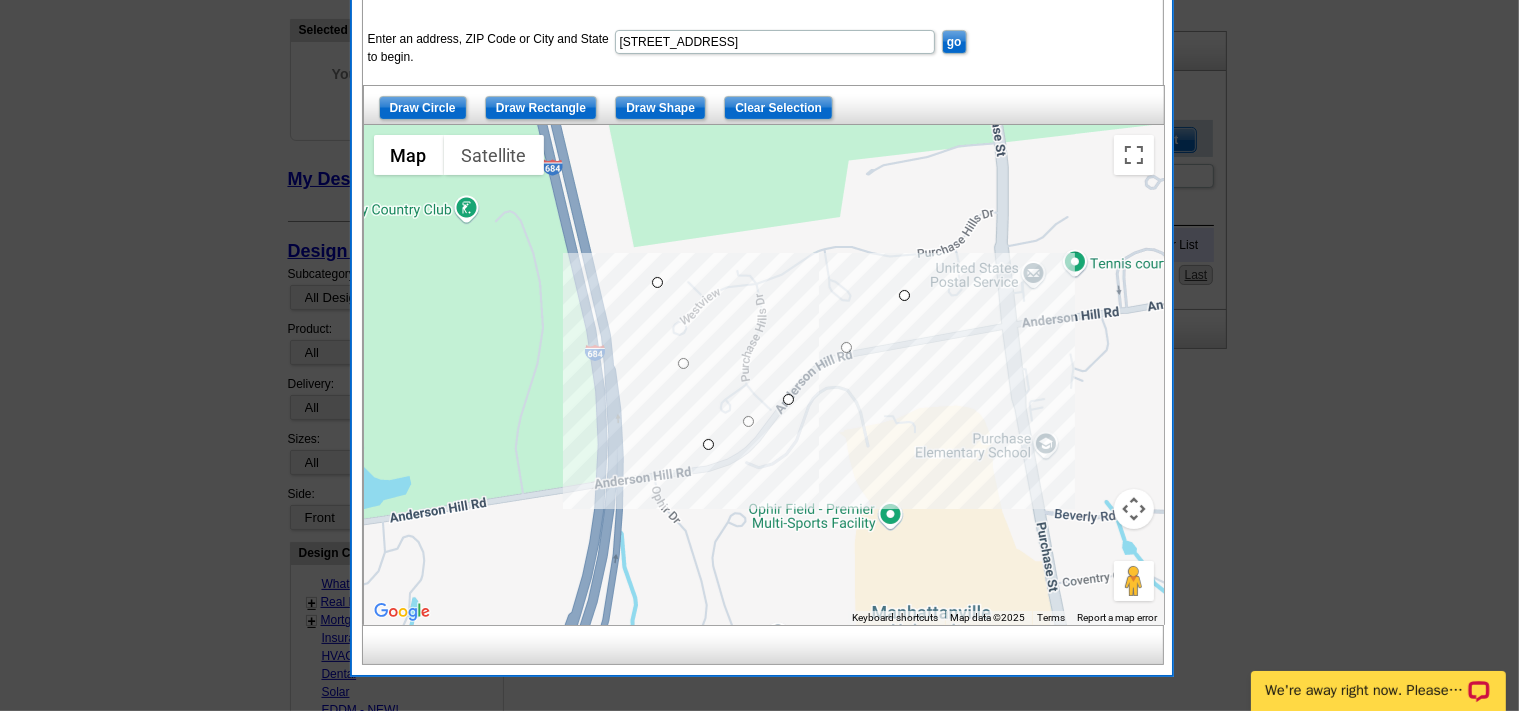 click at bounding box center [764, 375] 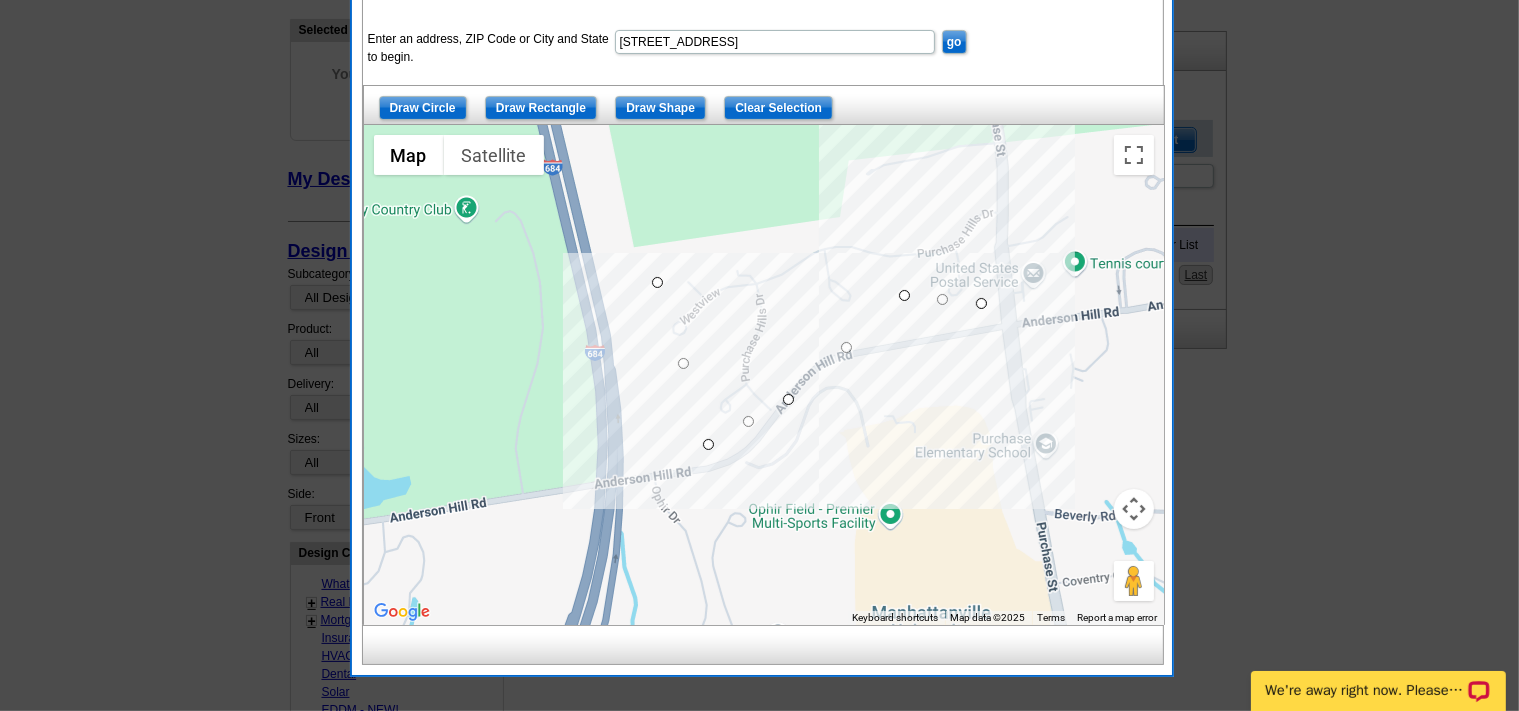 click at bounding box center [764, 375] 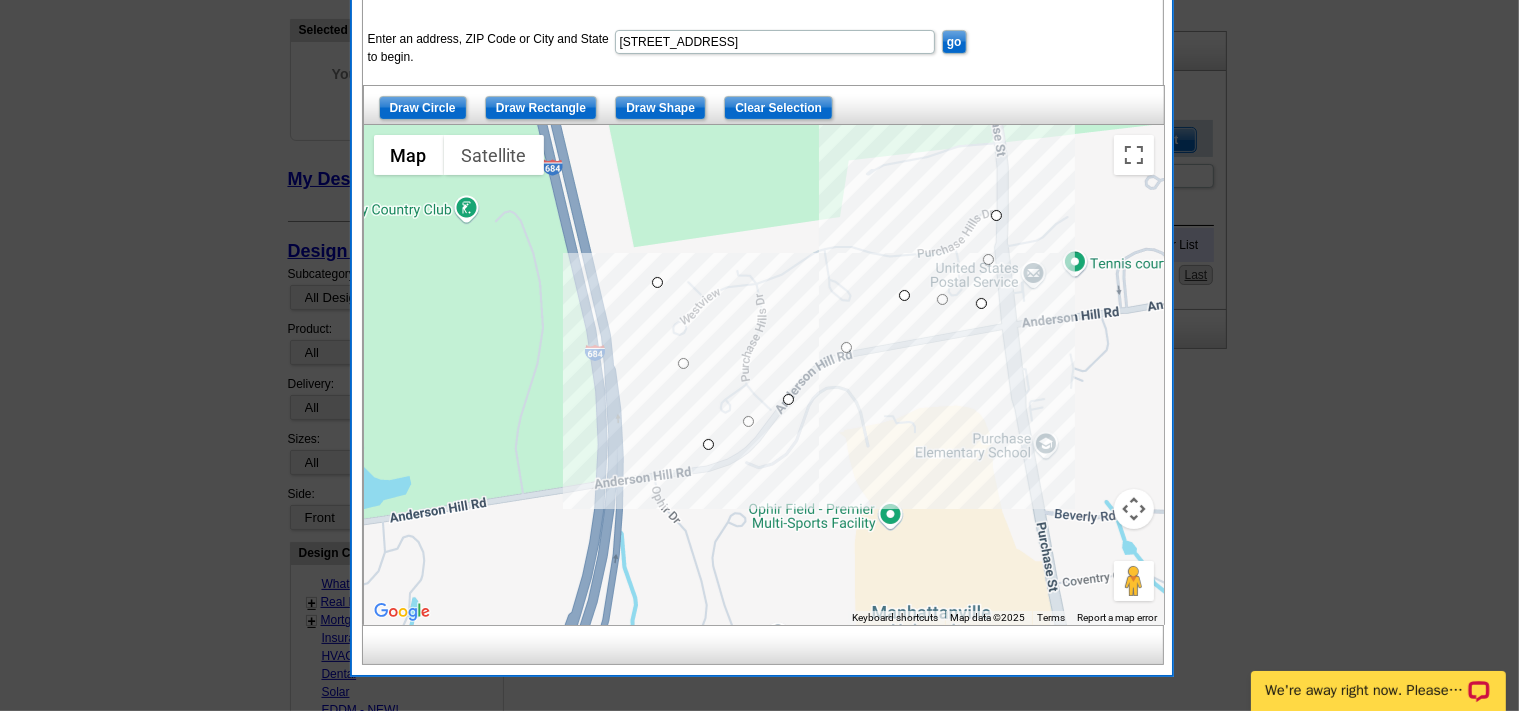 click at bounding box center (764, 375) 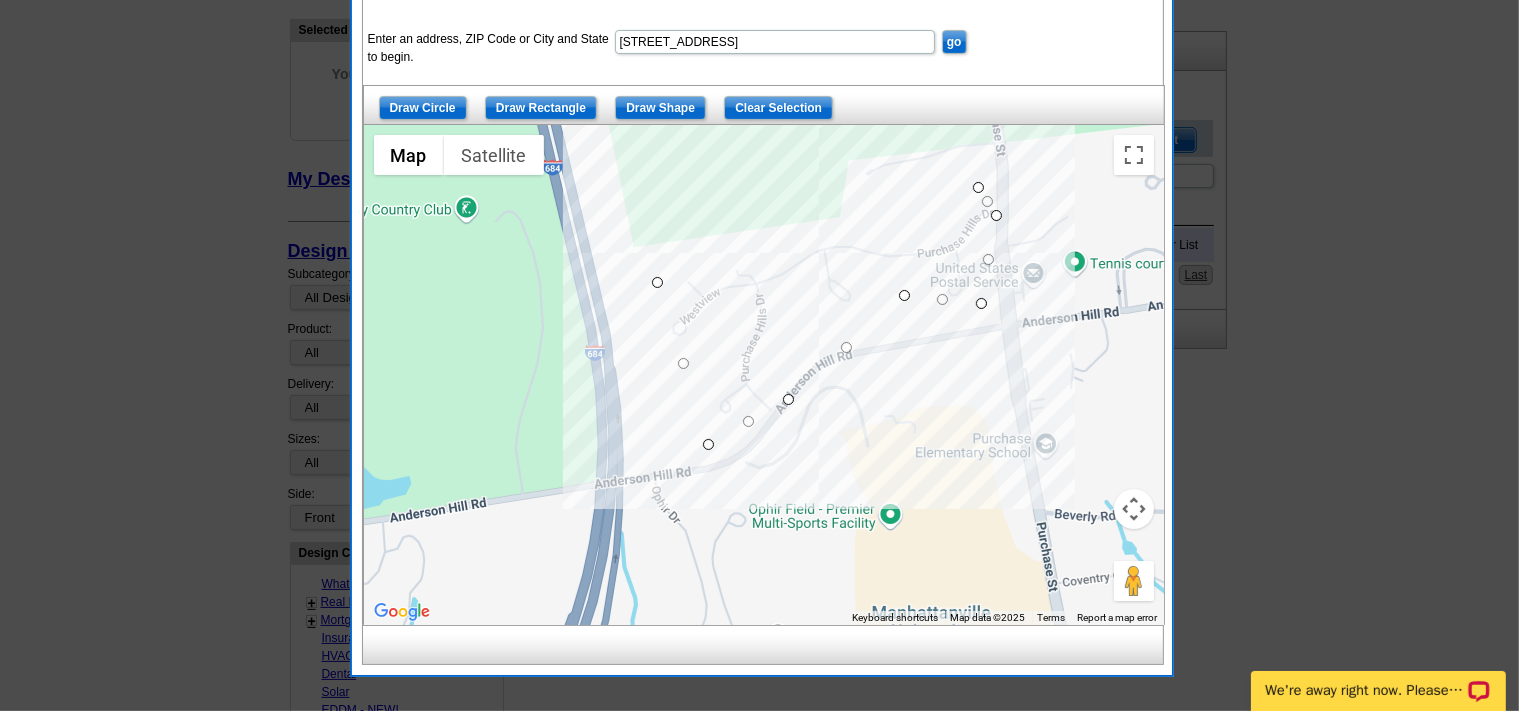 click at bounding box center [764, 375] 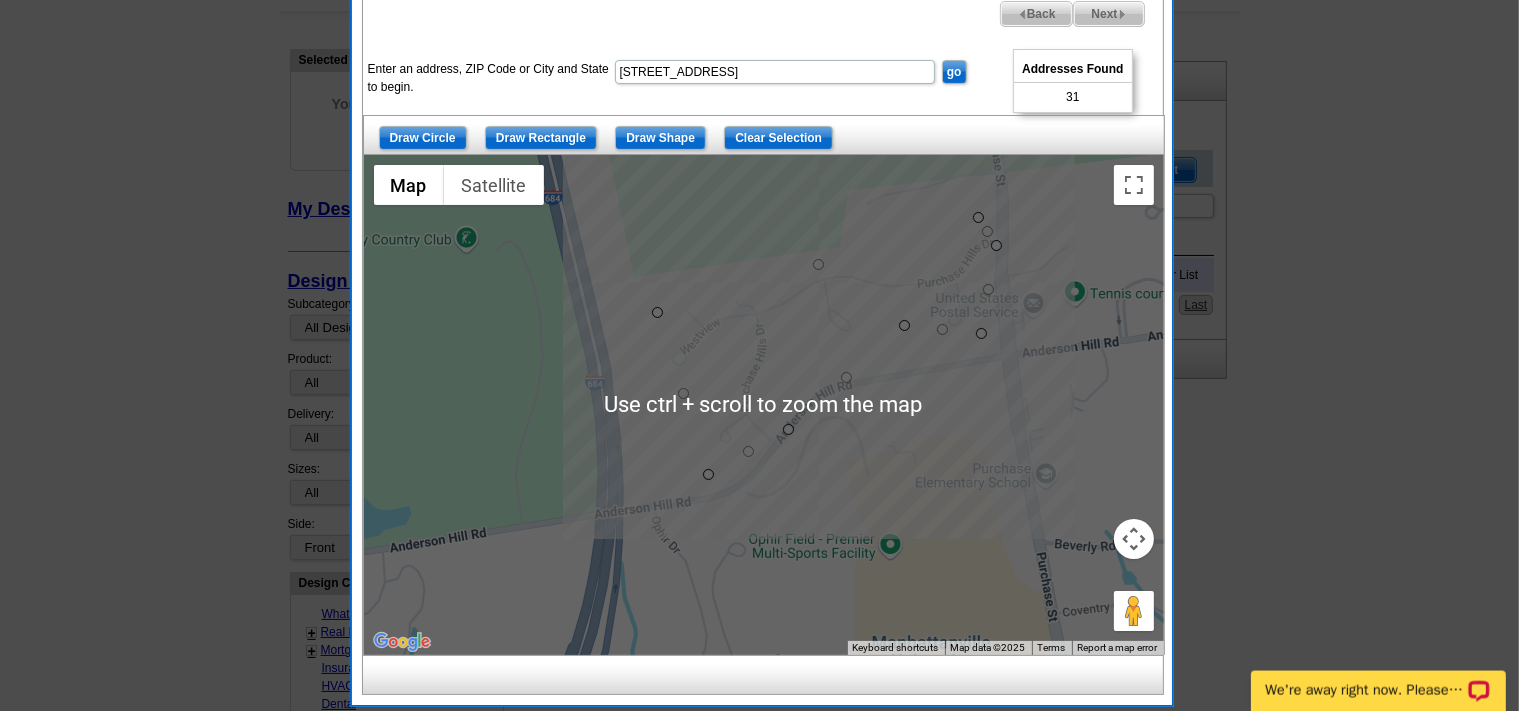scroll, scrollTop: 105, scrollLeft: 0, axis: vertical 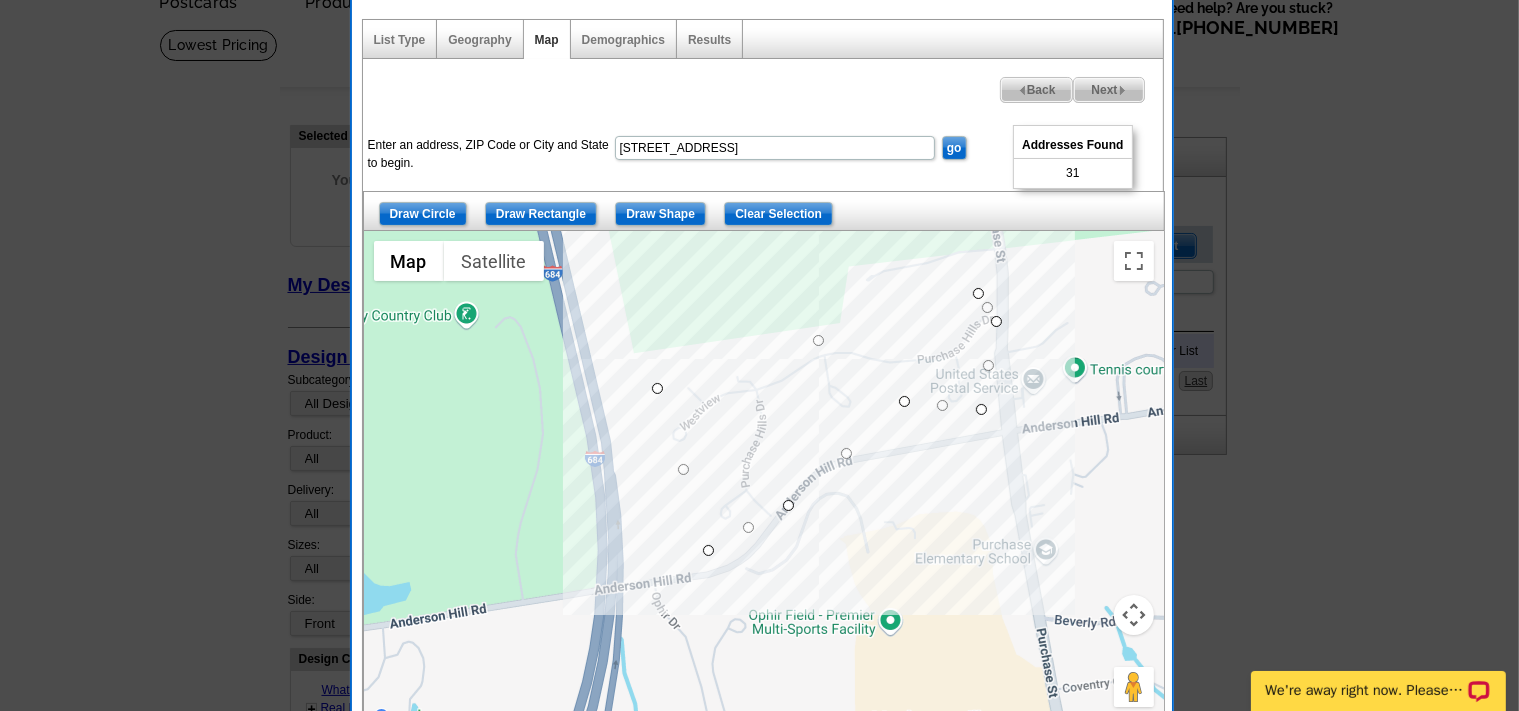 click on "Next" at bounding box center [1108, 90] 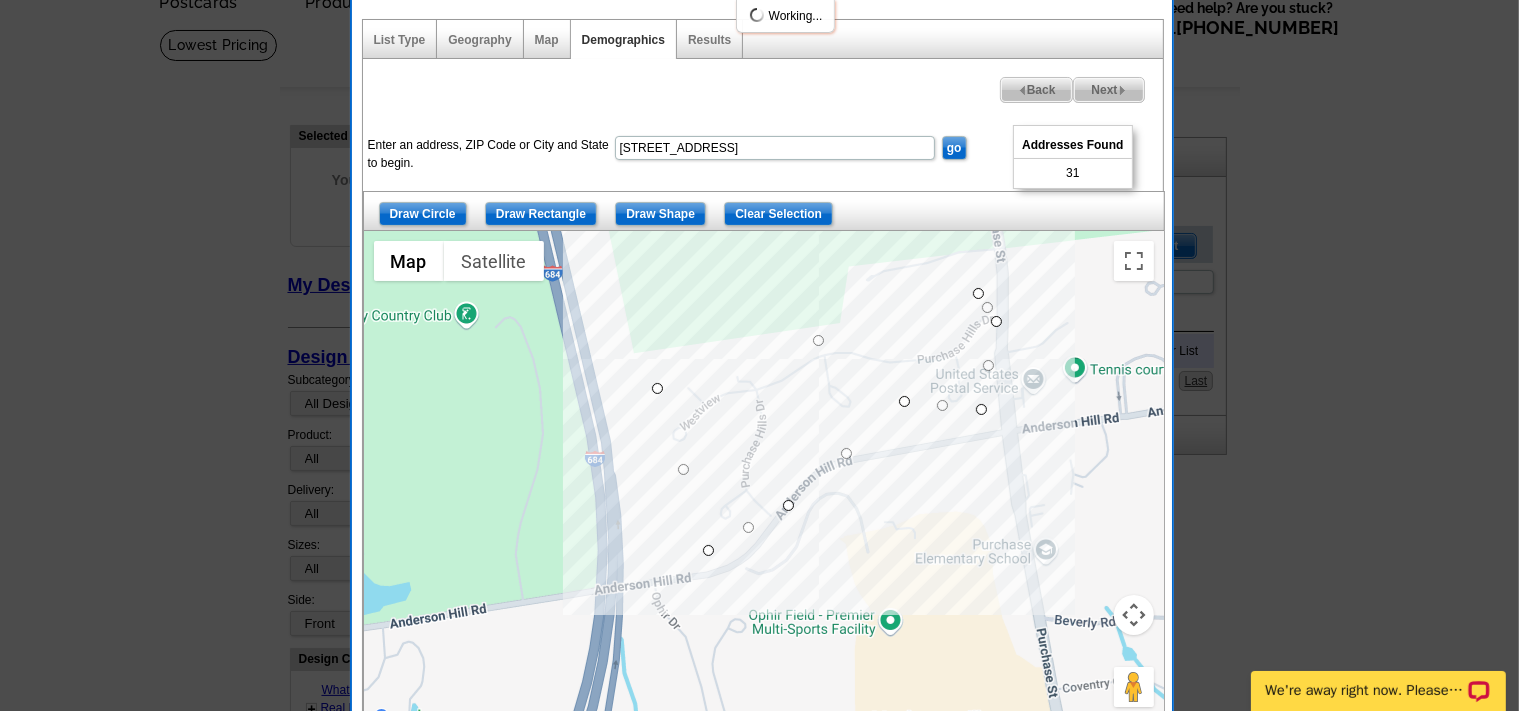 select 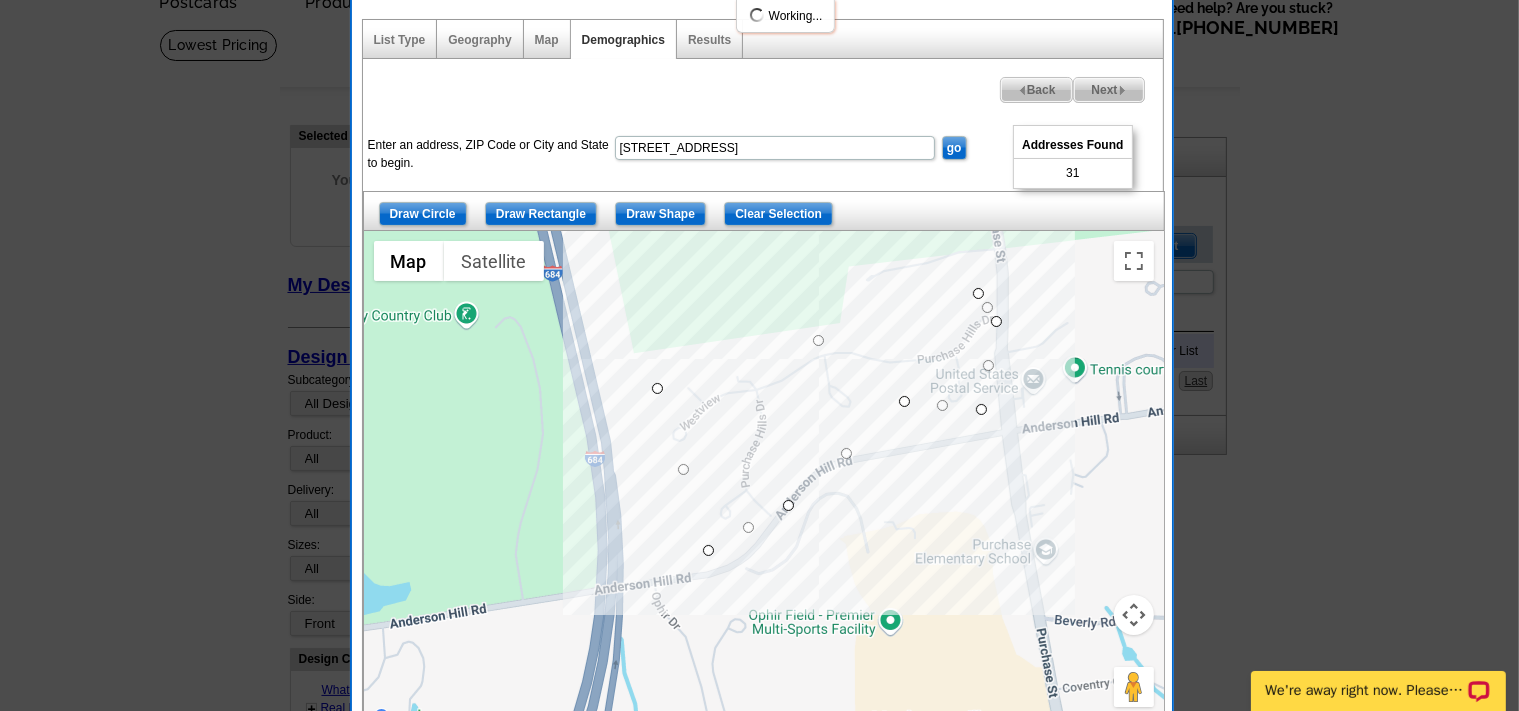 select 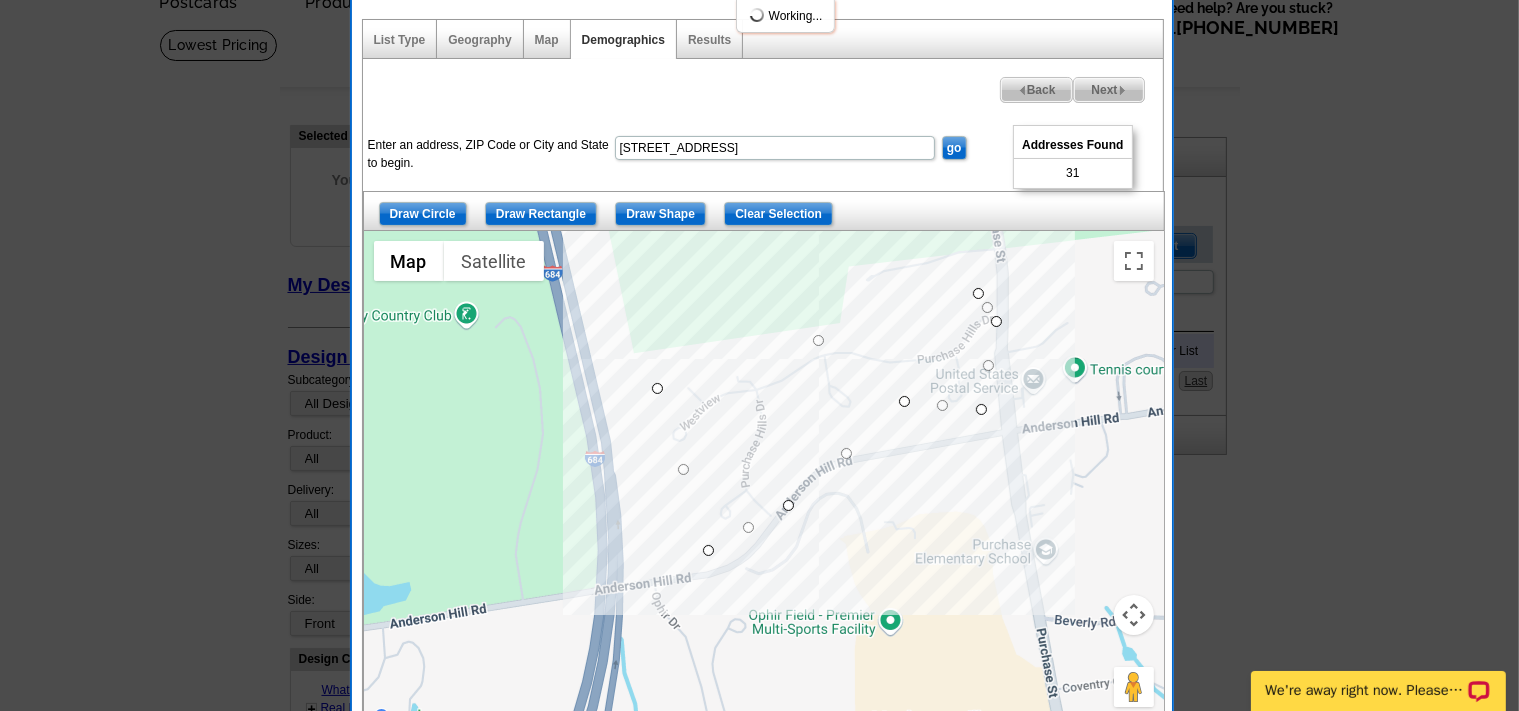 select 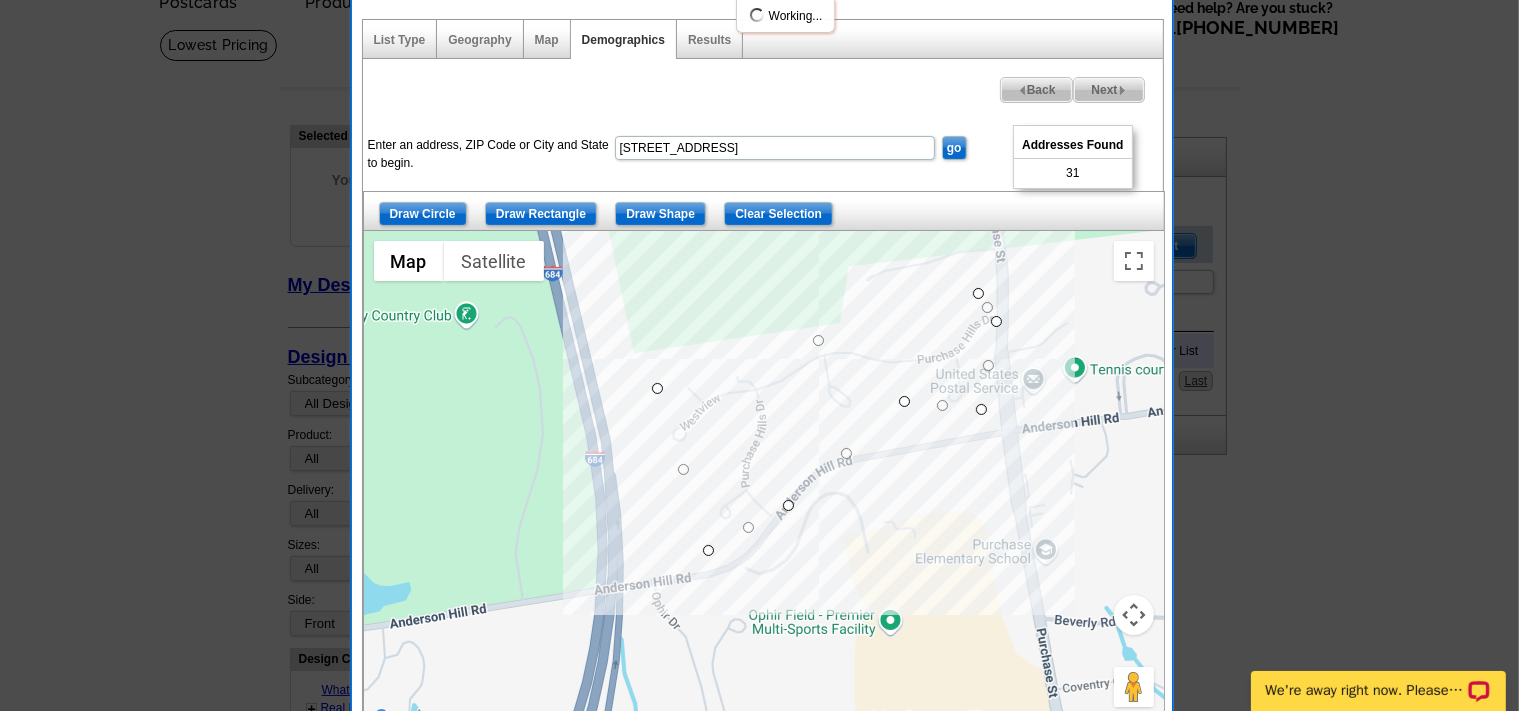 select 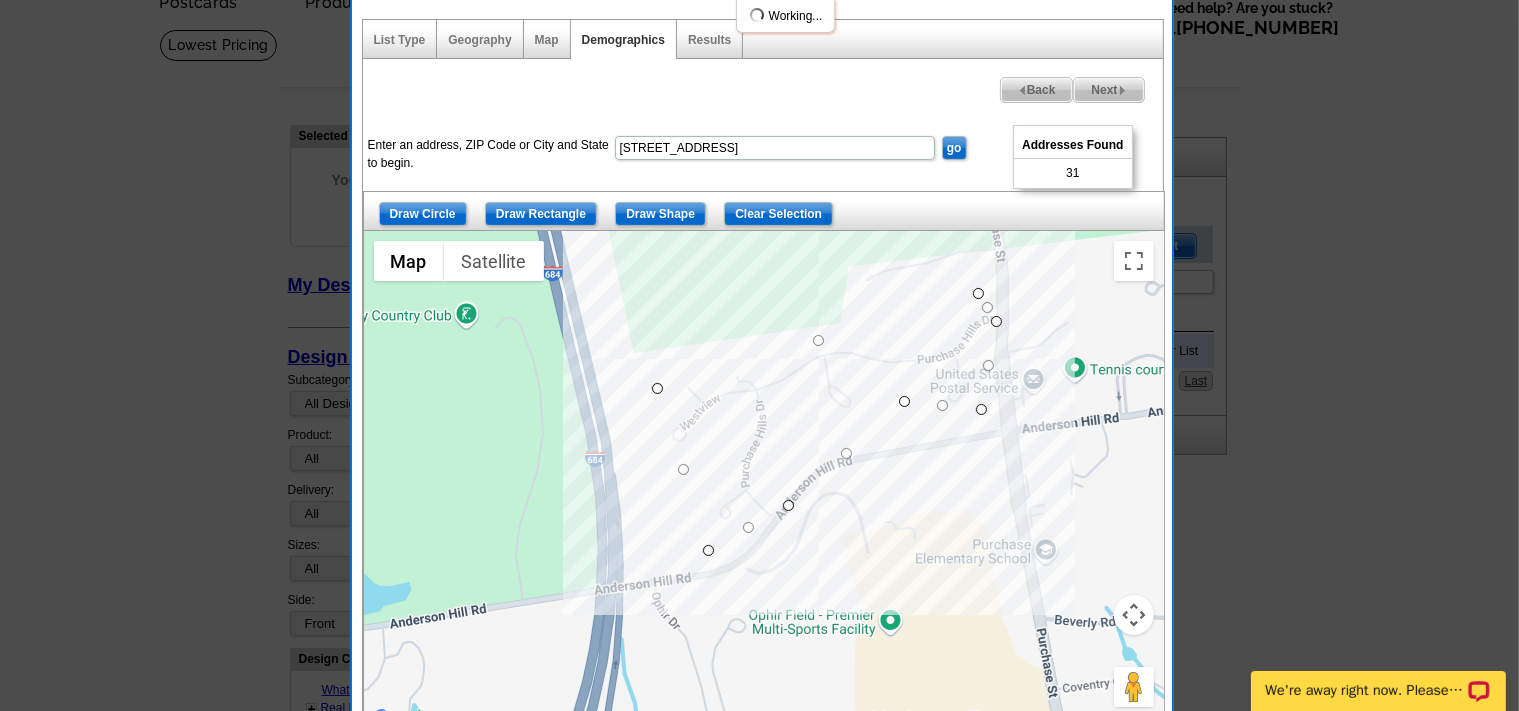 select 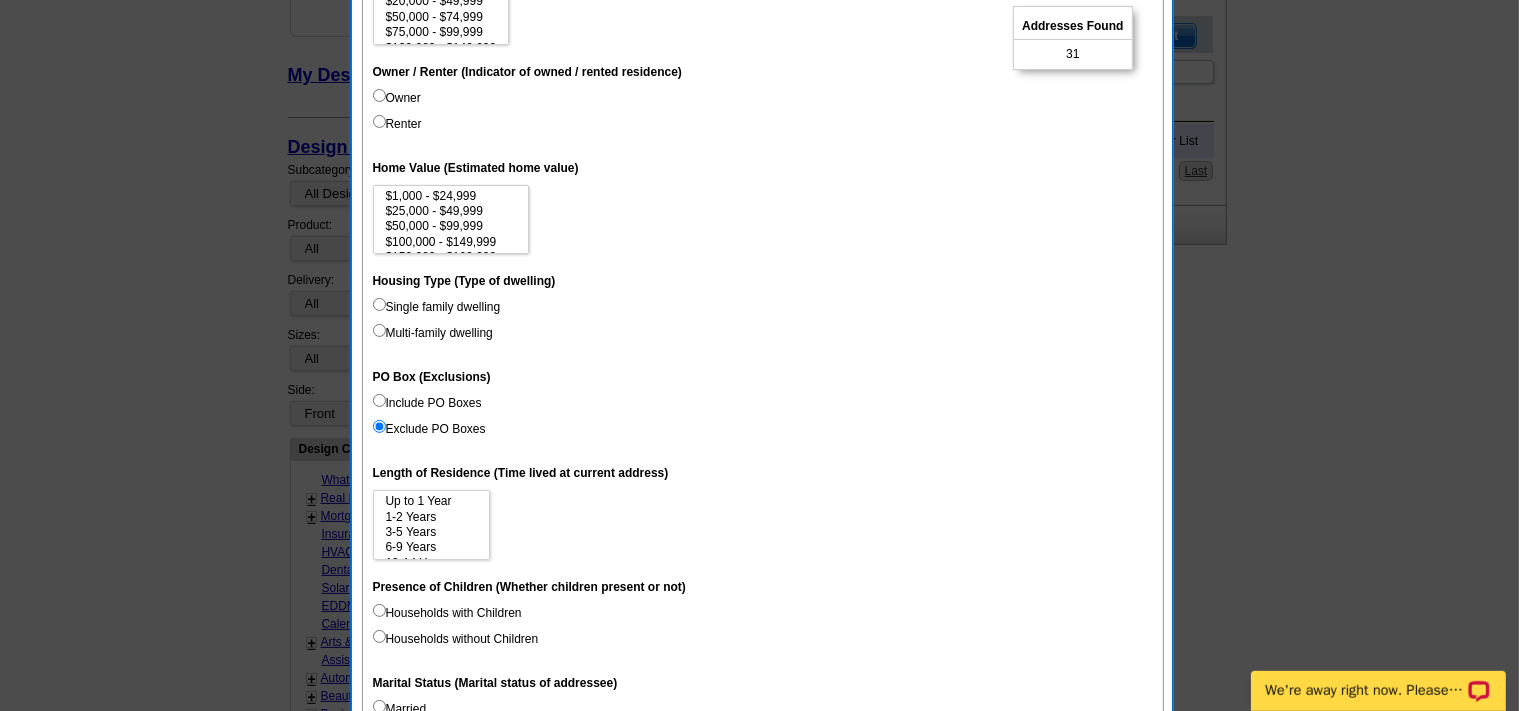 scroll, scrollTop: 316, scrollLeft: 0, axis: vertical 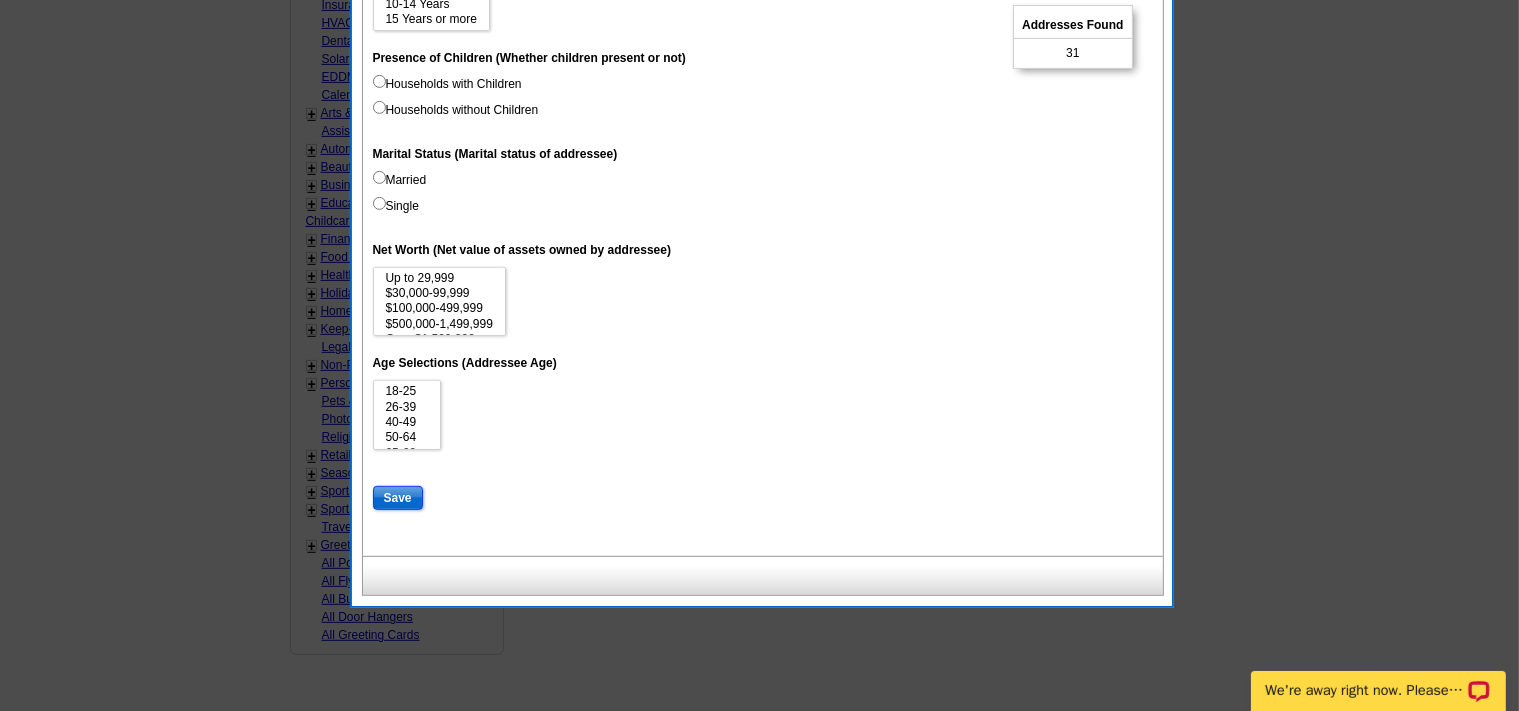 click on "Save" at bounding box center (398, 498) 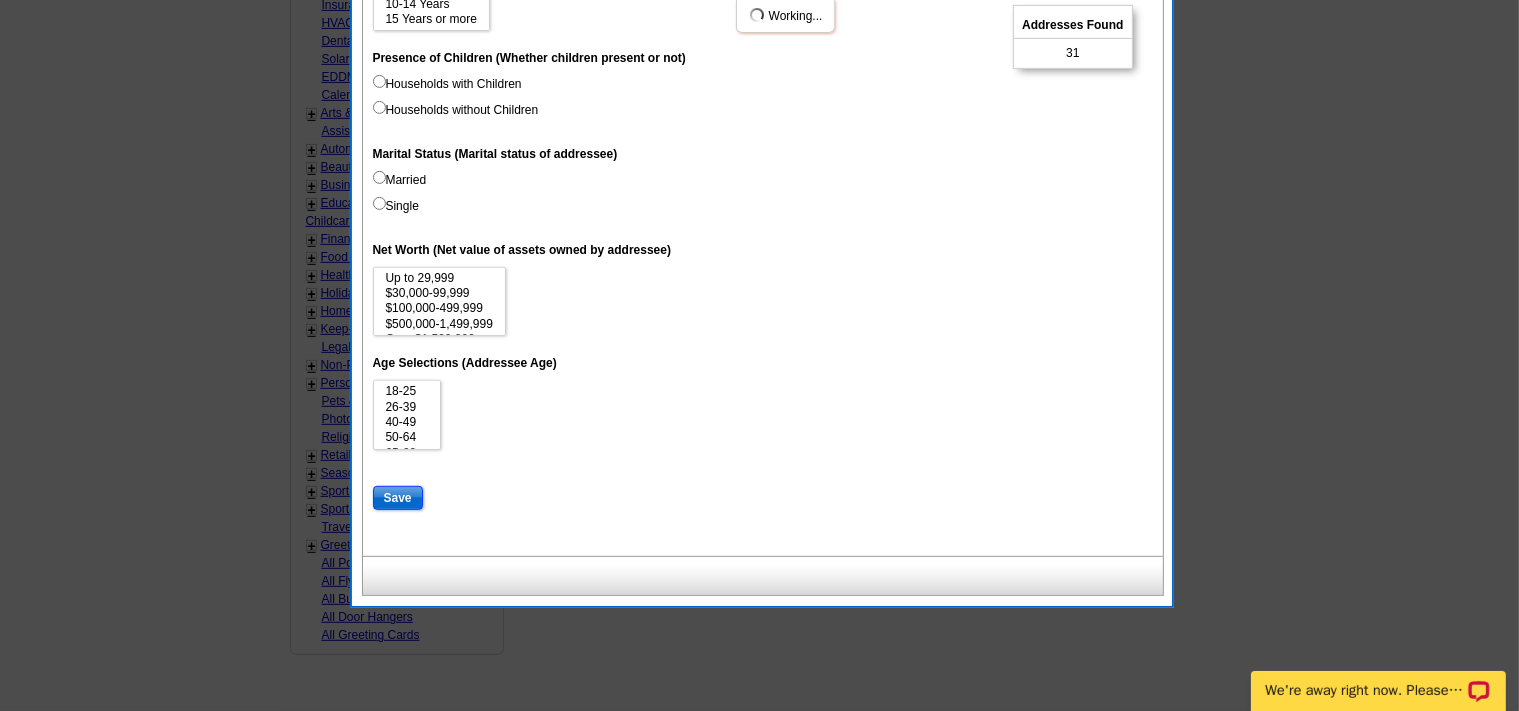 select 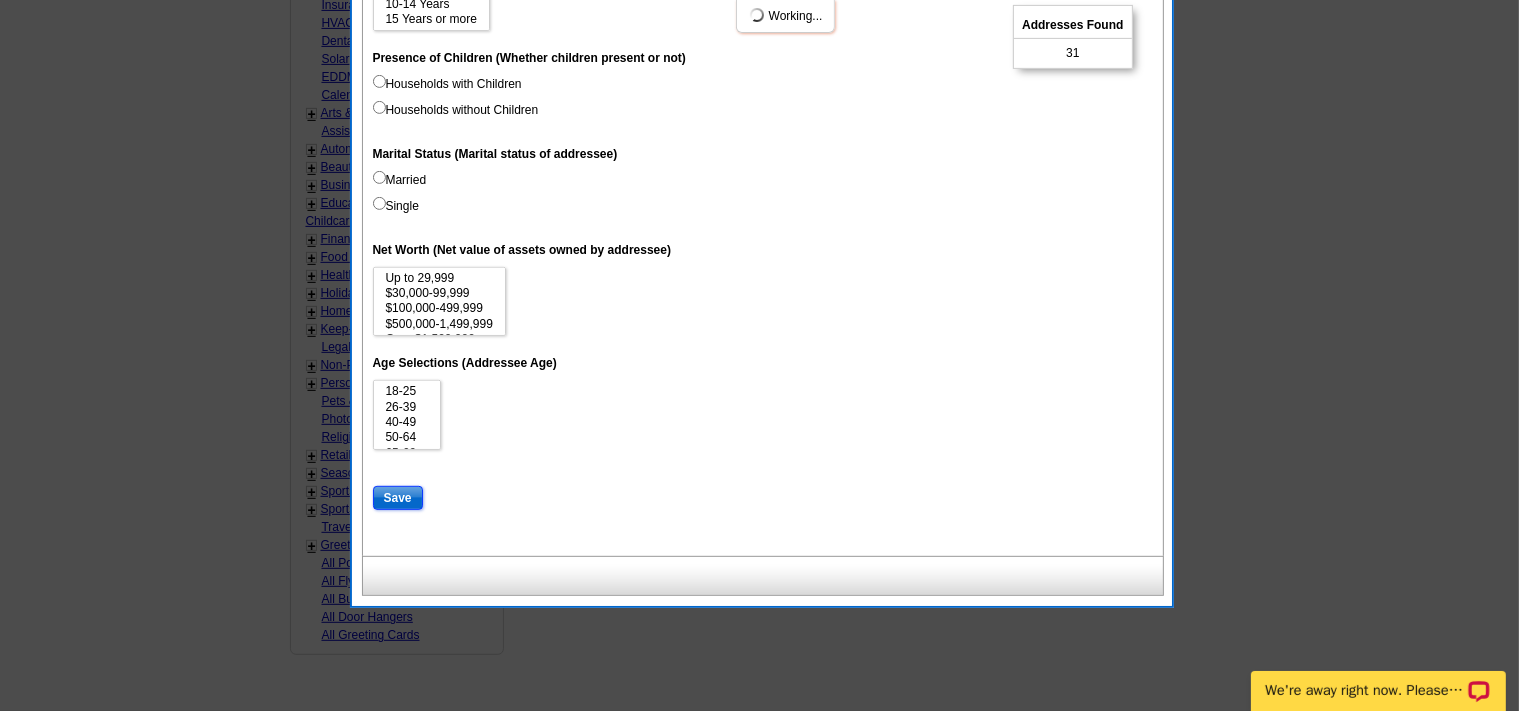select 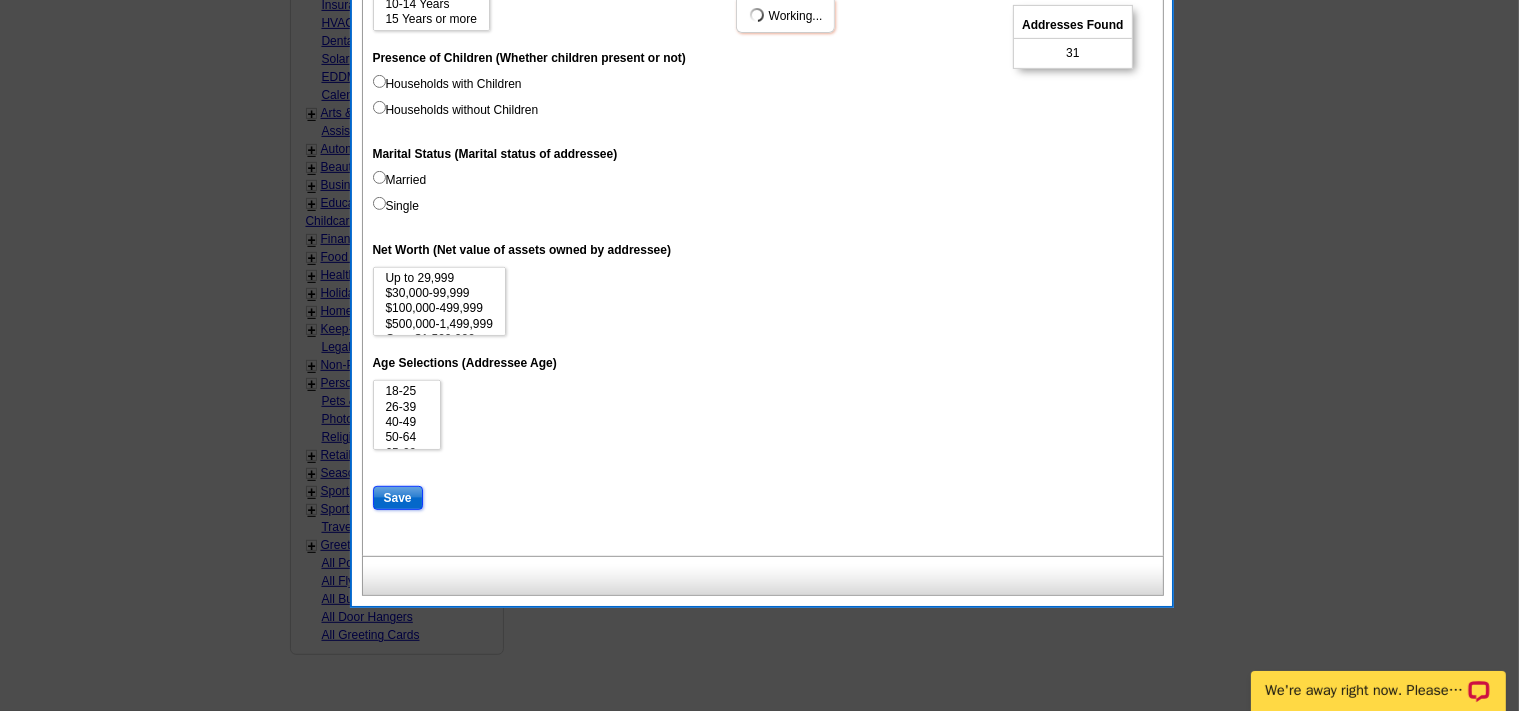 select 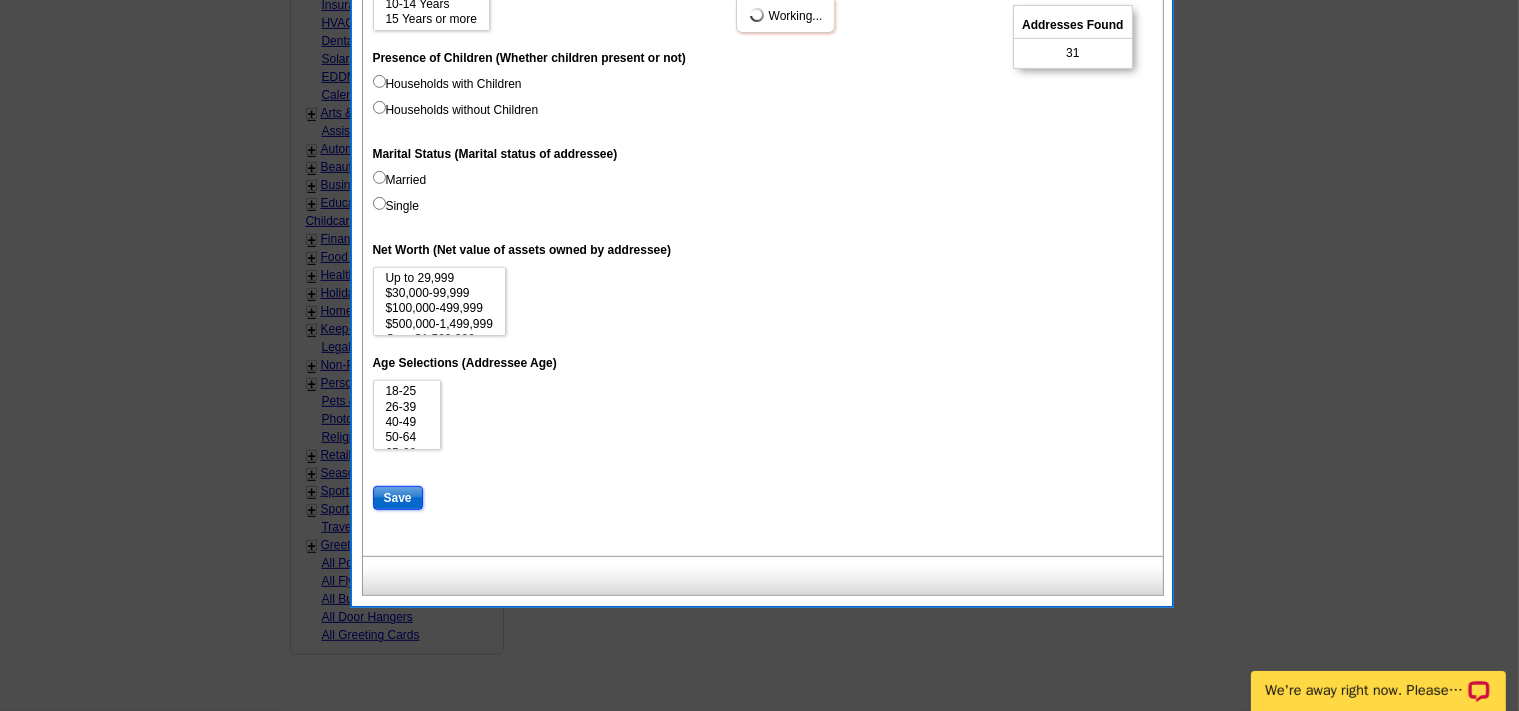 select 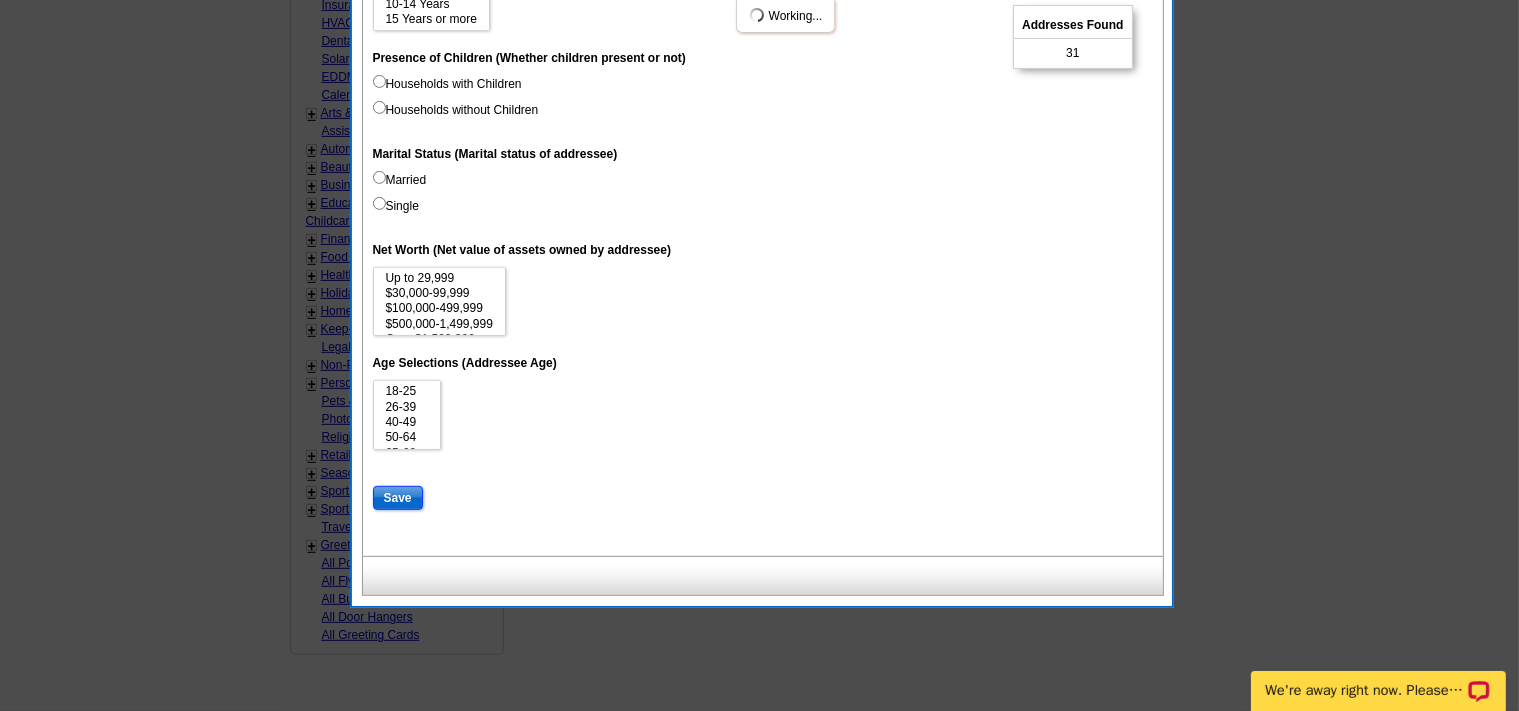 select 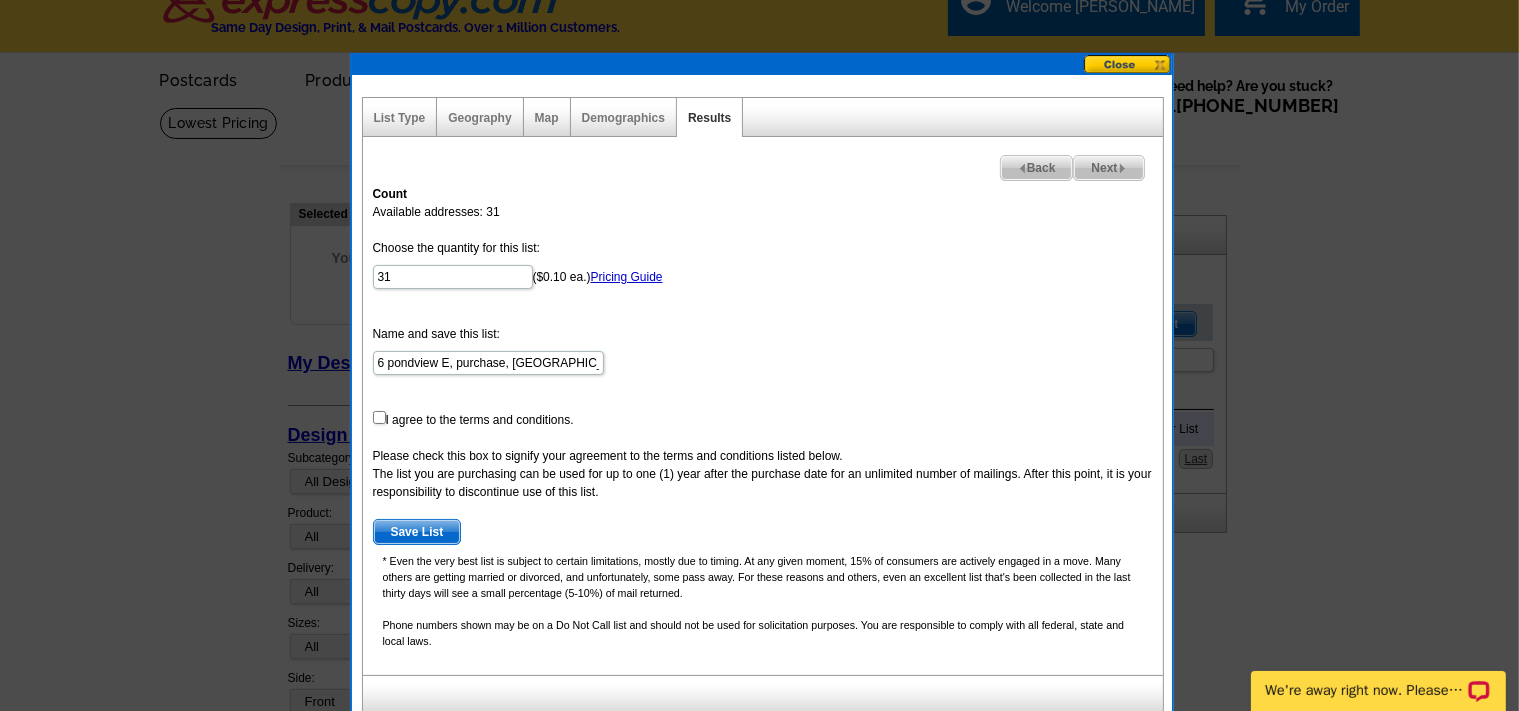 scroll, scrollTop: 0, scrollLeft: 0, axis: both 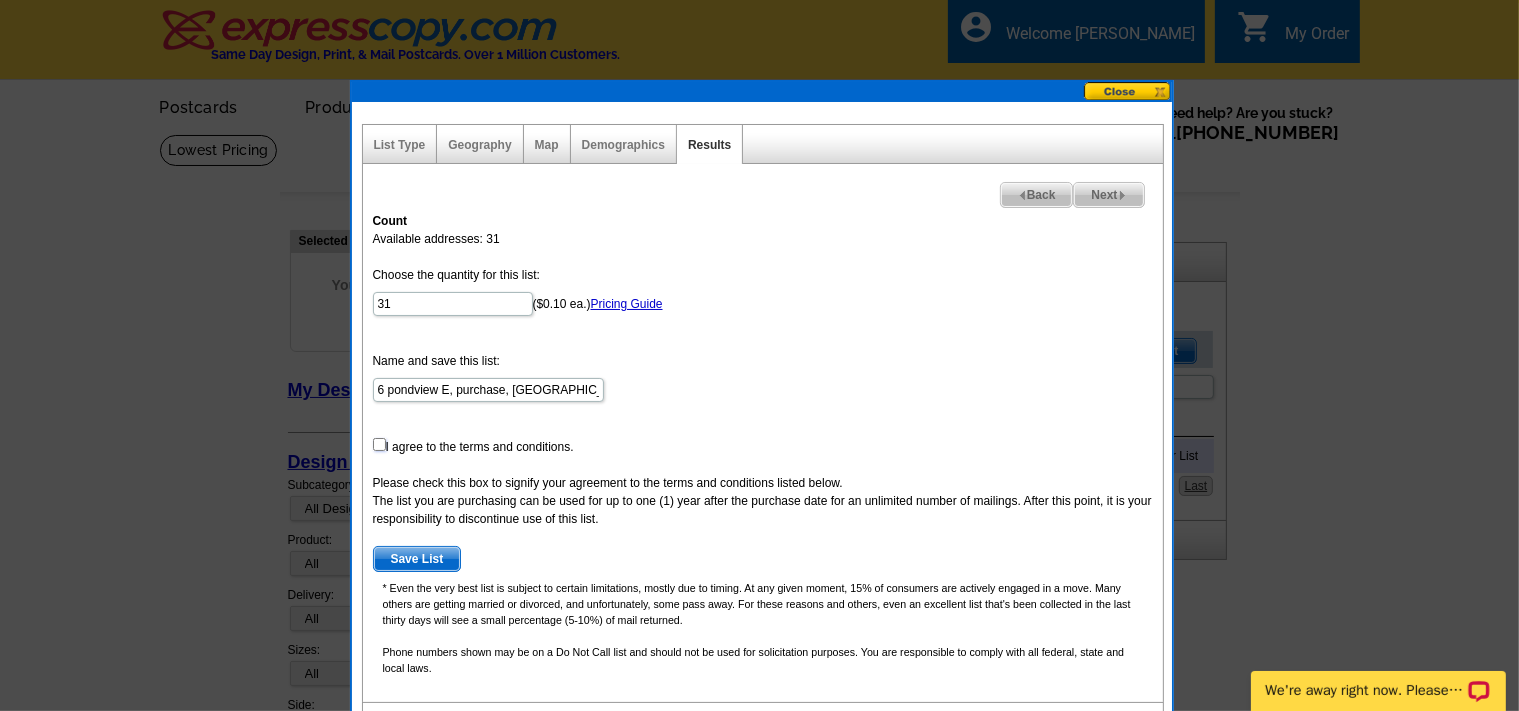 click at bounding box center (379, 444) 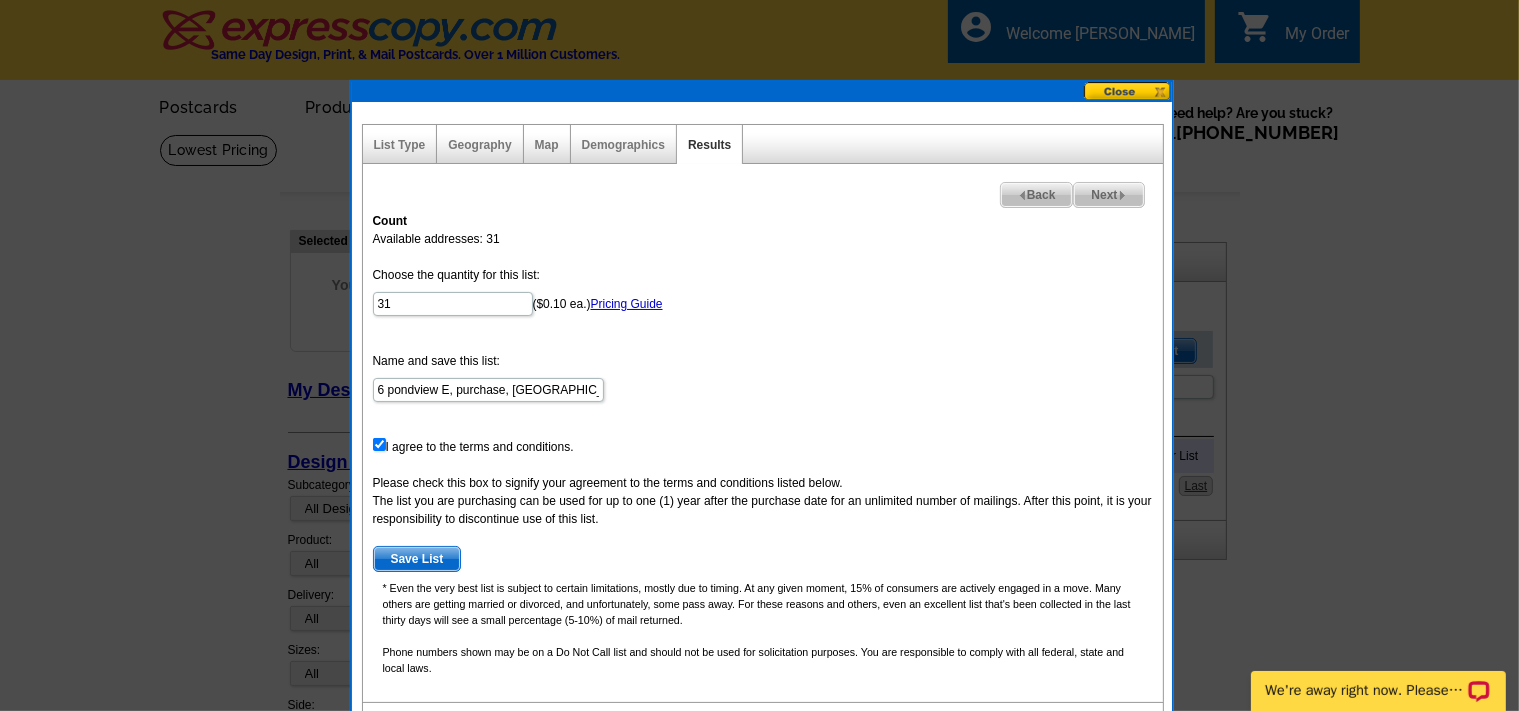 click on "Save List" at bounding box center (417, 559) 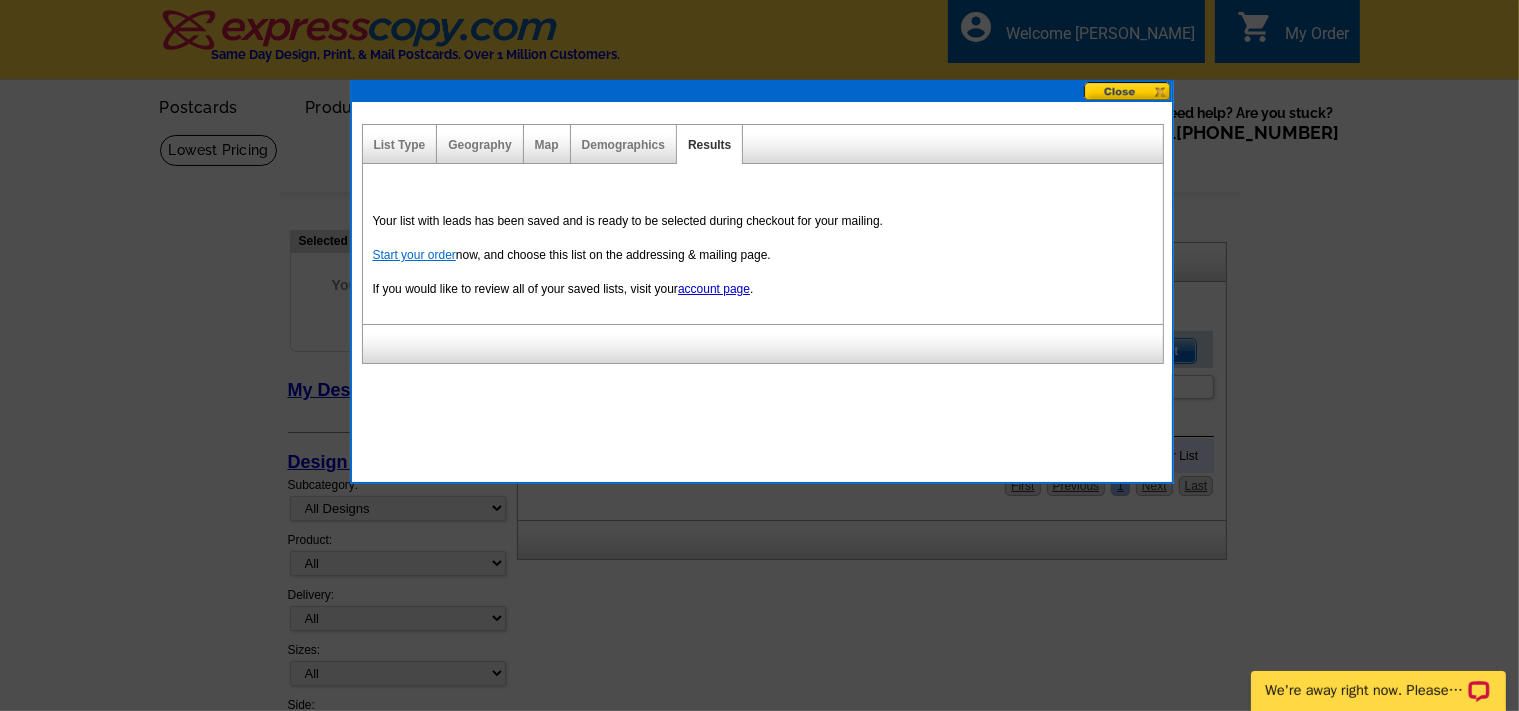 click on "Start your order" at bounding box center (414, 255) 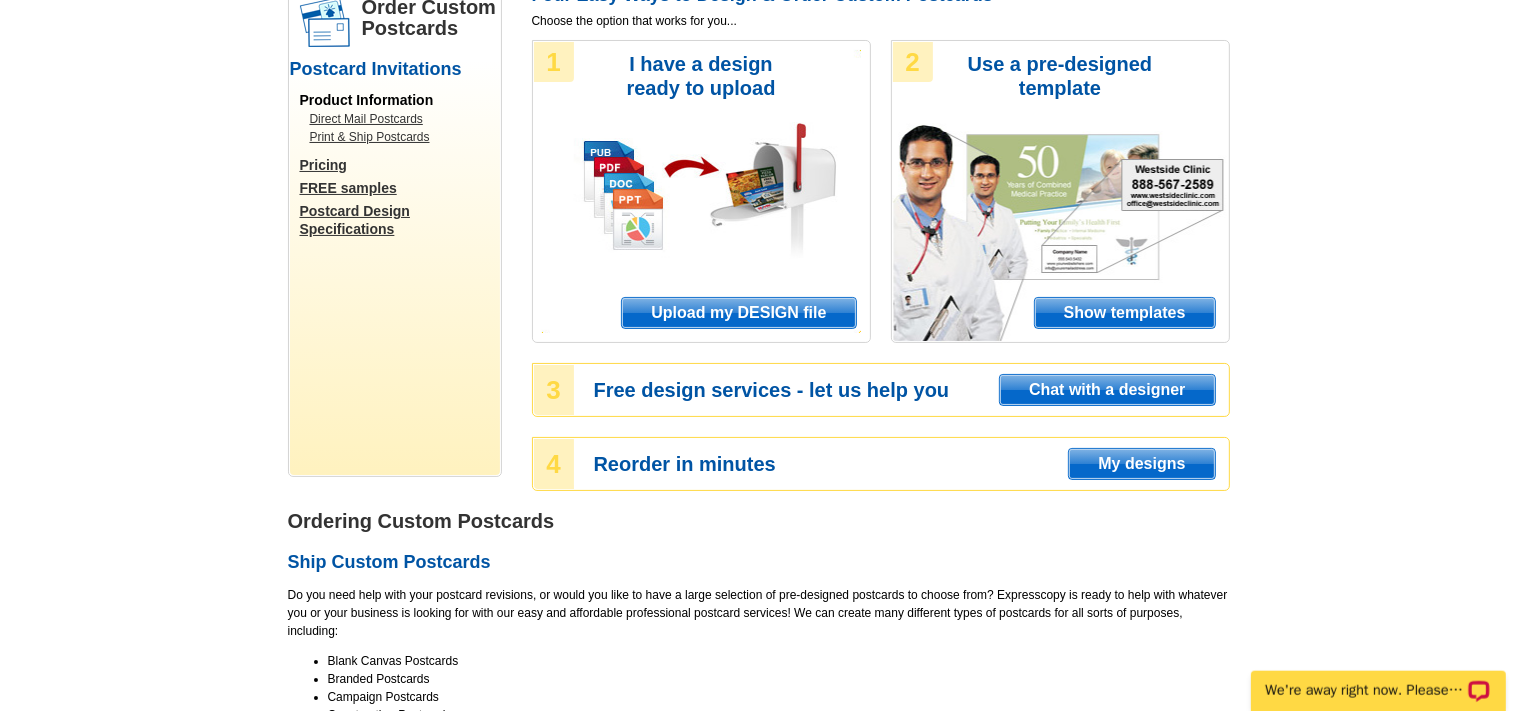 scroll, scrollTop: 211, scrollLeft: 0, axis: vertical 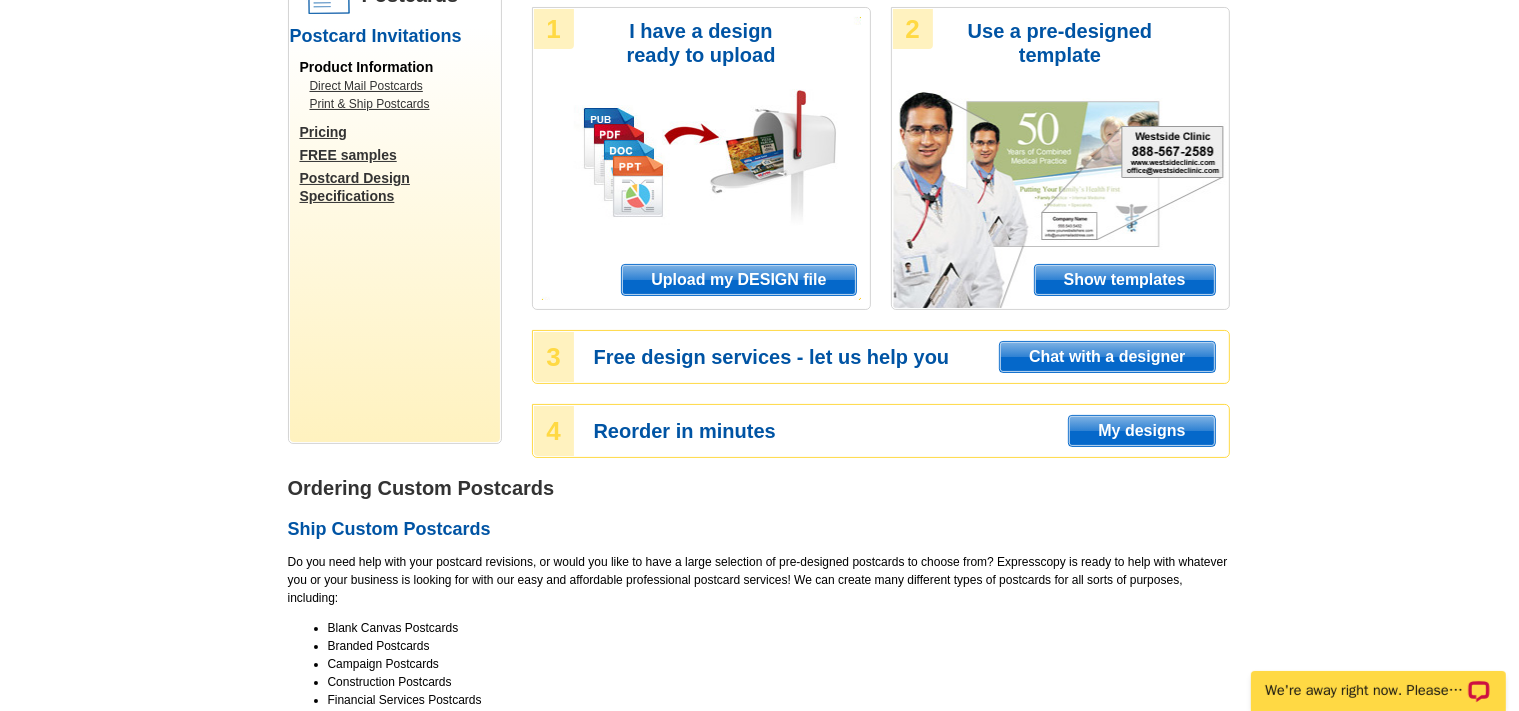 click on "My designs" at bounding box center (1141, 431) 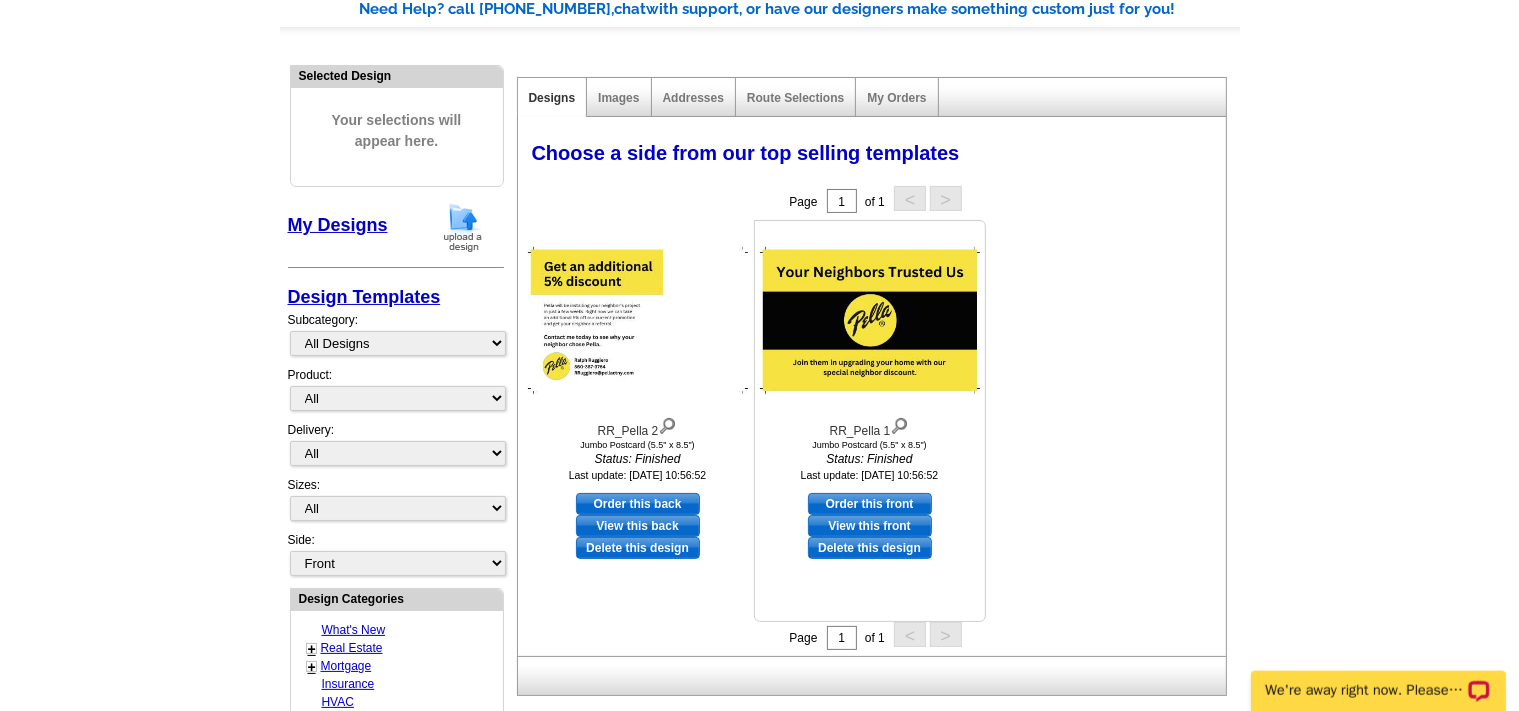 scroll, scrollTop: 105, scrollLeft: 0, axis: vertical 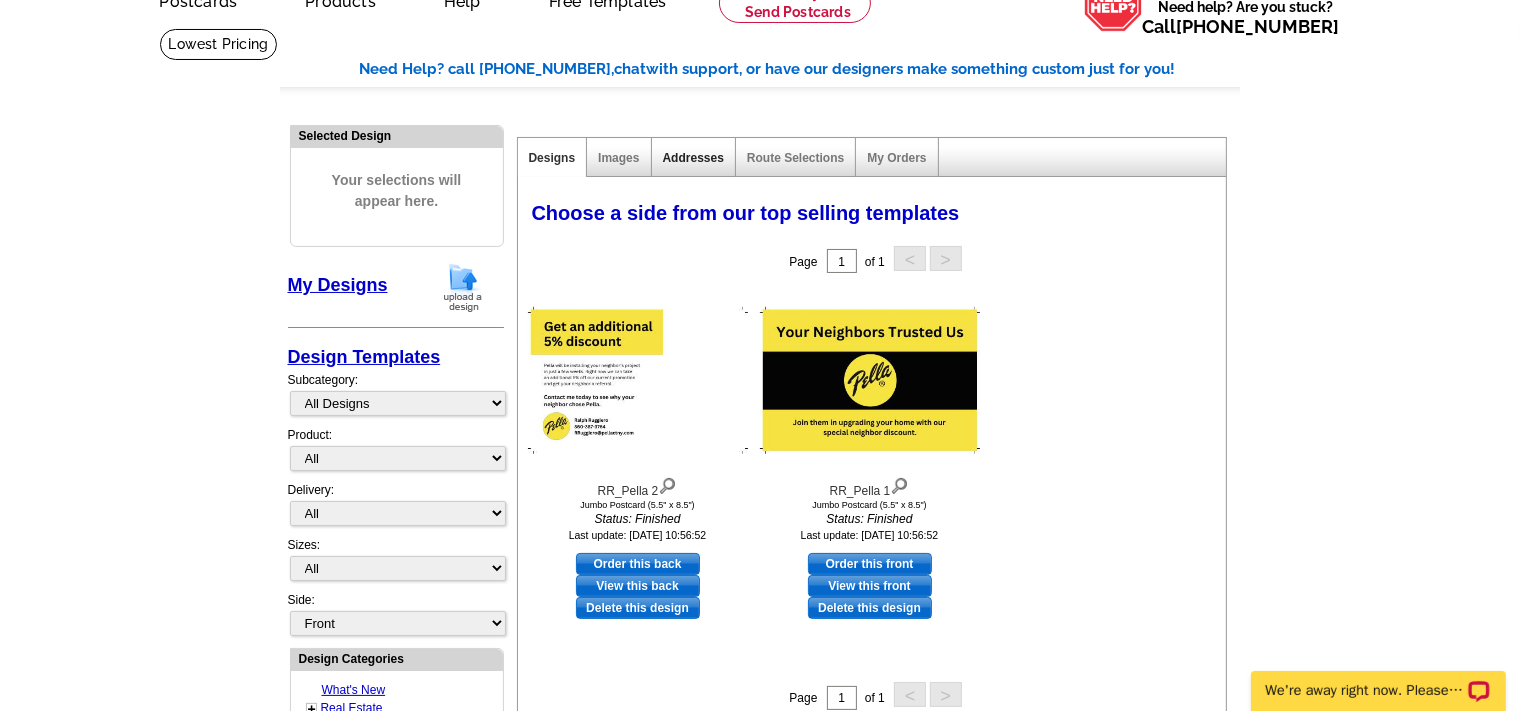 click on "Addresses" at bounding box center (693, 158) 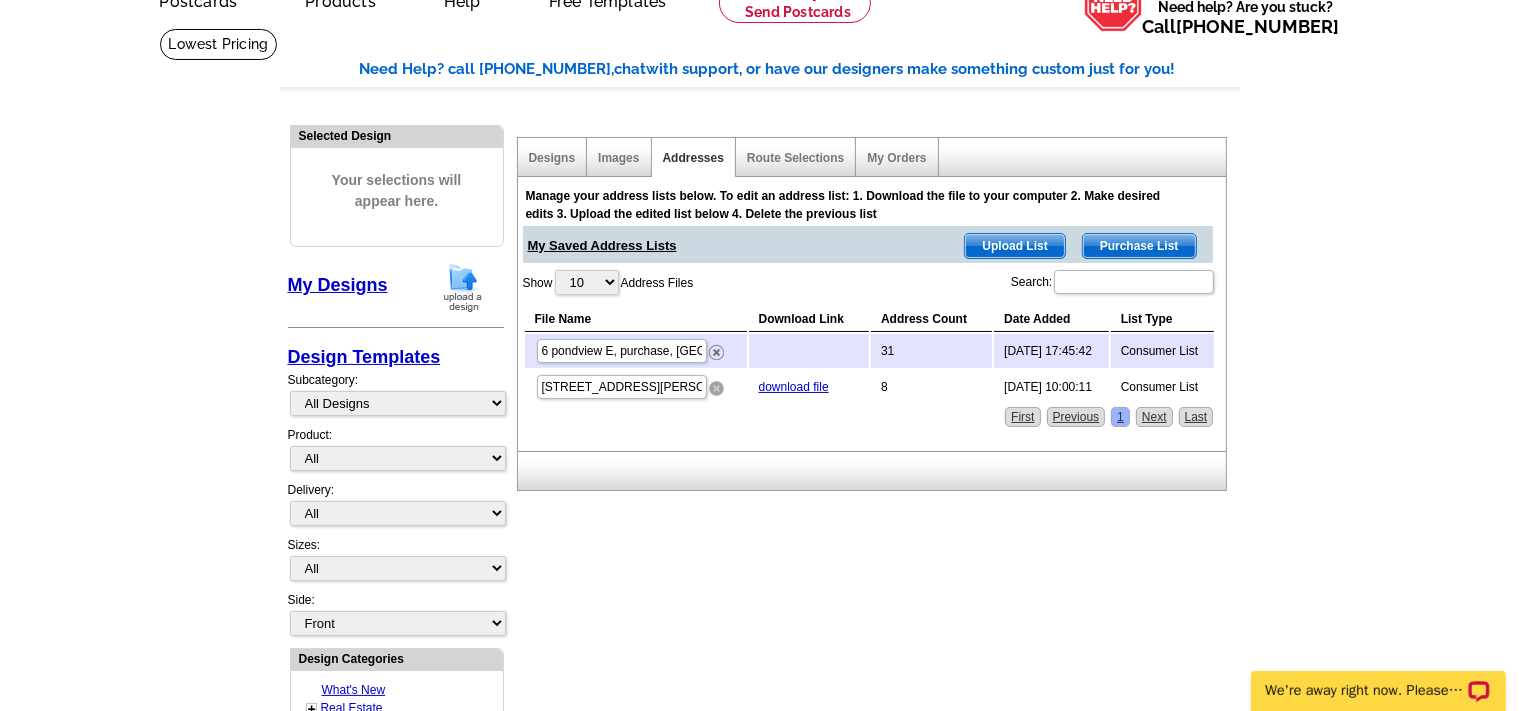 click at bounding box center (716, 388) 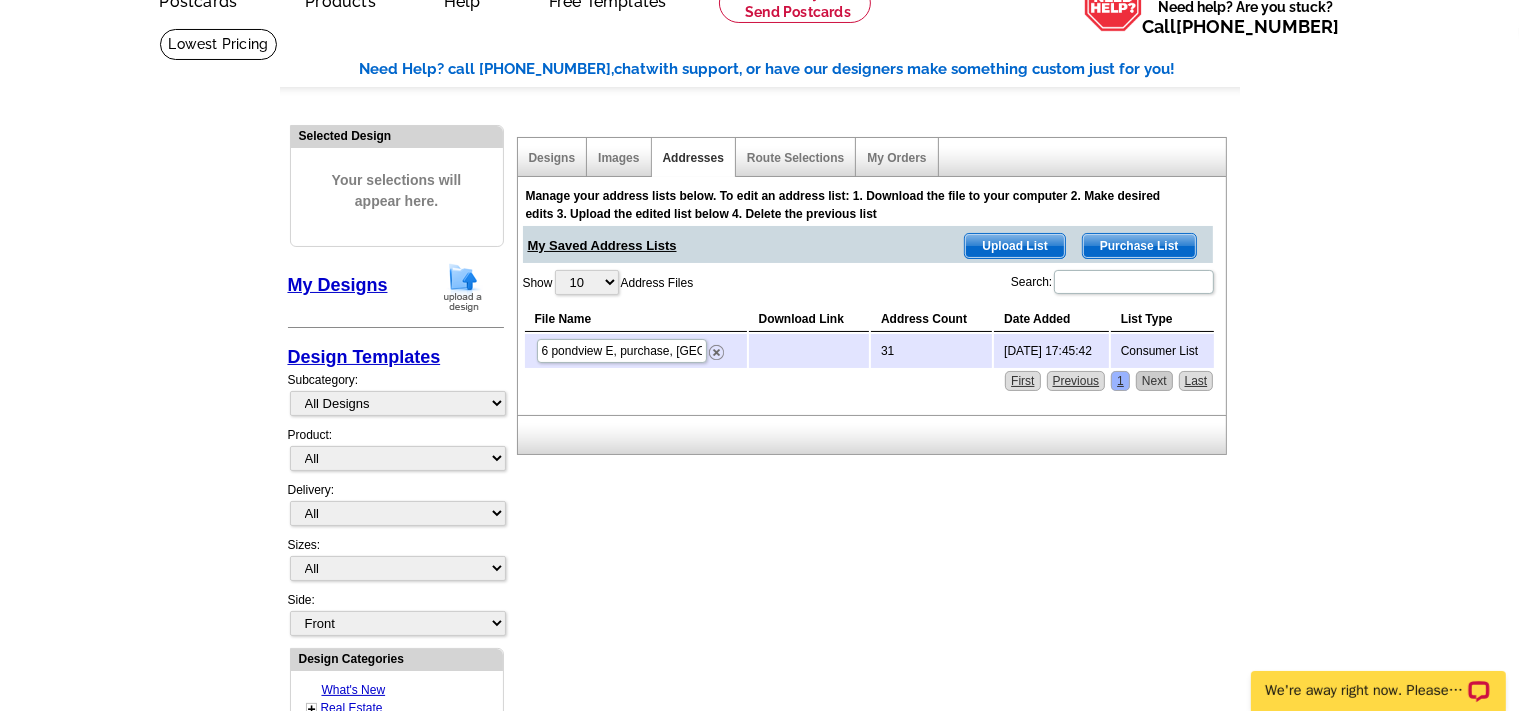 click on "Next" at bounding box center [1154, 381] 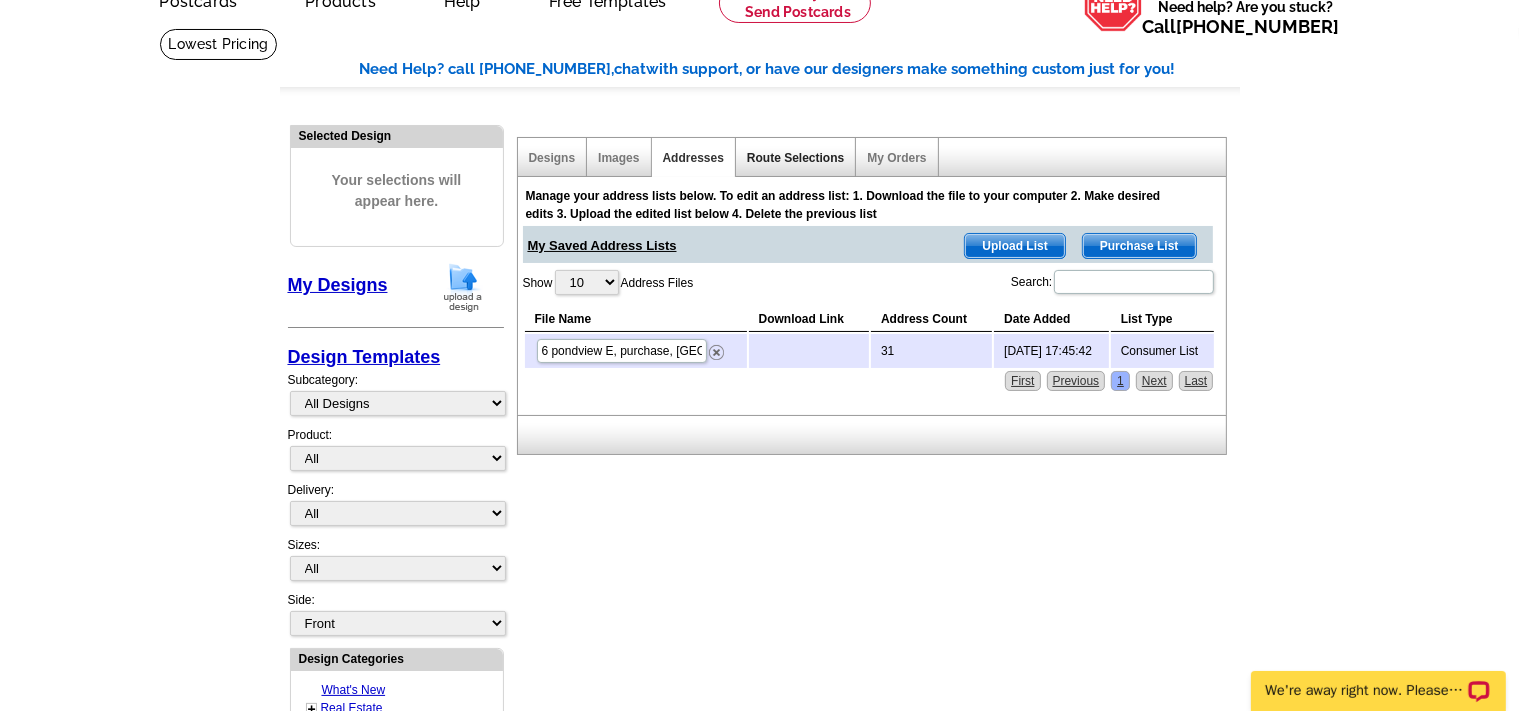 click on "Route Selections" at bounding box center [795, 158] 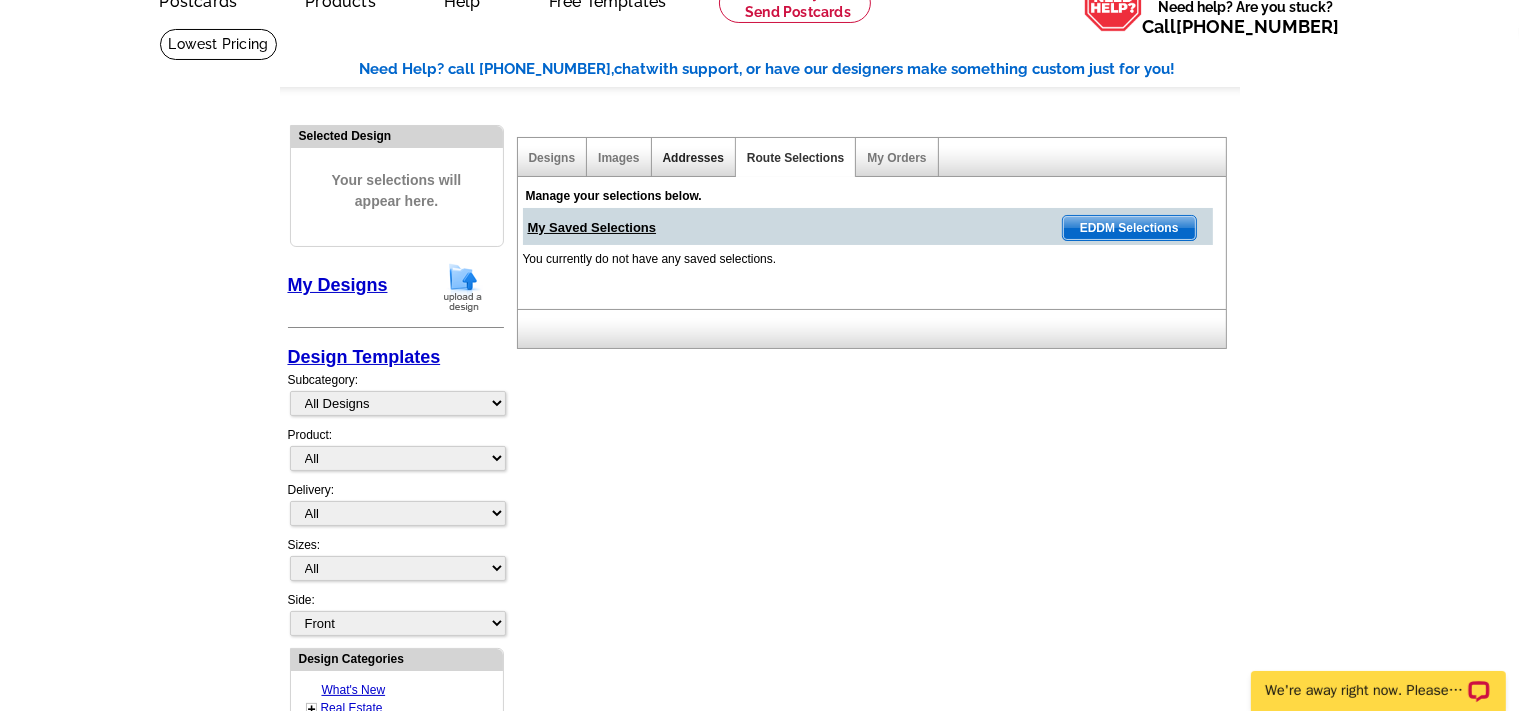 click on "Addresses" at bounding box center [693, 158] 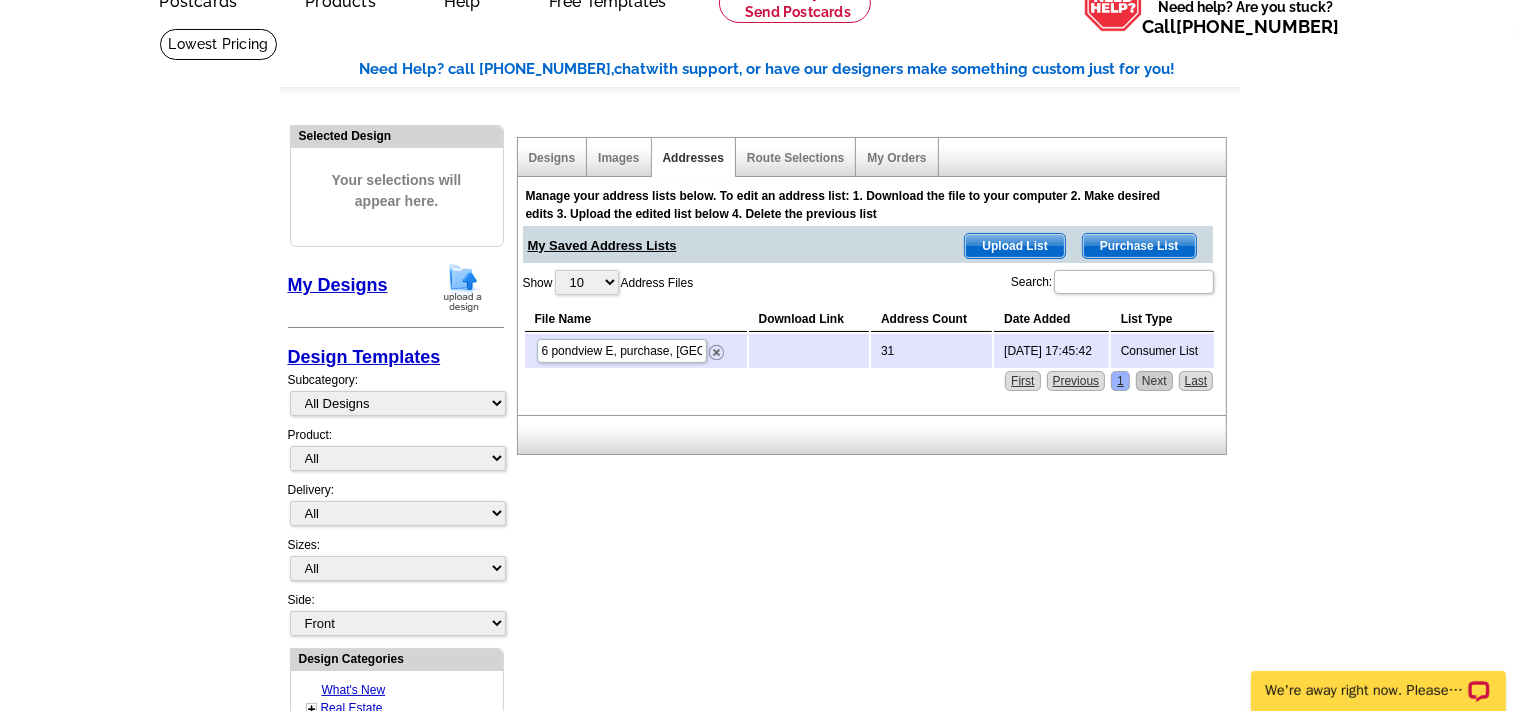 click on "Next" at bounding box center [1154, 381] 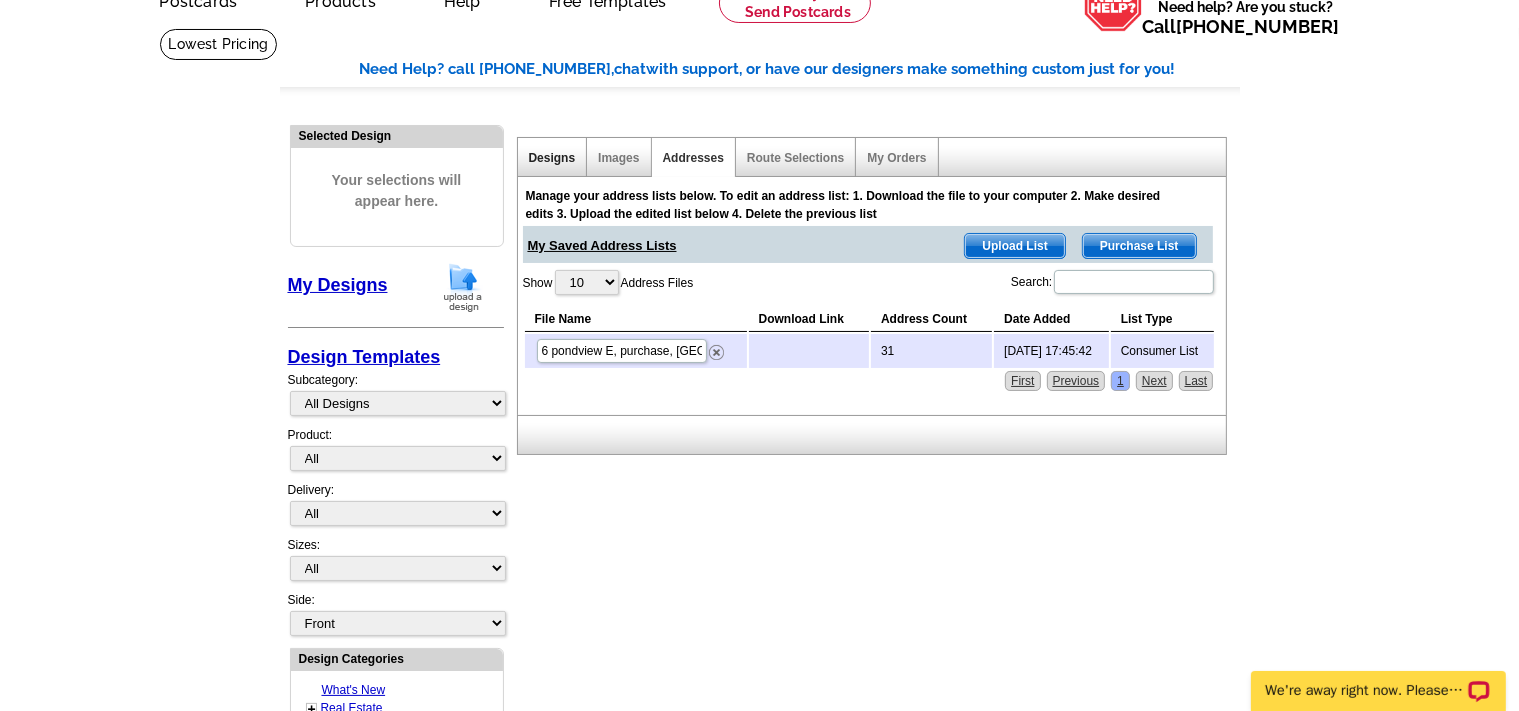 click on "Designs" at bounding box center (552, 158) 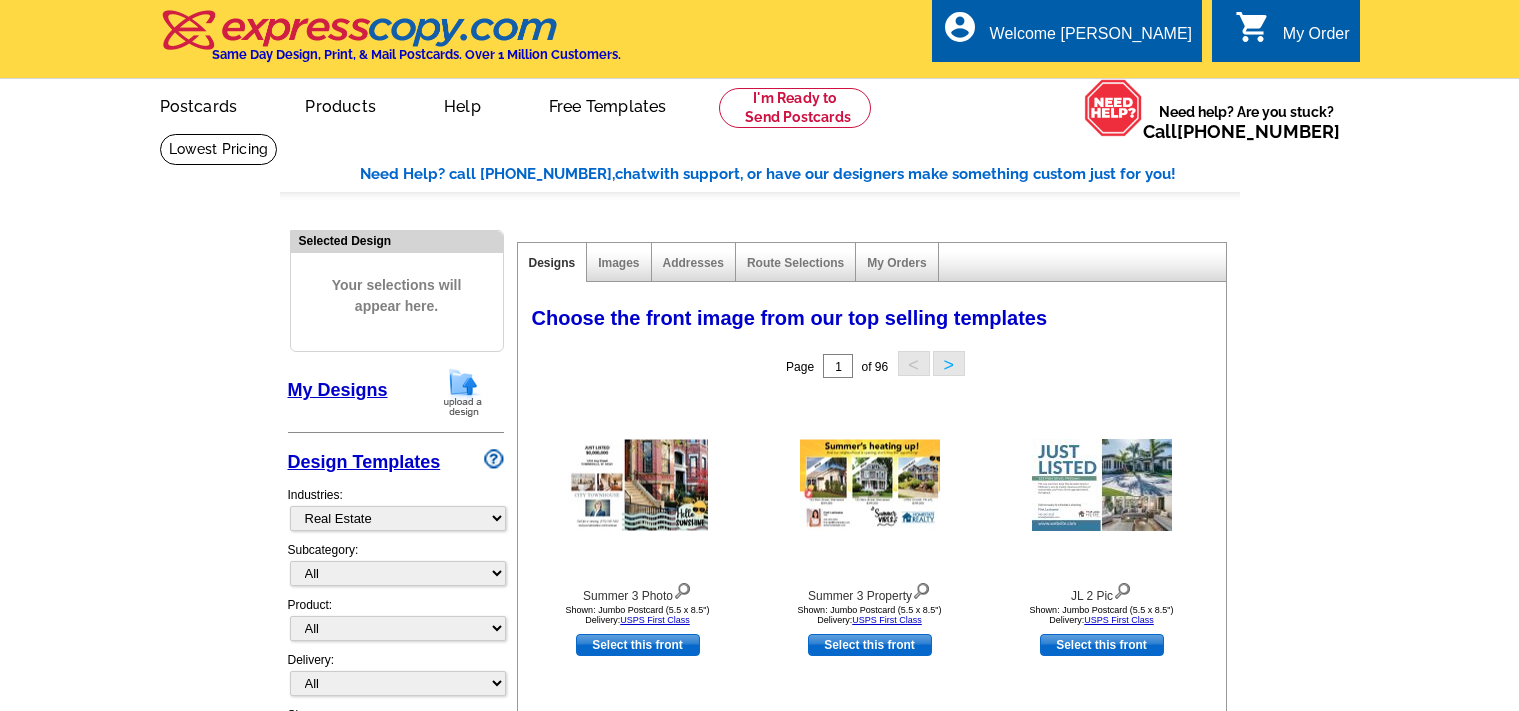 select on "785" 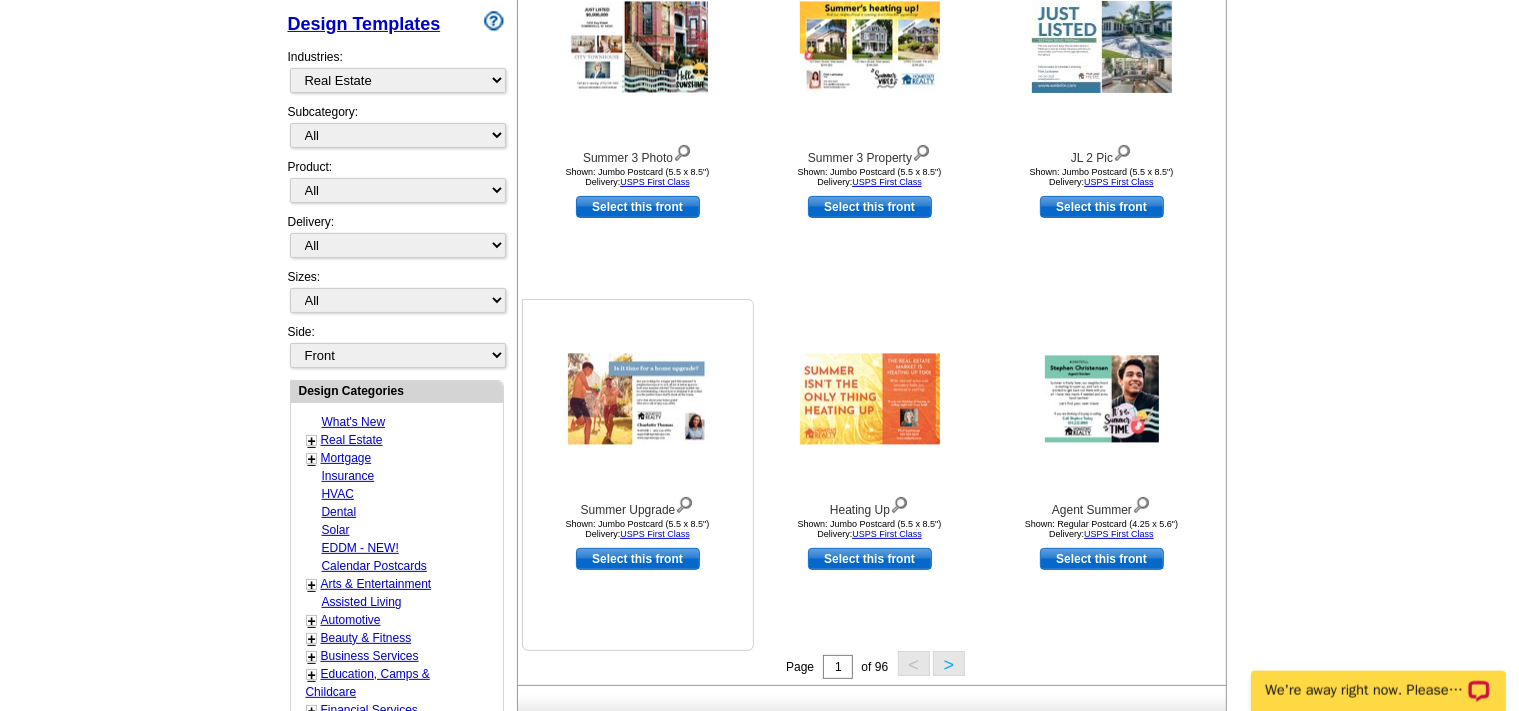 scroll, scrollTop: 0, scrollLeft: 0, axis: both 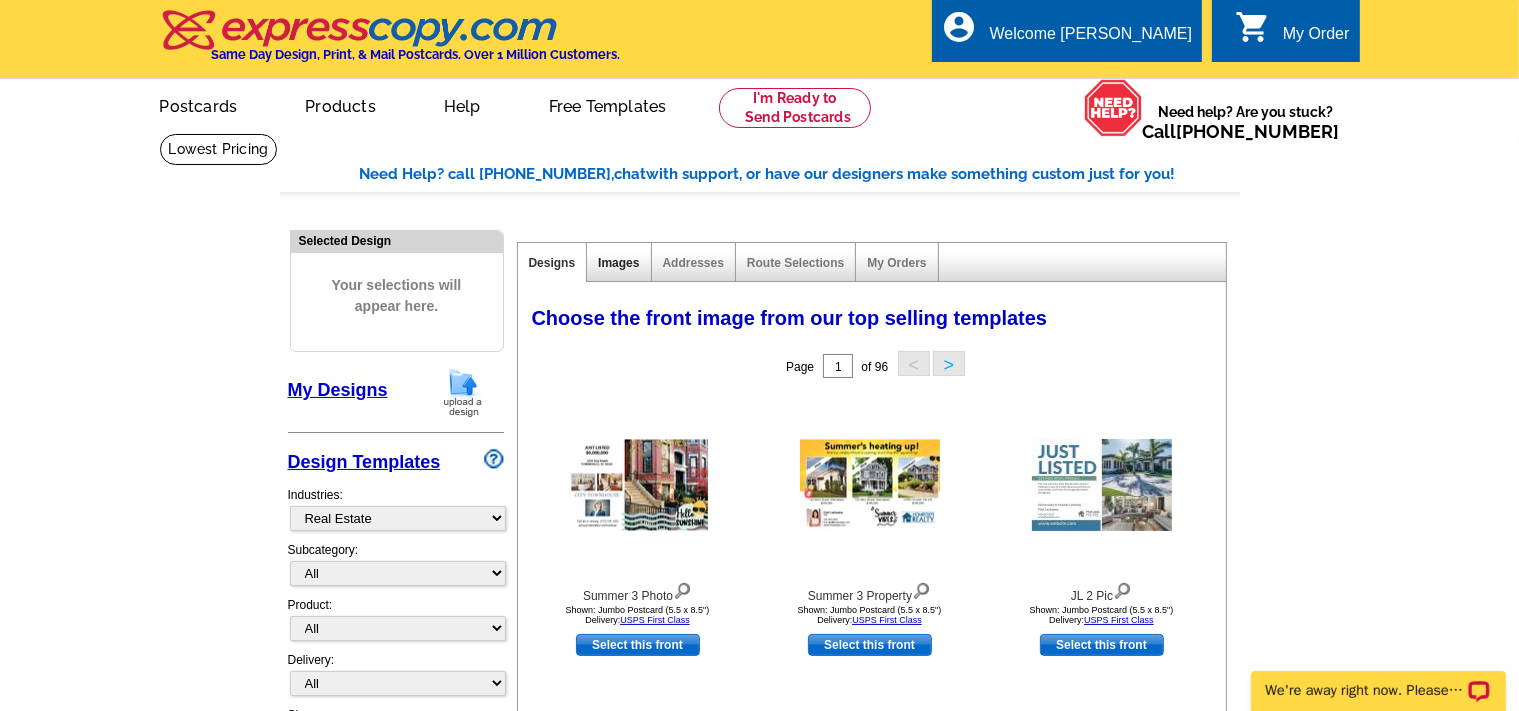 click on "Images" at bounding box center (618, 263) 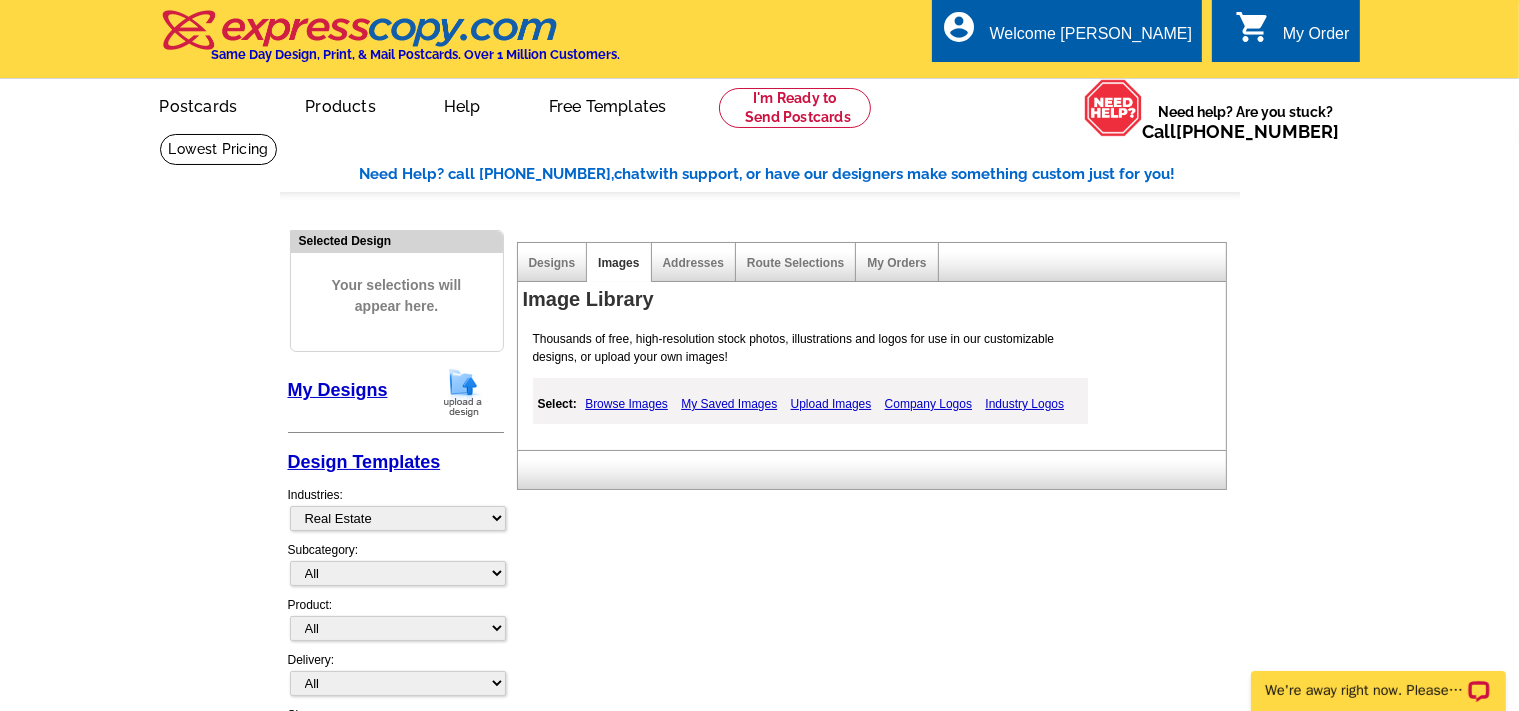 click on "My Designs" at bounding box center [338, 390] 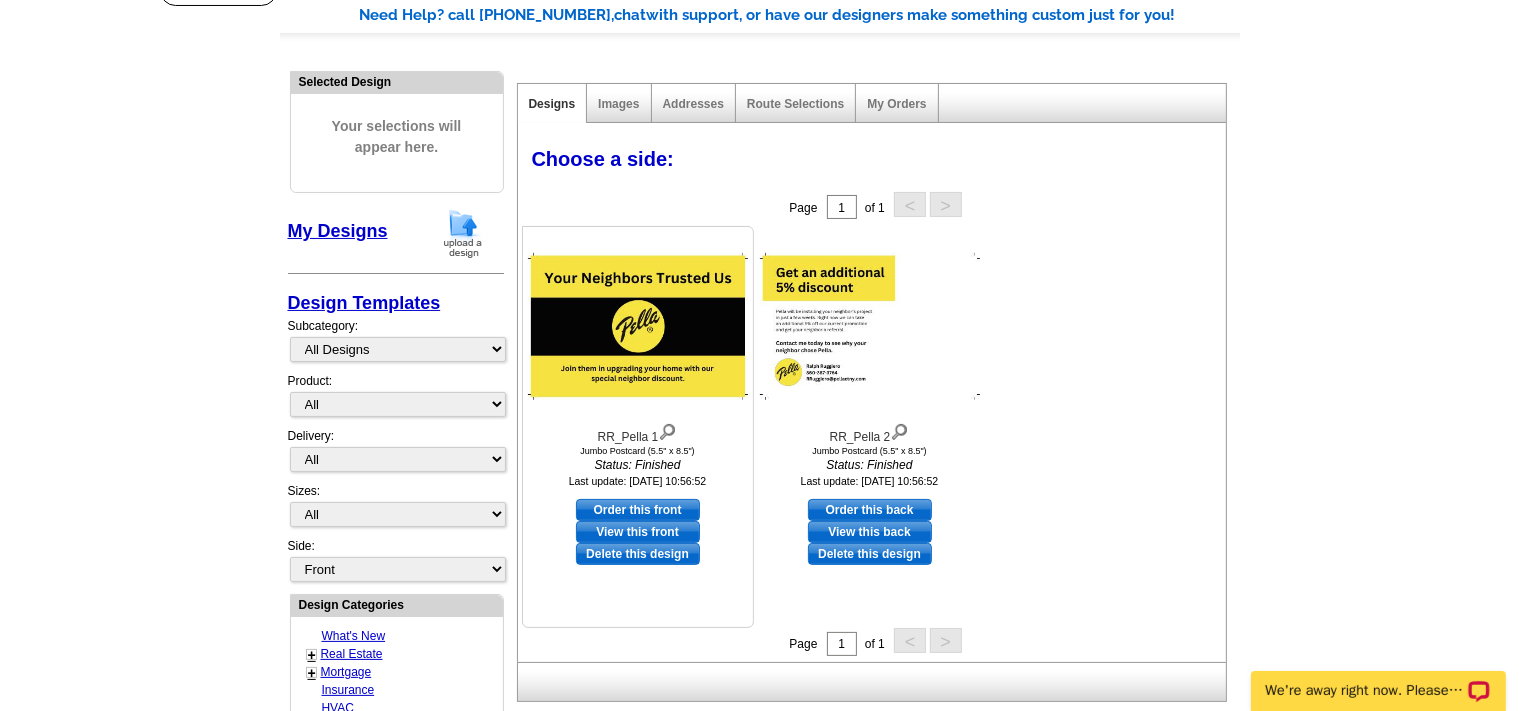 scroll, scrollTop: 211, scrollLeft: 0, axis: vertical 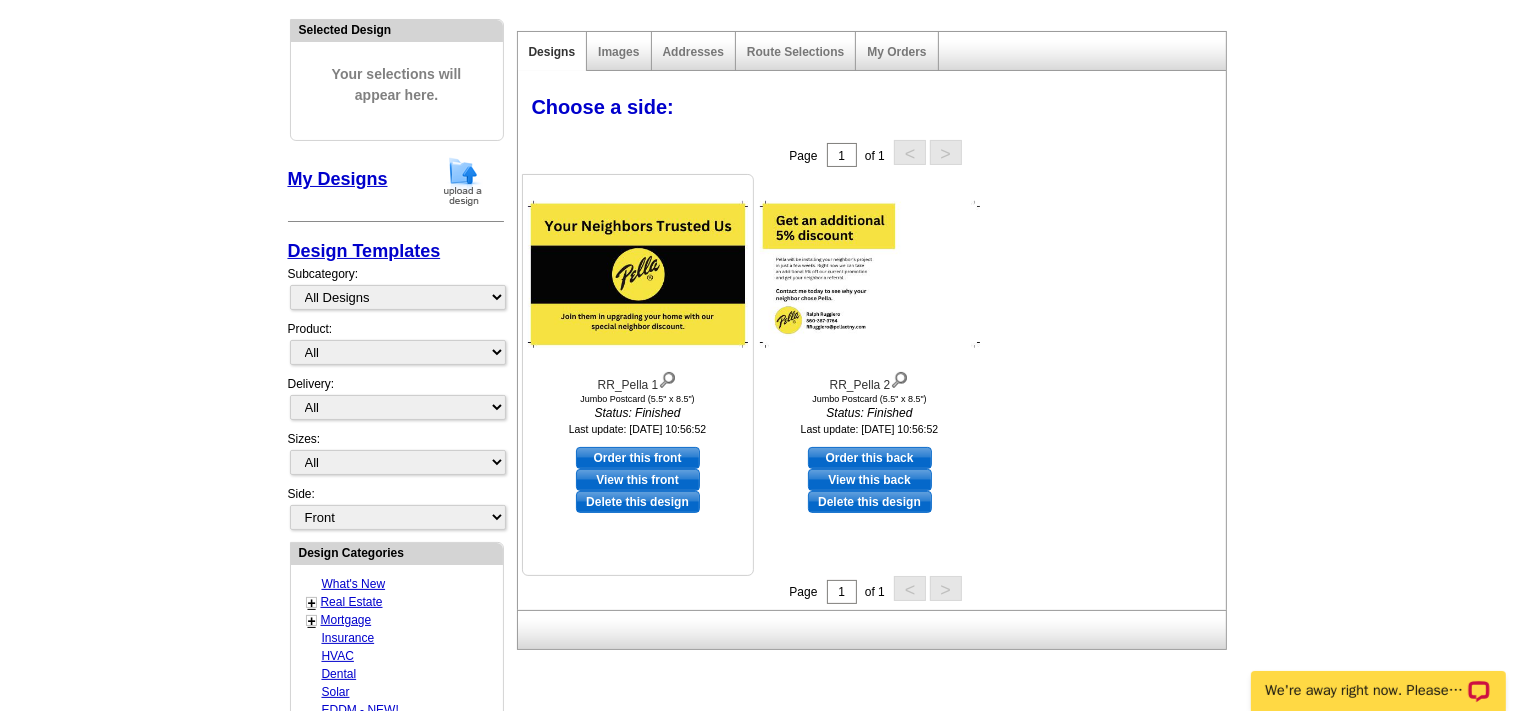 click on "Order this front" at bounding box center [638, 458] 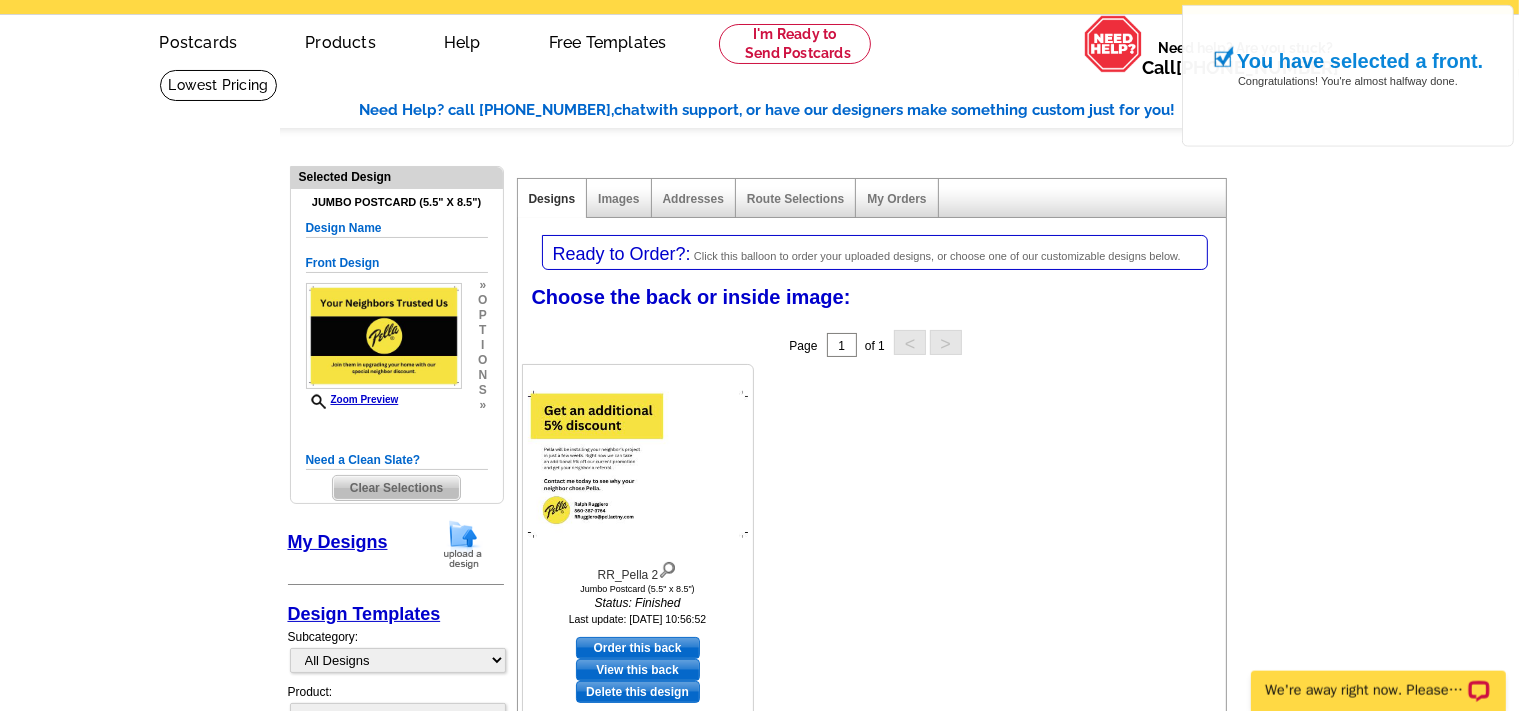 scroll, scrollTop: 105, scrollLeft: 0, axis: vertical 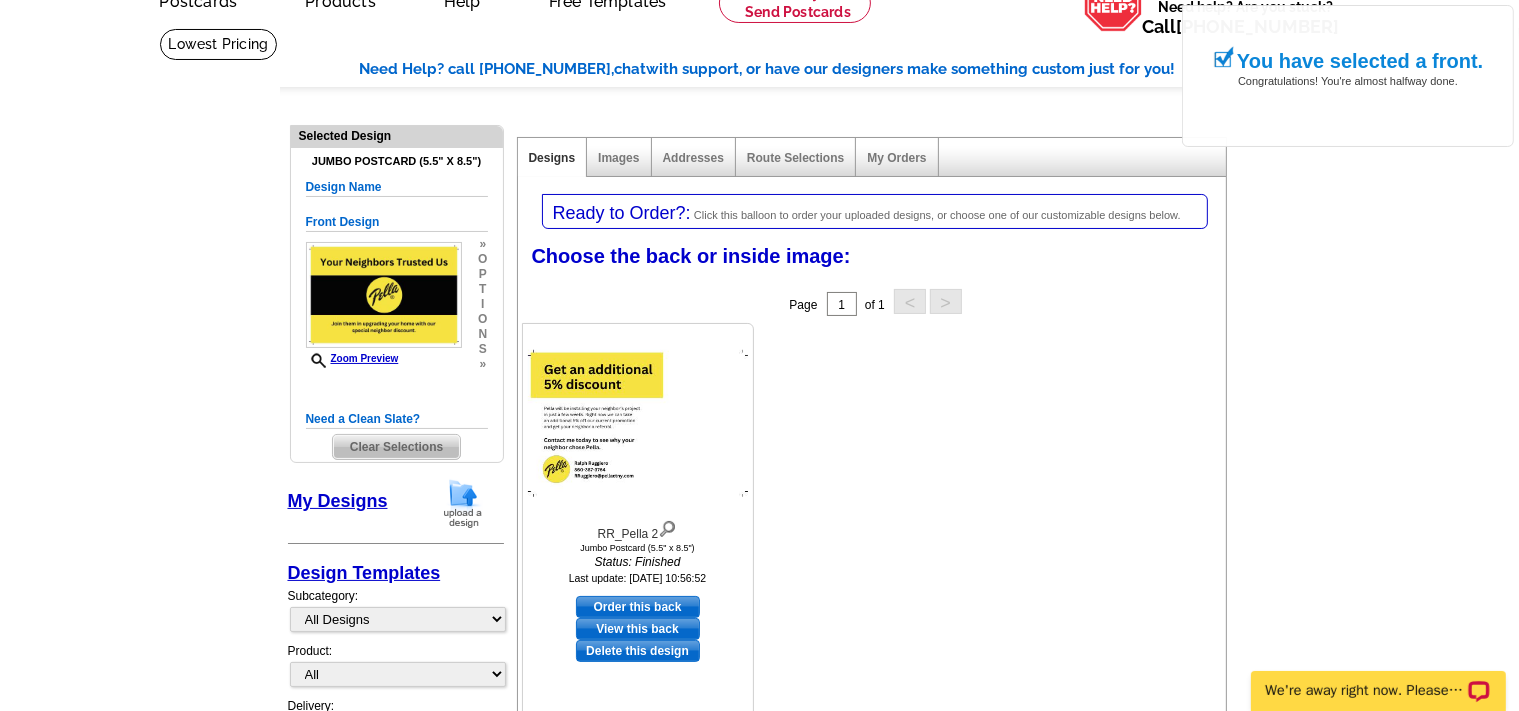 click on "Order this back" at bounding box center (638, 607) 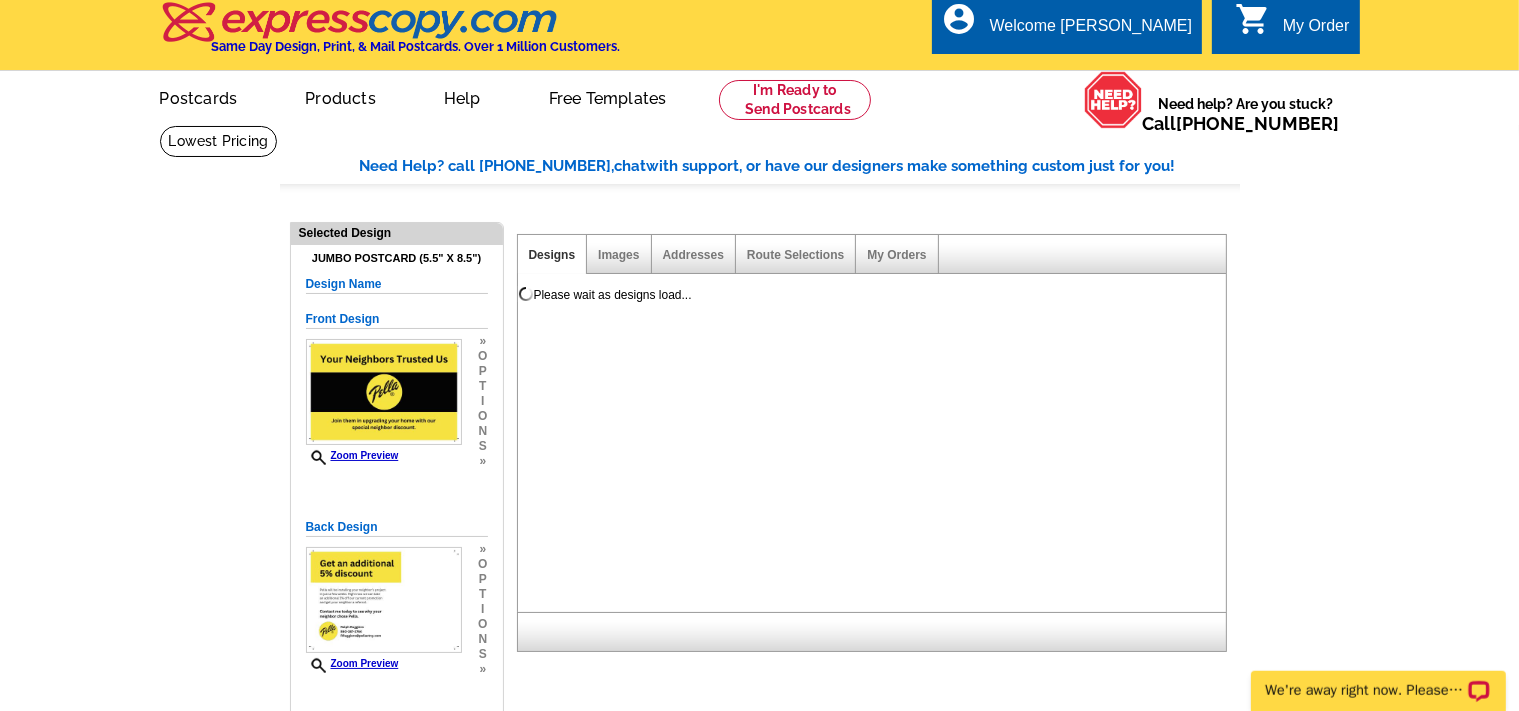 scroll, scrollTop: 0, scrollLeft: 0, axis: both 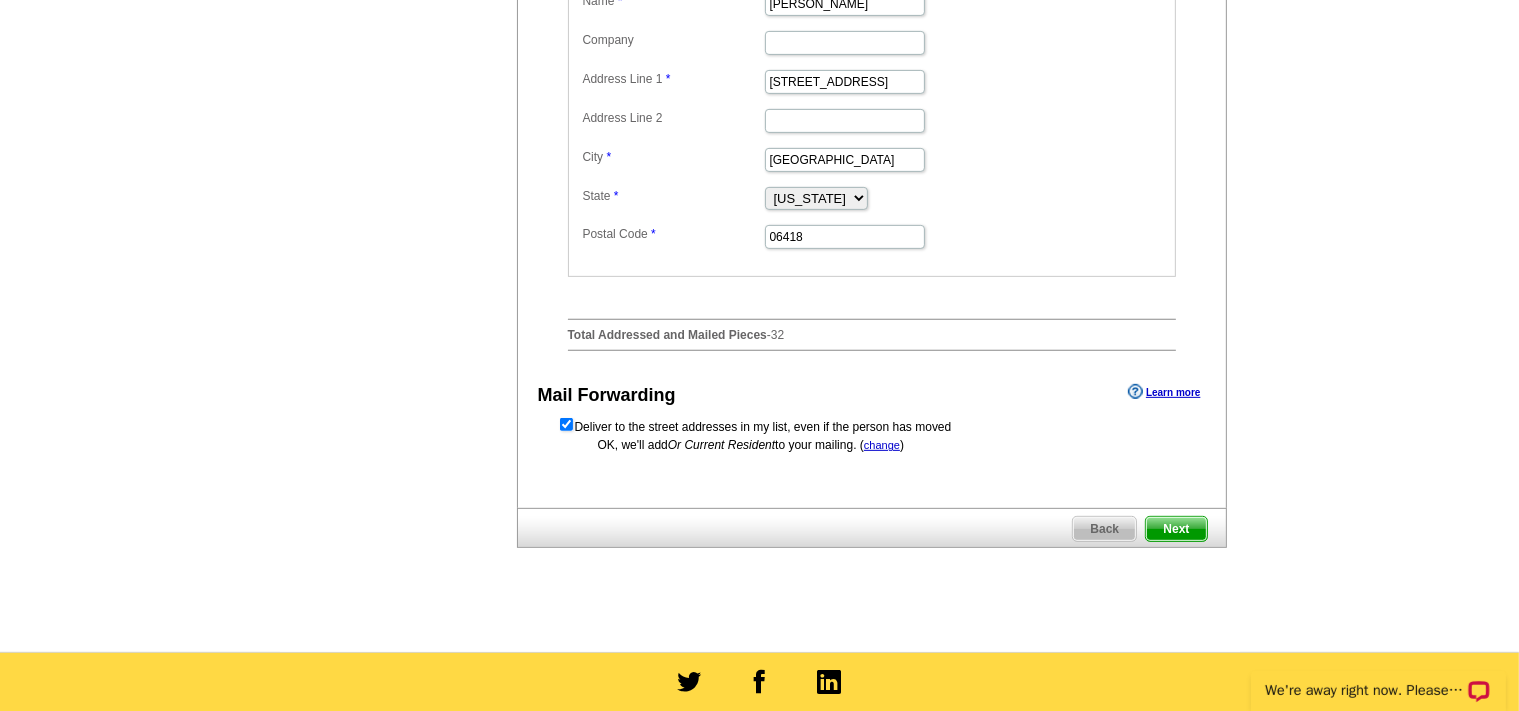 click on "Next" at bounding box center (1176, 529) 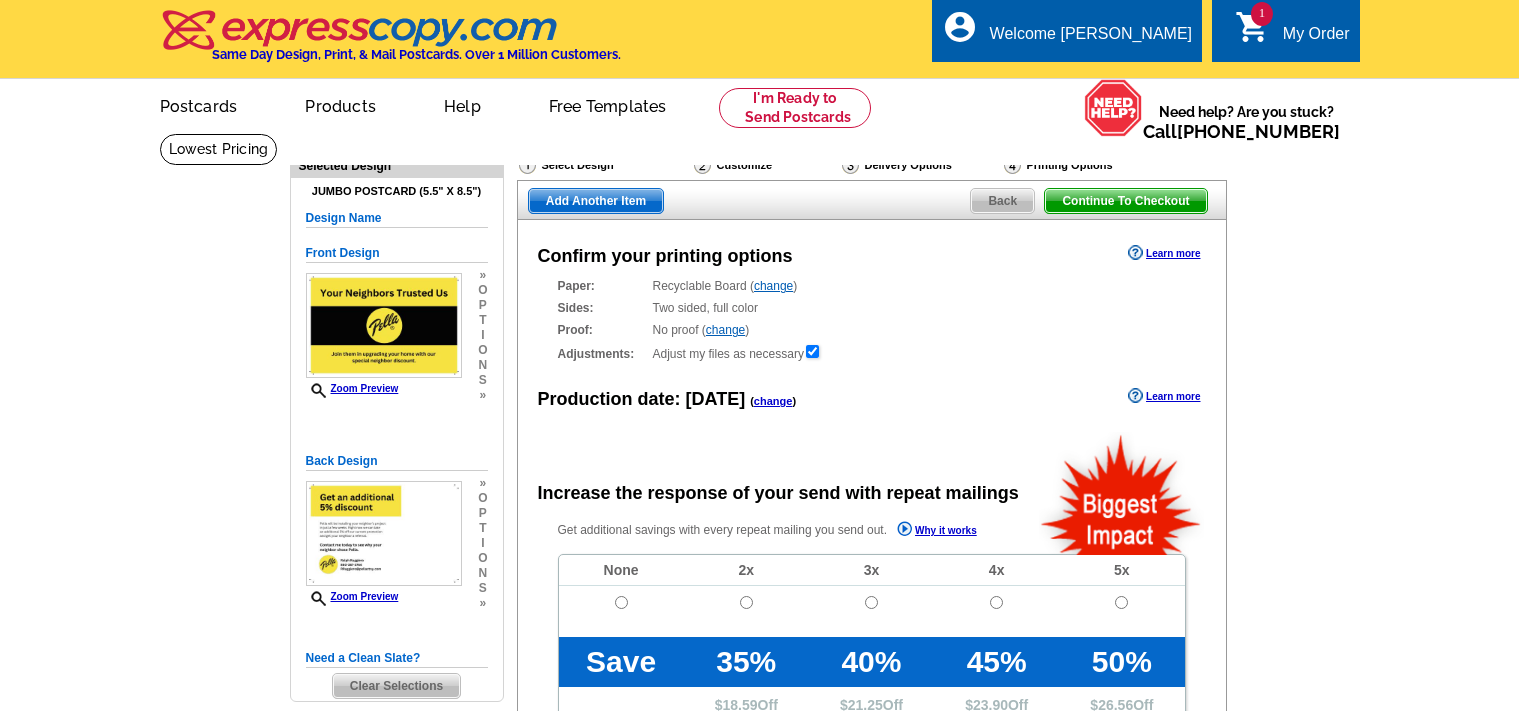 scroll, scrollTop: 0, scrollLeft: 0, axis: both 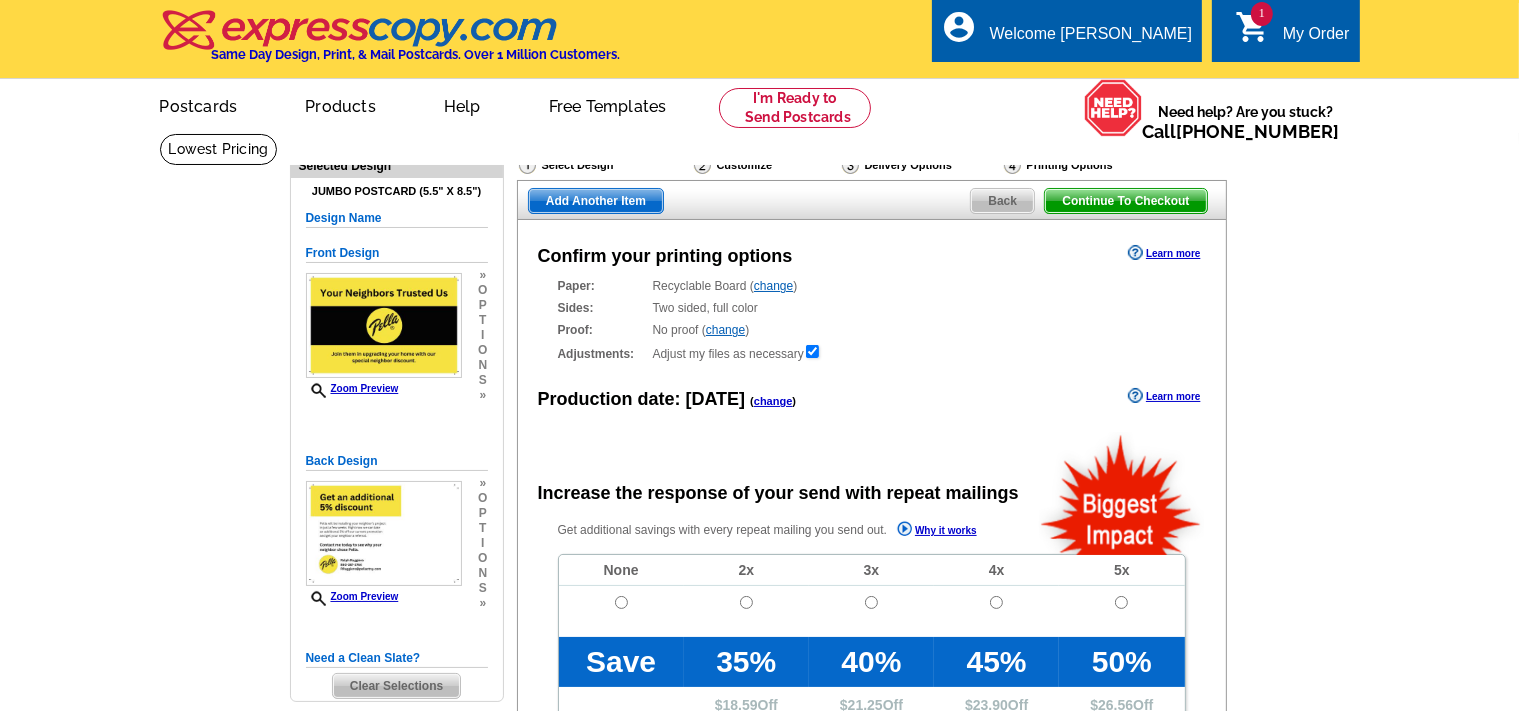 radio on "false" 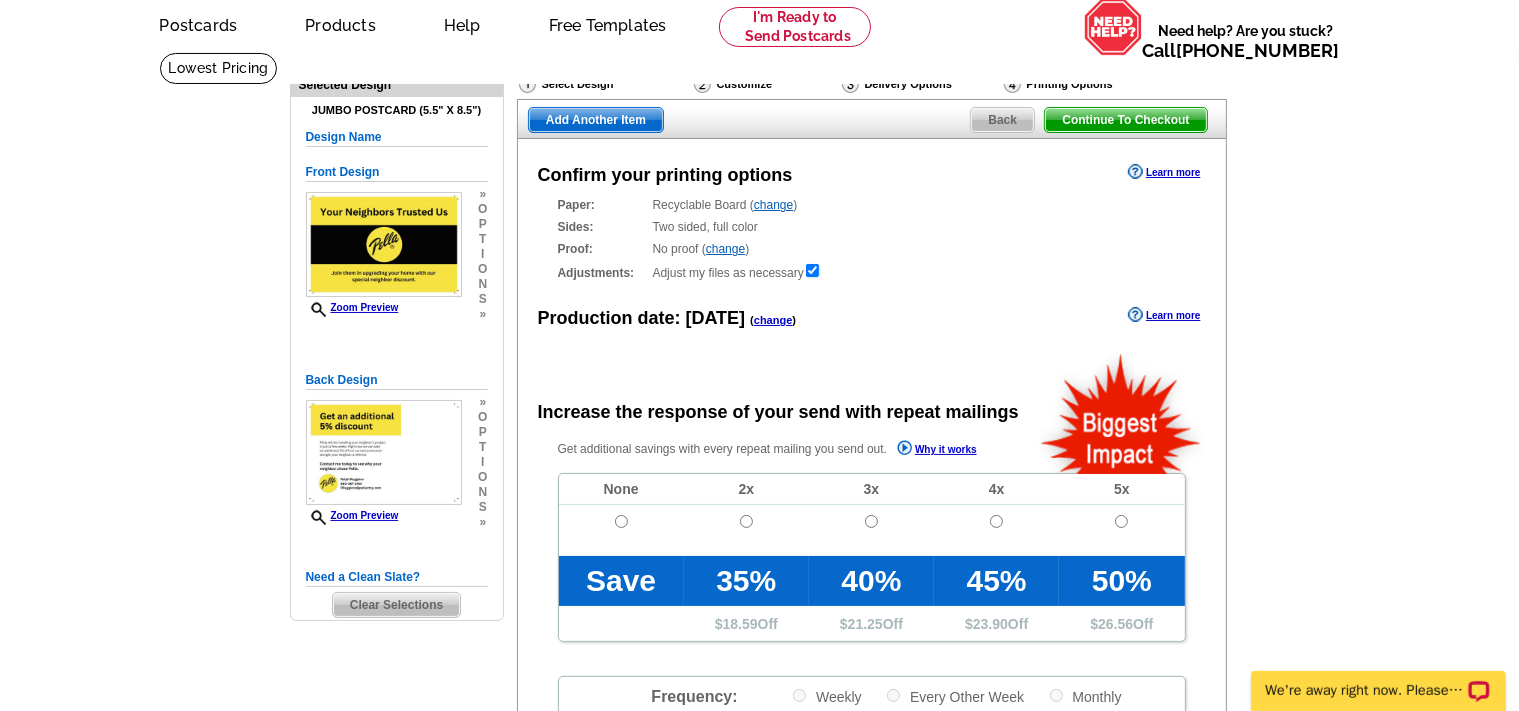 scroll, scrollTop: 0, scrollLeft: 0, axis: both 